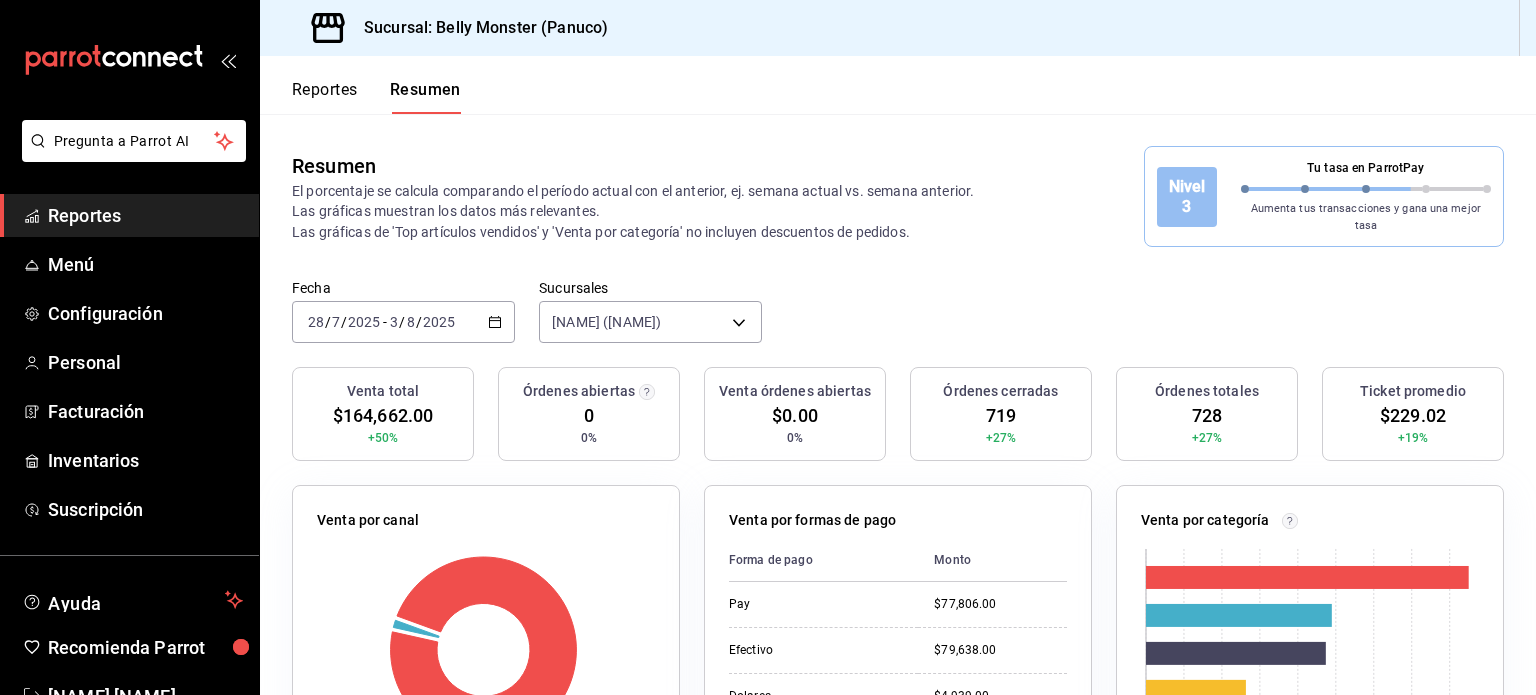 scroll, scrollTop: 0, scrollLeft: 0, axis: both 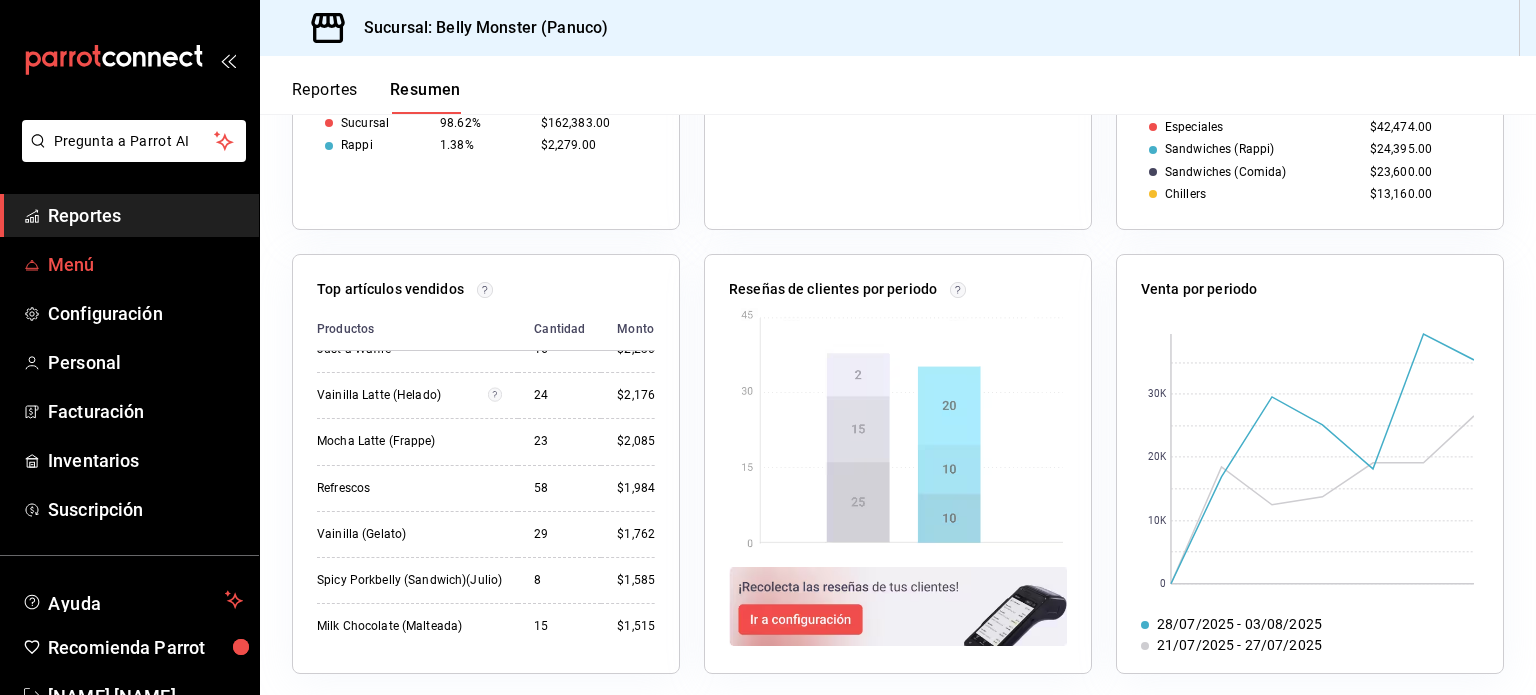 click on "Menú" at bounding box center (145, 264) 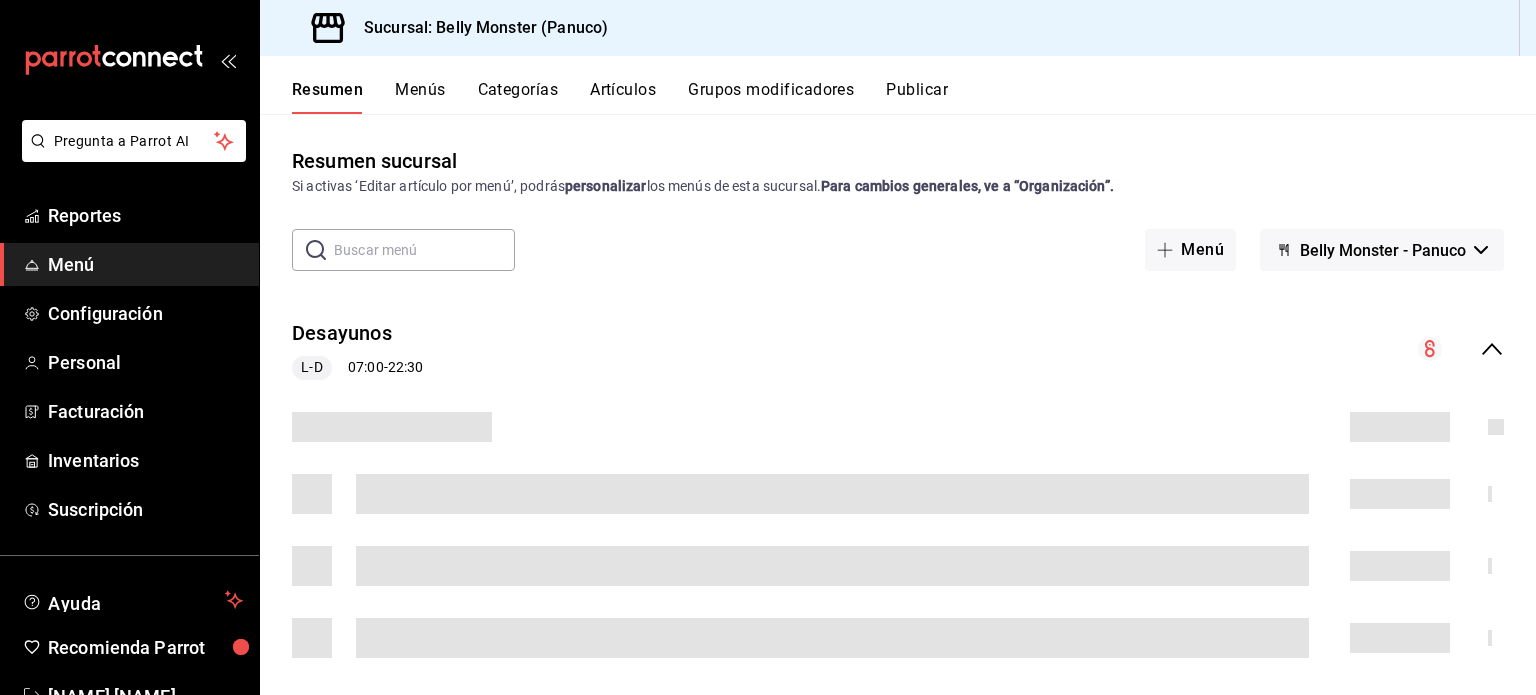 click on "Artículos" at bounding box center [623, 97] 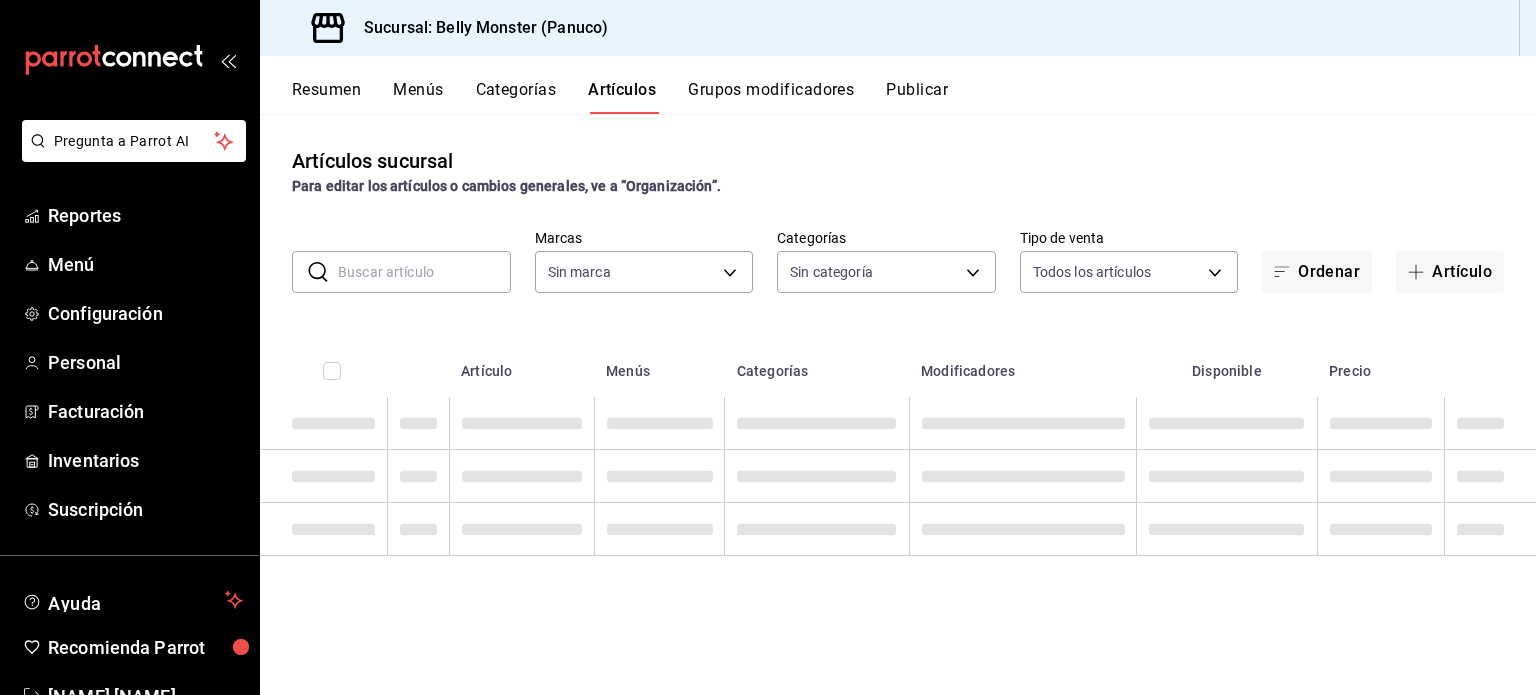 type on "ba031067-7a2b-4dd4-8da6-4b345cc82435" 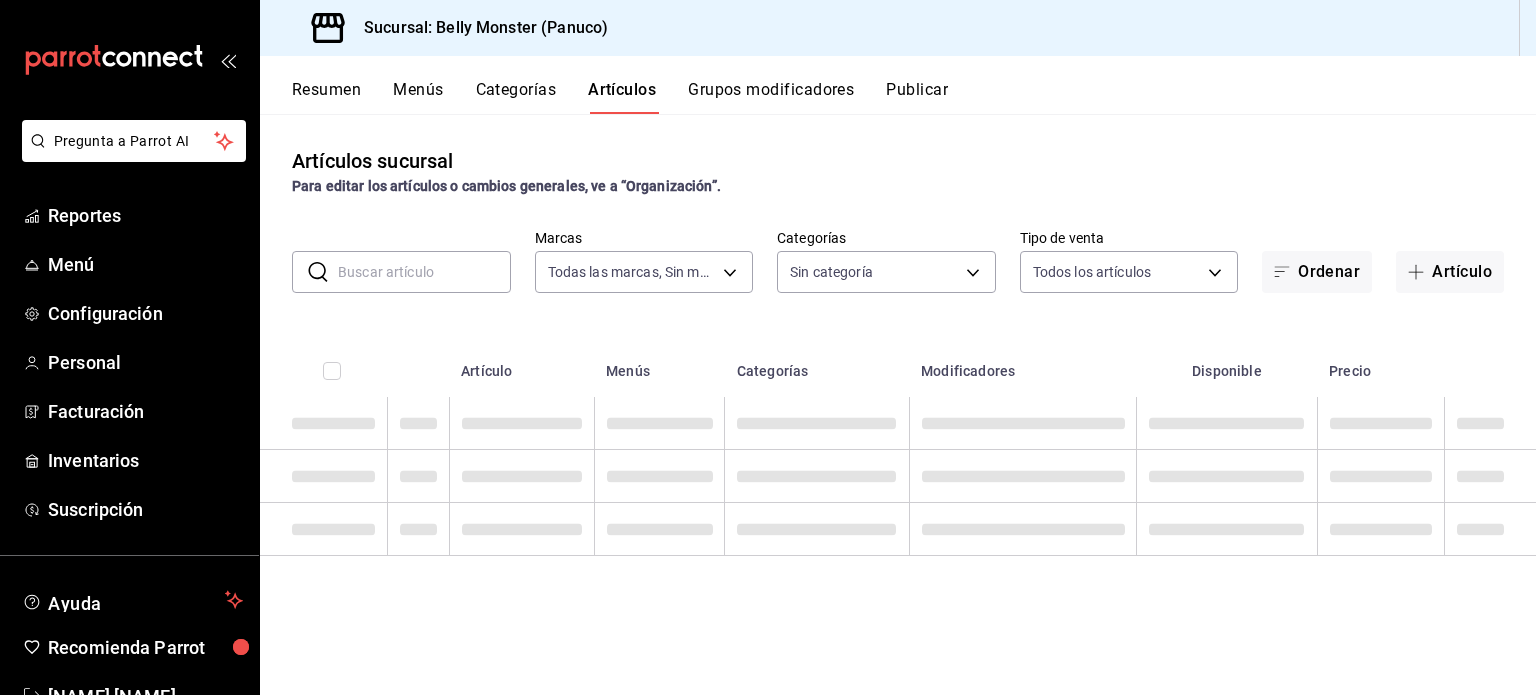 type on "[UUID], [UUID], [UUID], [UUID], [UUID], [UUID], [UUID], [UUID], [UUID], [UUID], [UUID], [UUID], [UUID], [UUID], [UUID], [UUID], [UUID], [UUID], [UUID], [UUID], [UUID], [UUID], [UUID], [UUID], [UUID], [UUID], [UUID]" 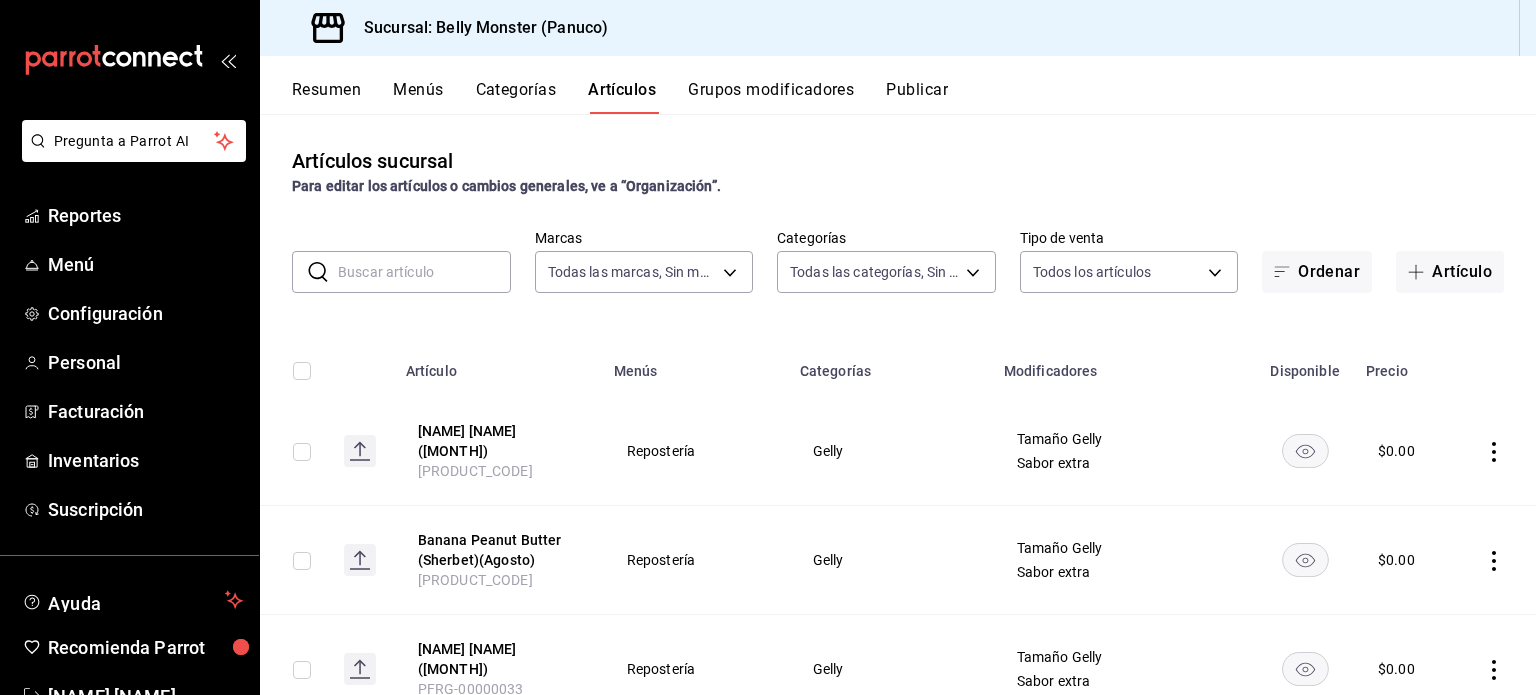 click at bounding box center [424, 272] 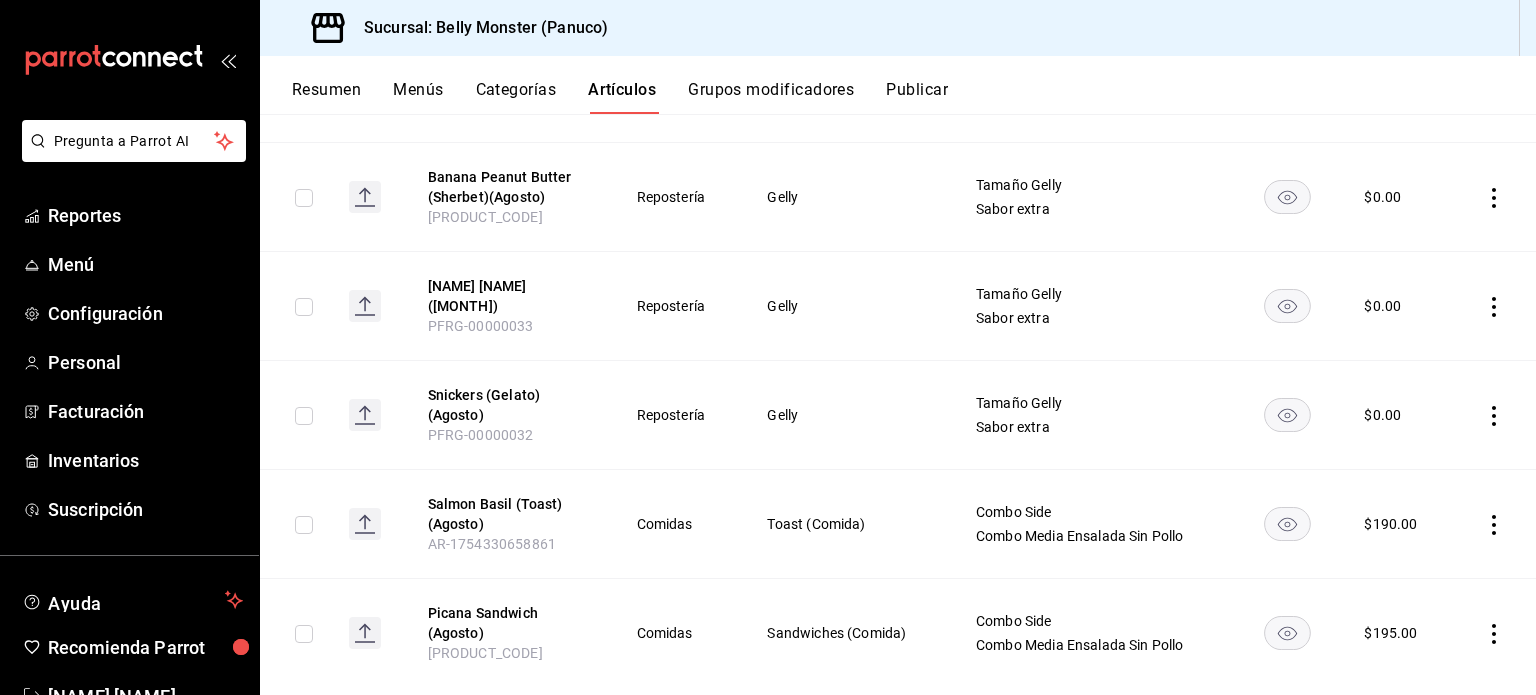 scroll, scrollTop: 403, scrollLeft: 0, axis: vertical 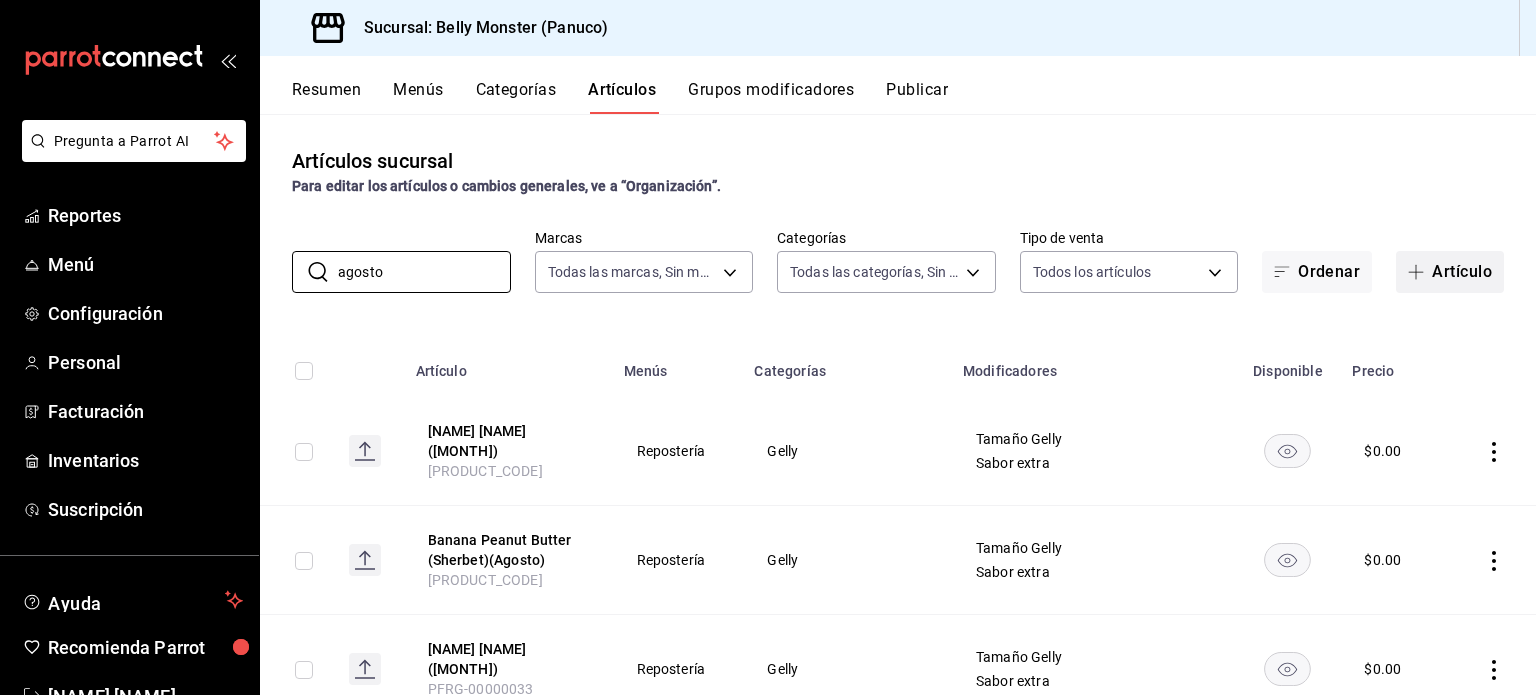 type on "agosto" 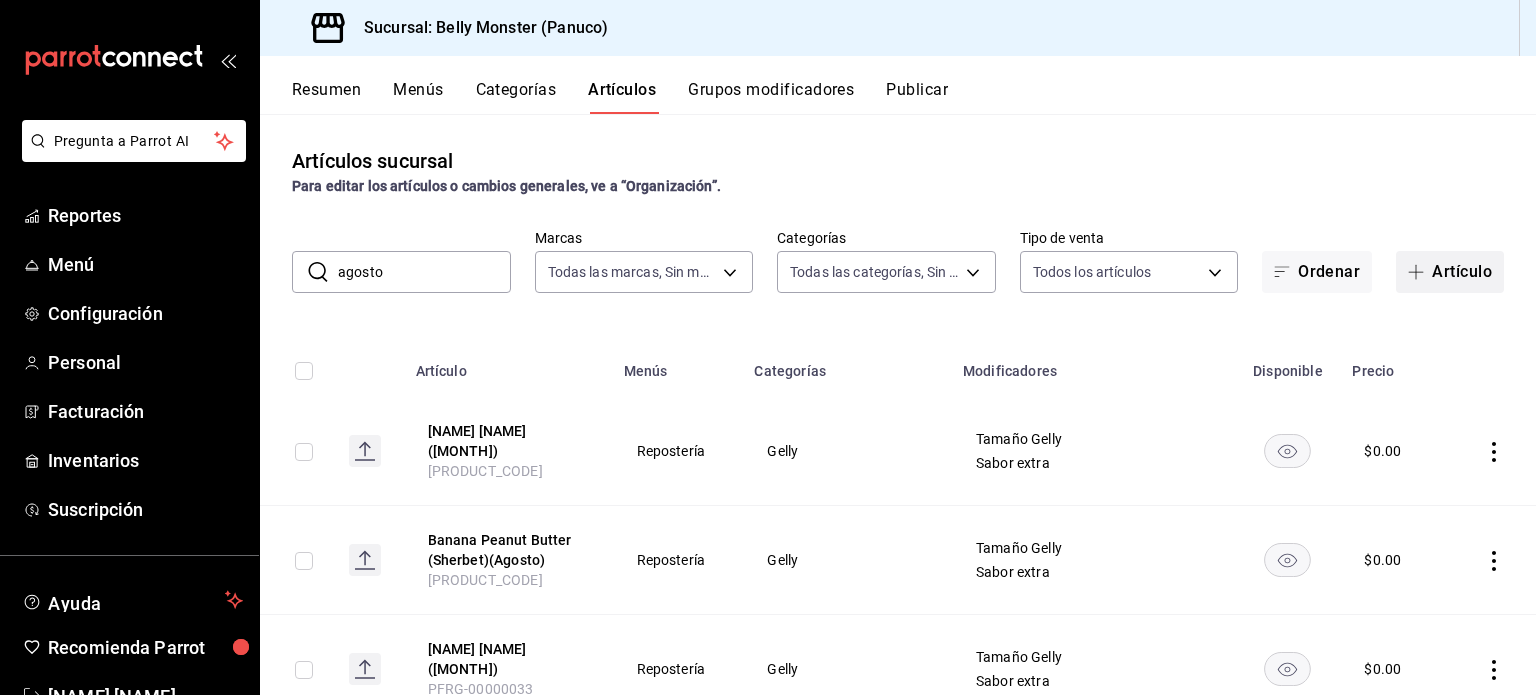 click 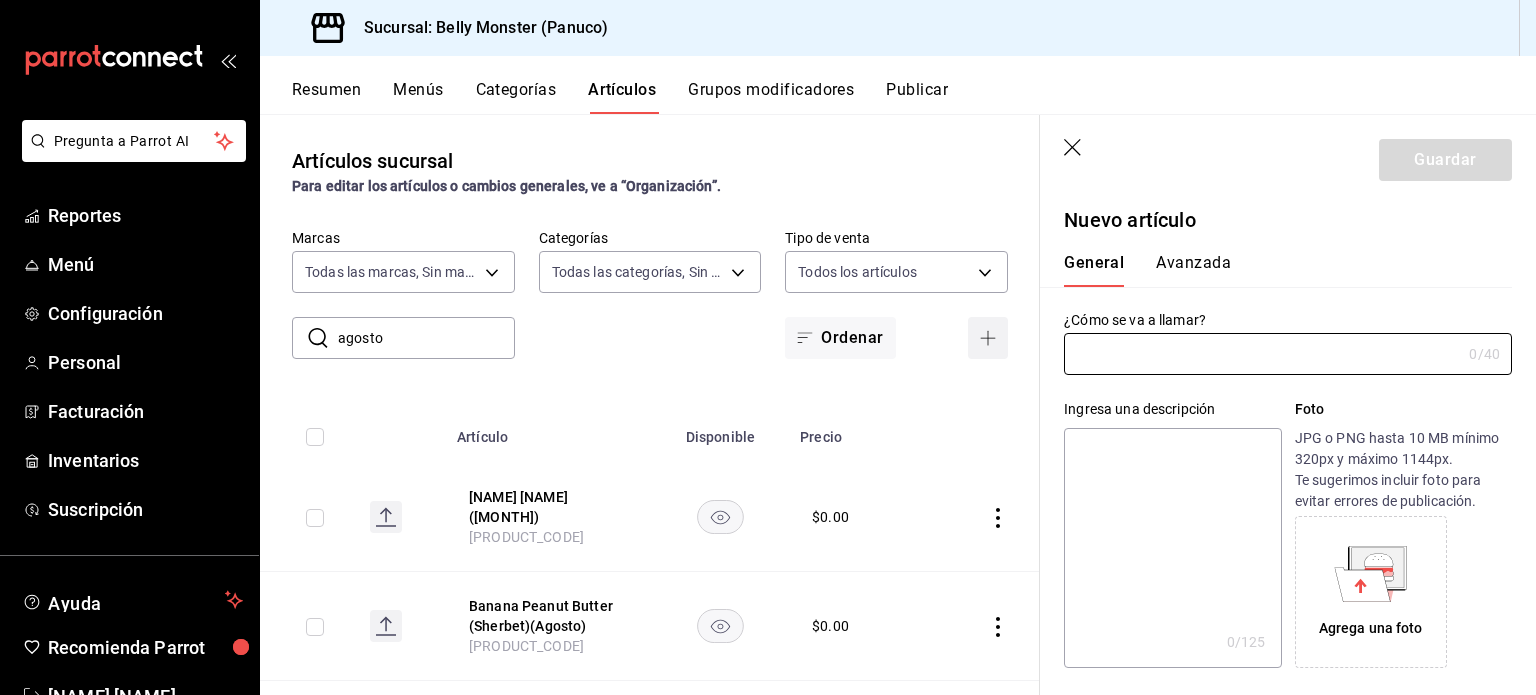 type on "[PRODUCT_CODE]" 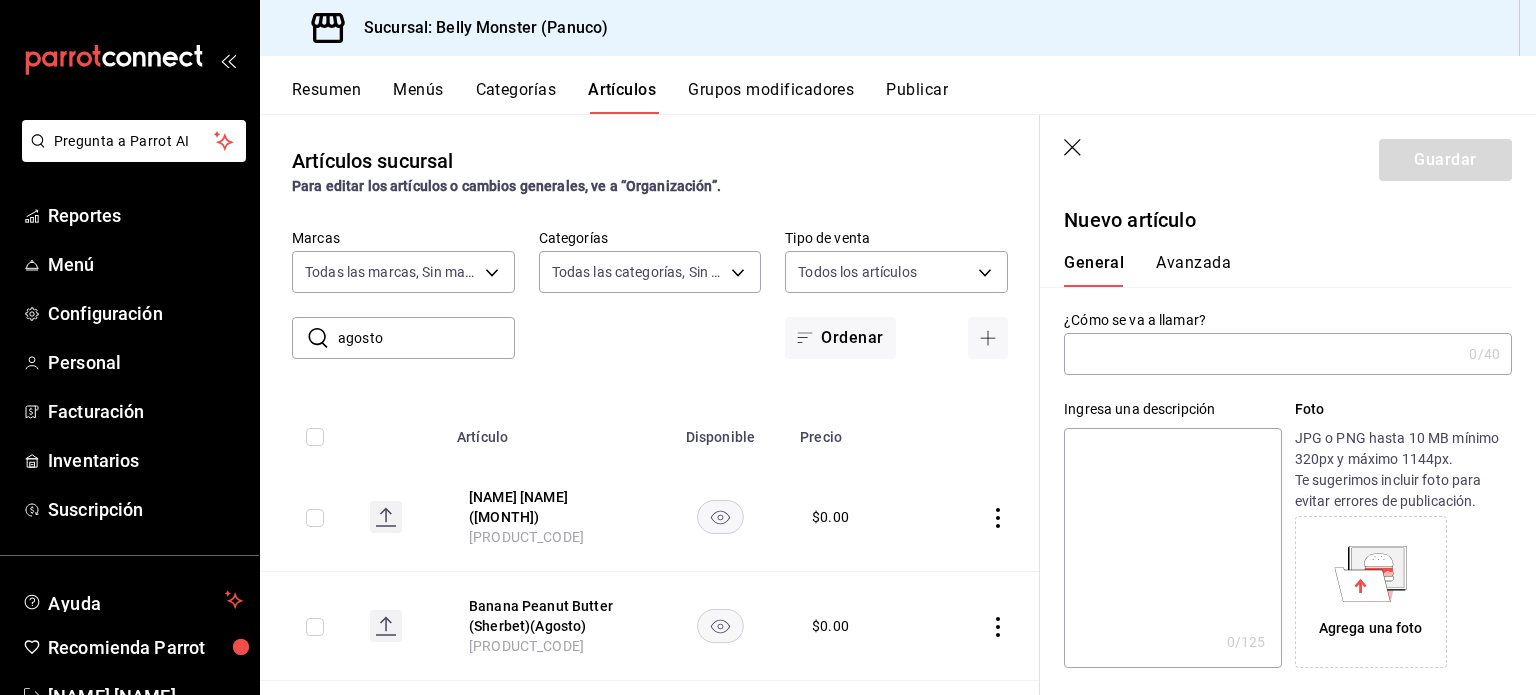 click at bounding box center (1262, 354) 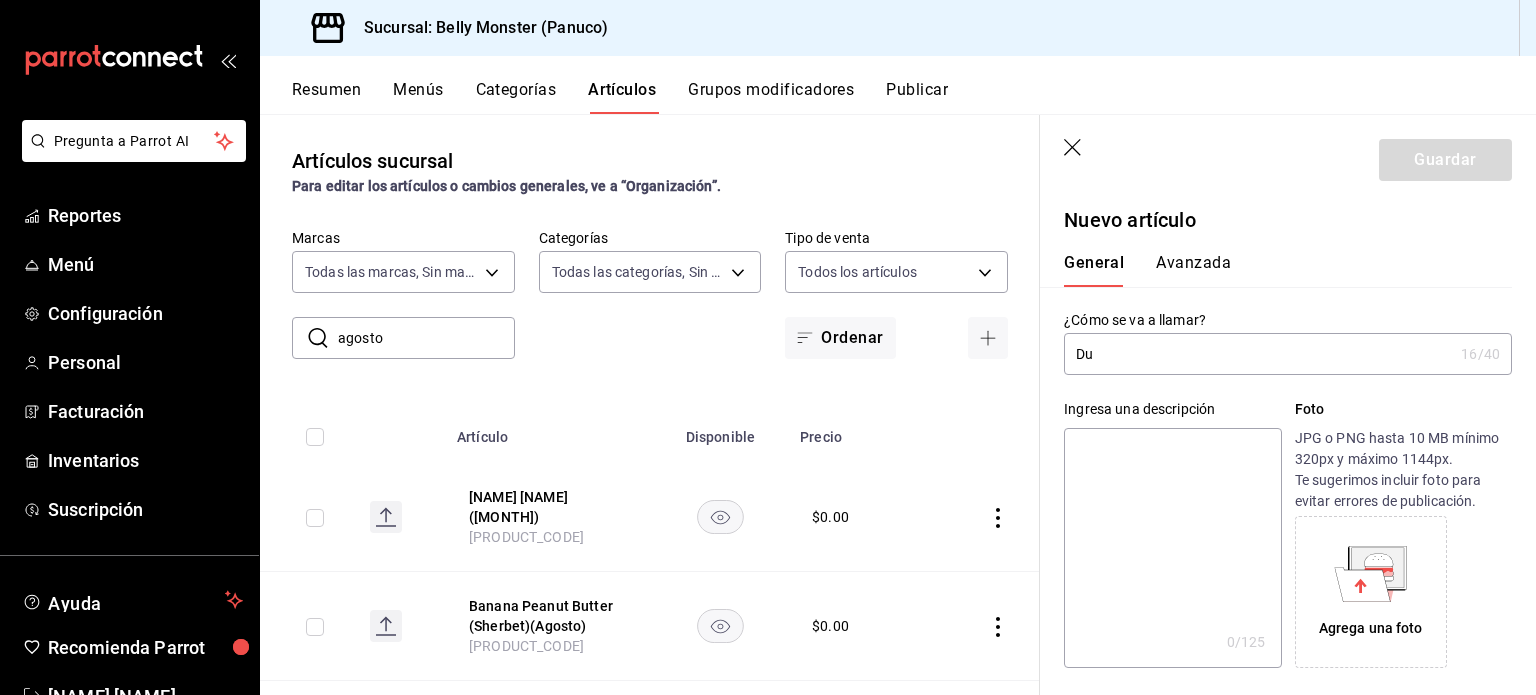 type on "D" 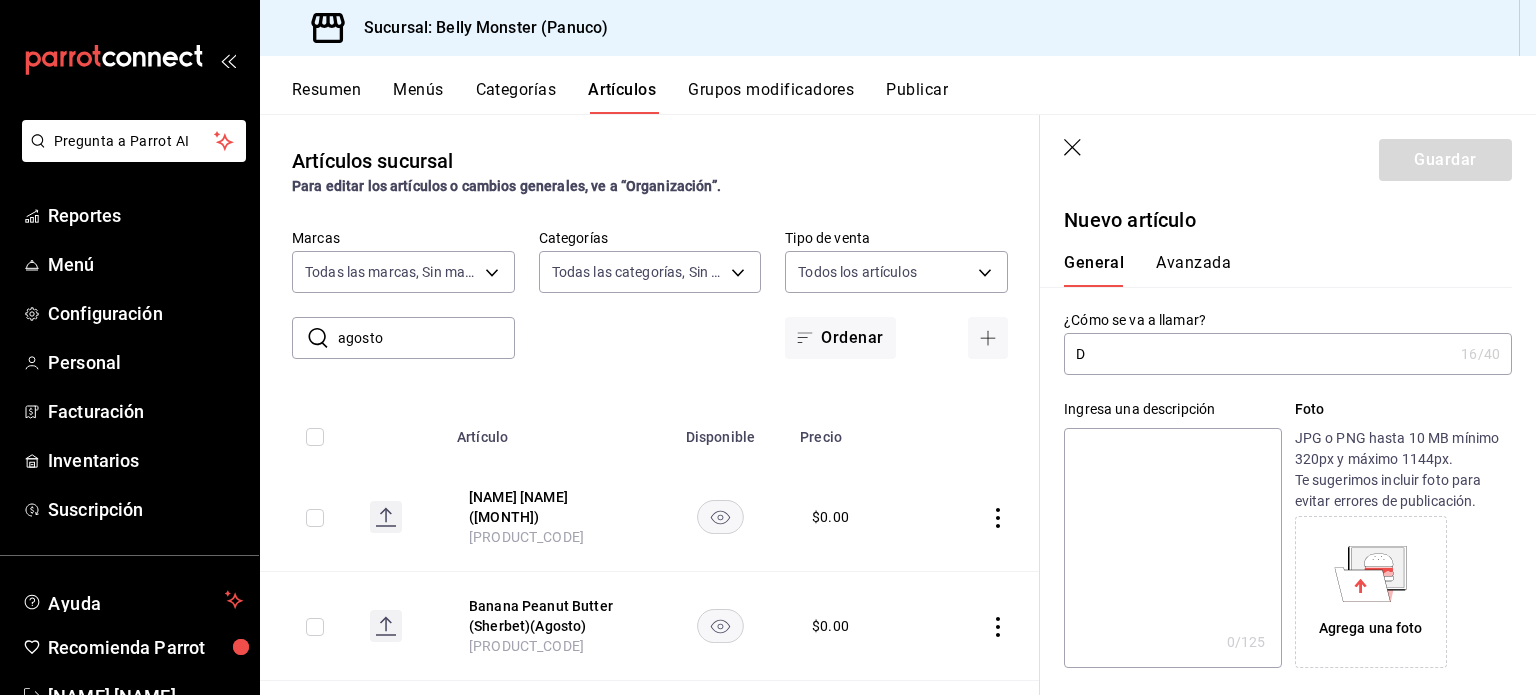 type 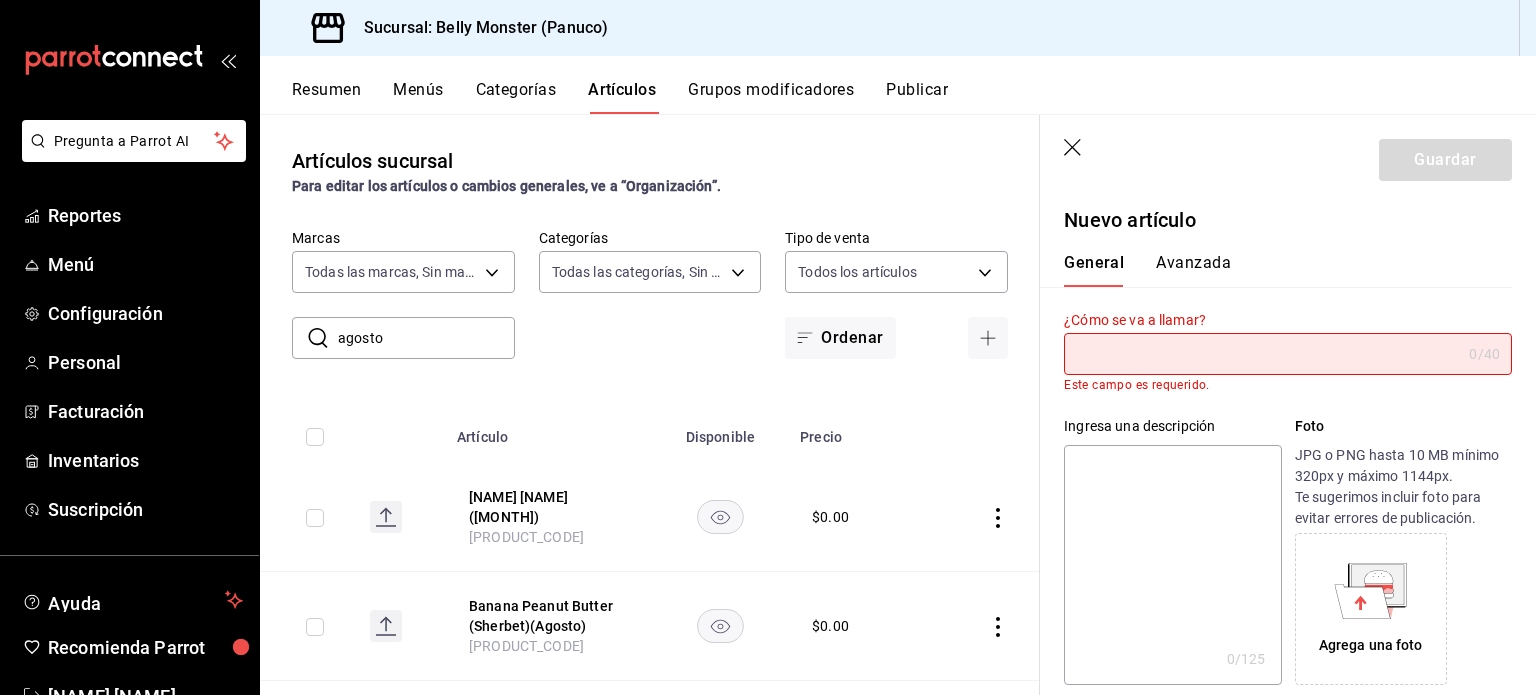 click 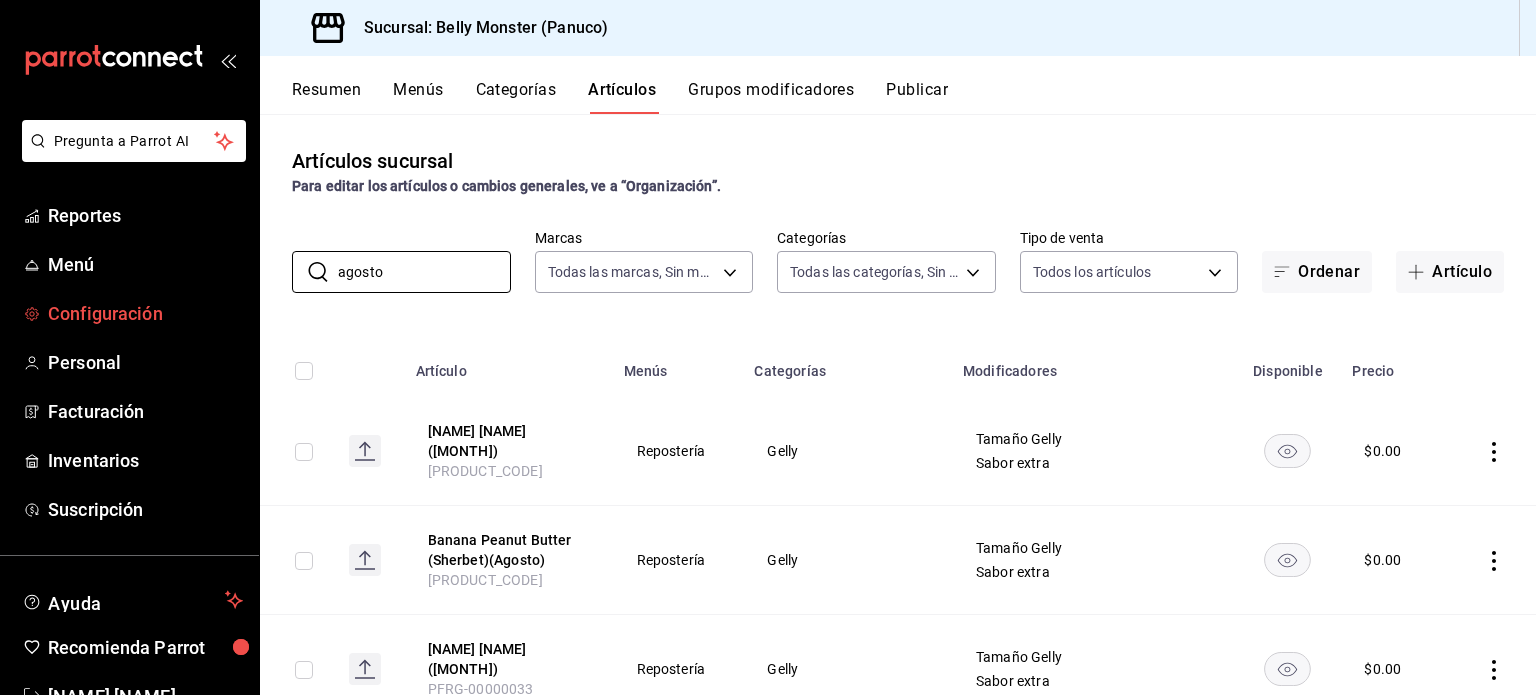 drag, startPoint x: 435, startPoint y: 267, endPoint x: 167, endPoint y: 291, distance: 269.07248 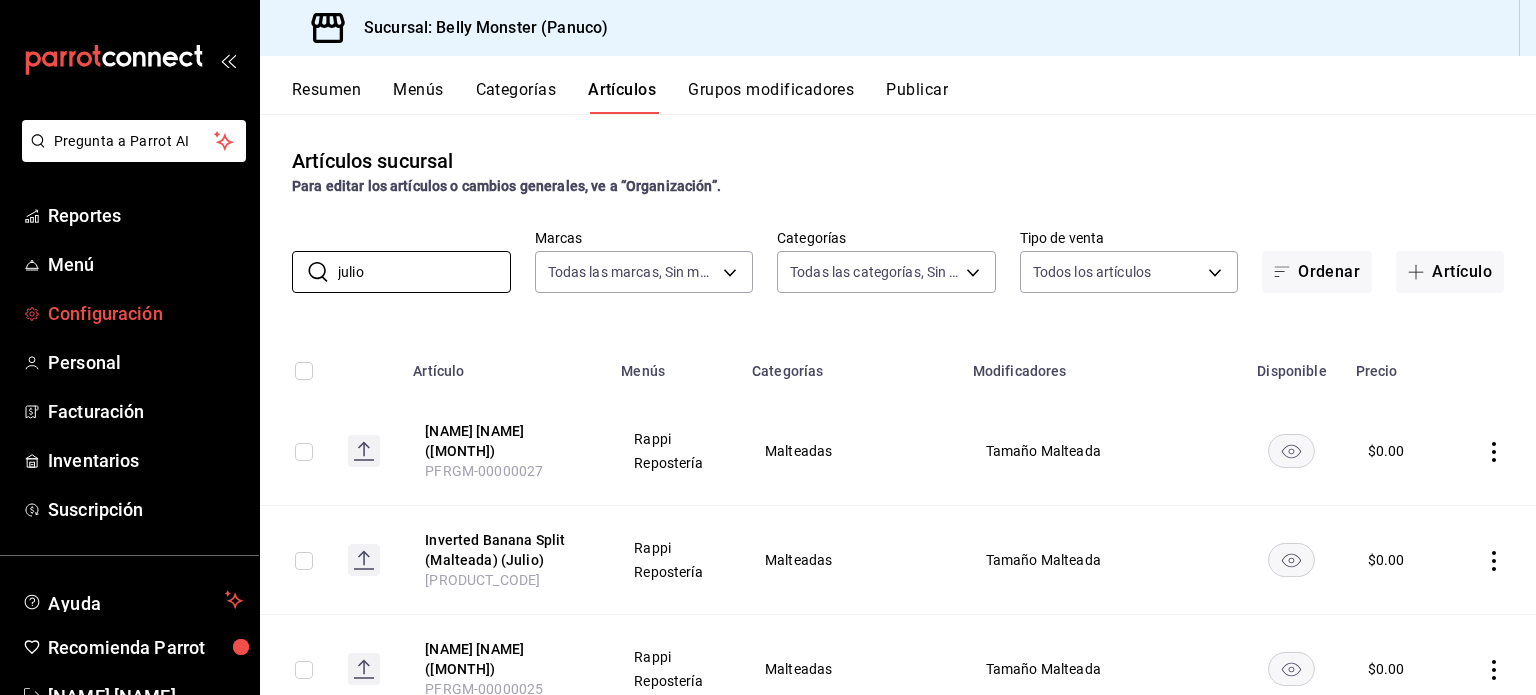 type on "julio" 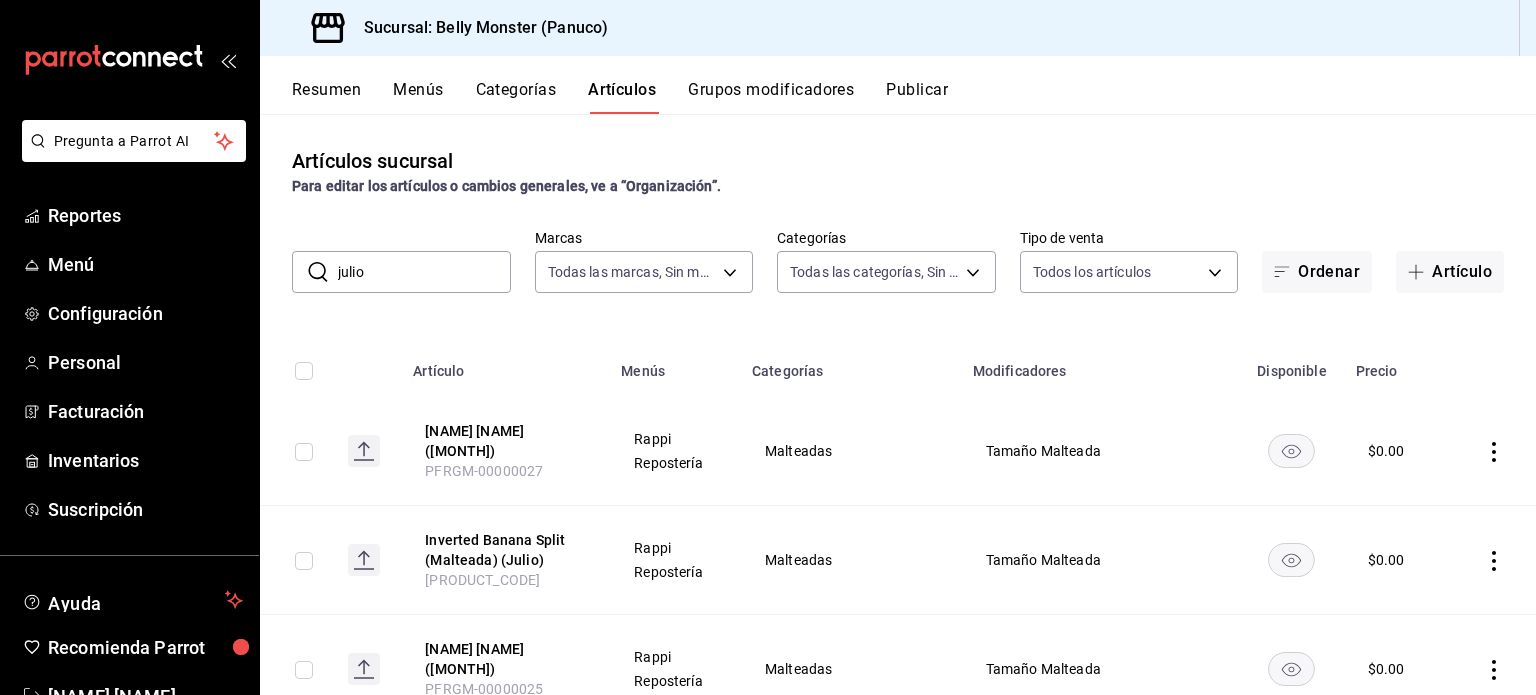 drag, startPoint x: 1403, startPoint y: 274, endPoint x: 1396, endPoint y: 210, distance: 64.381676 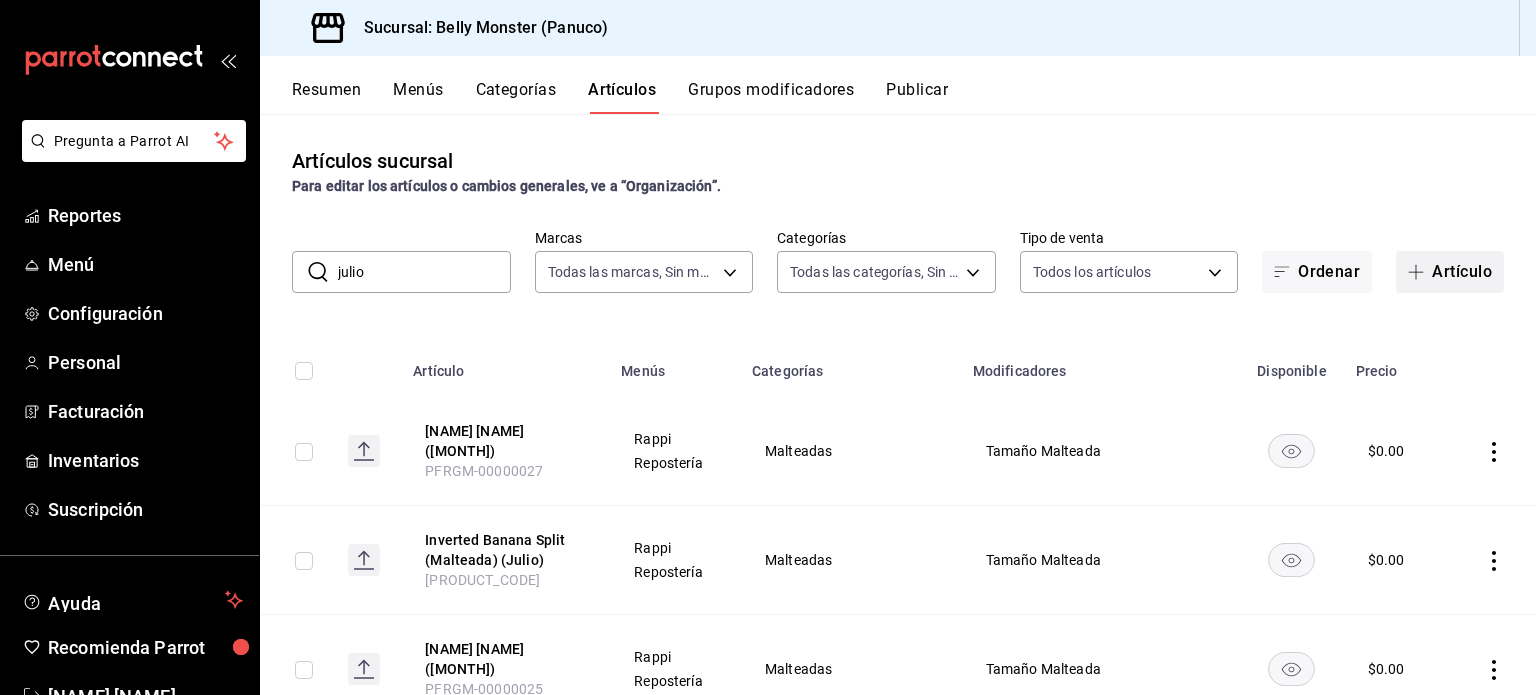 click 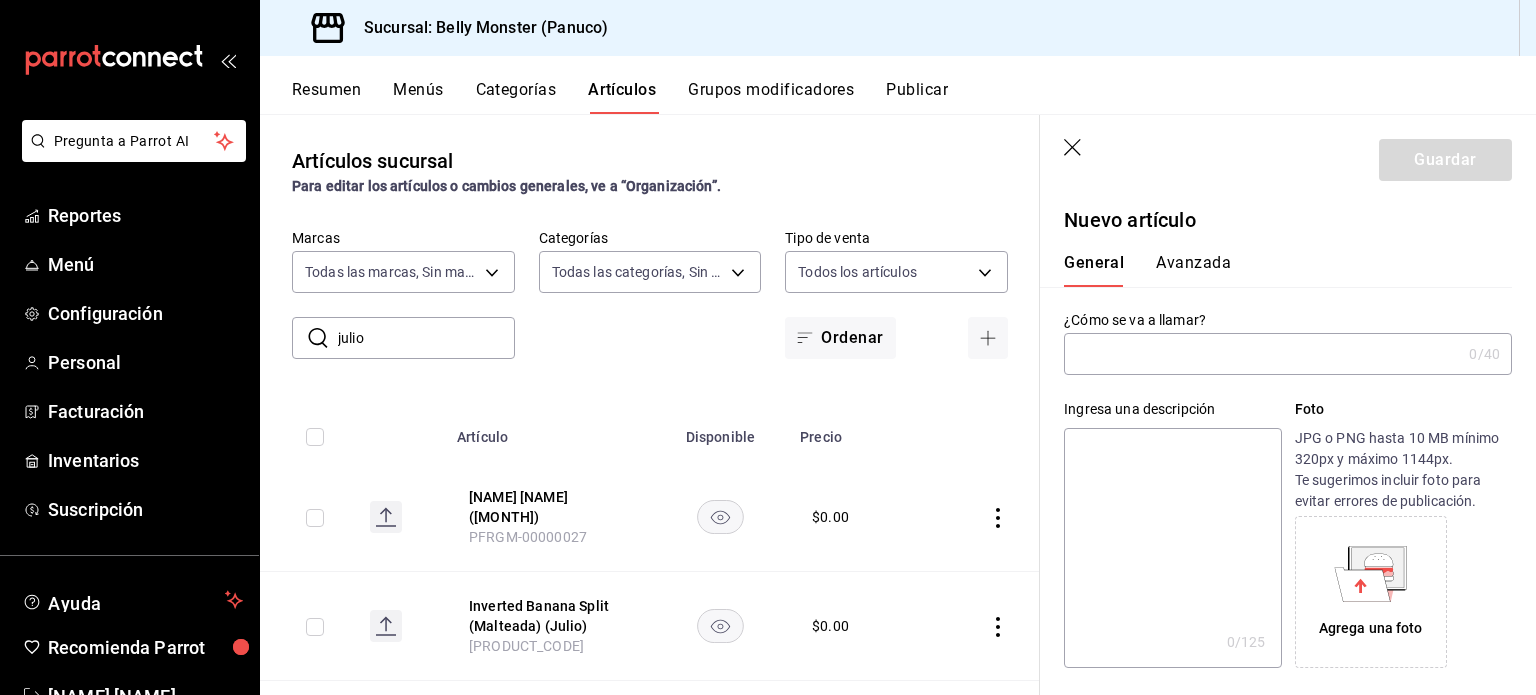 click at bounding box center (1262, 354) 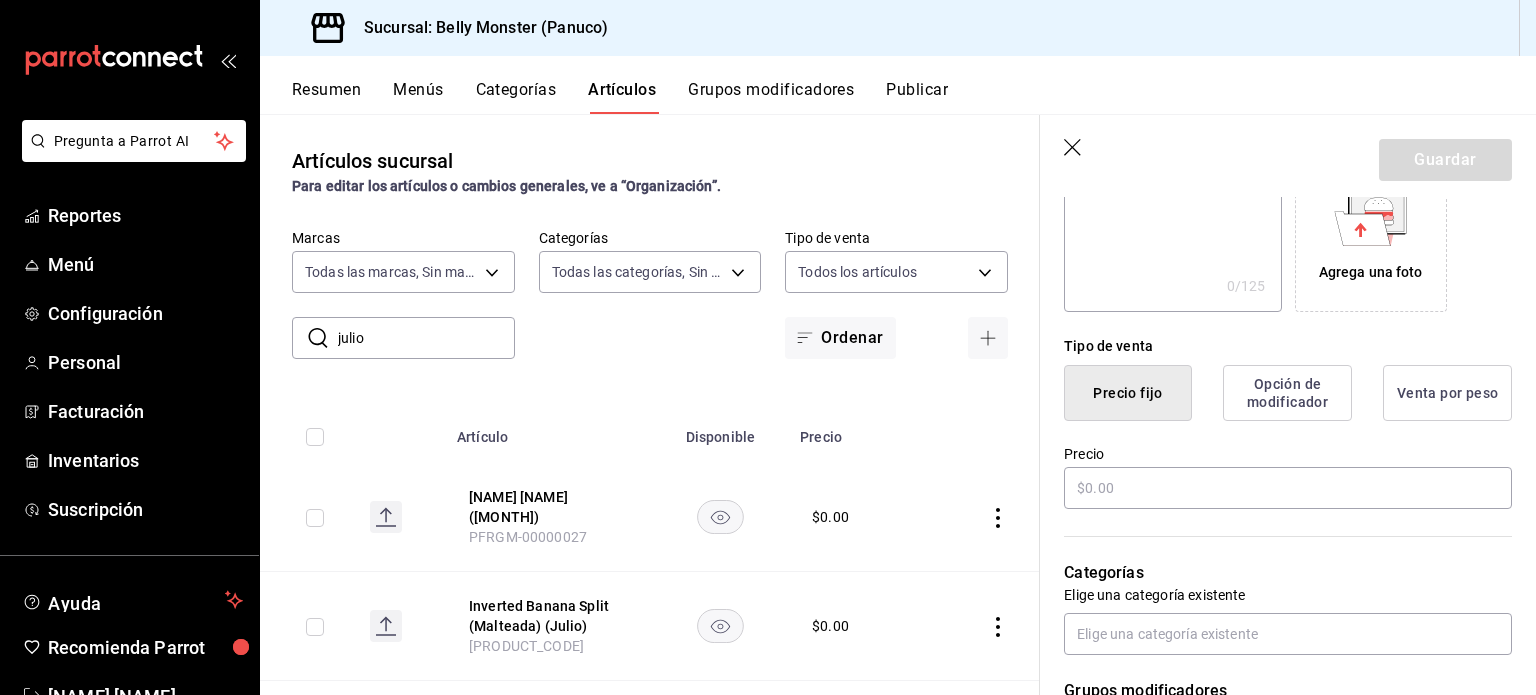 scroll, scrollTop: 359, scrollLeft: 0, axis: vertical 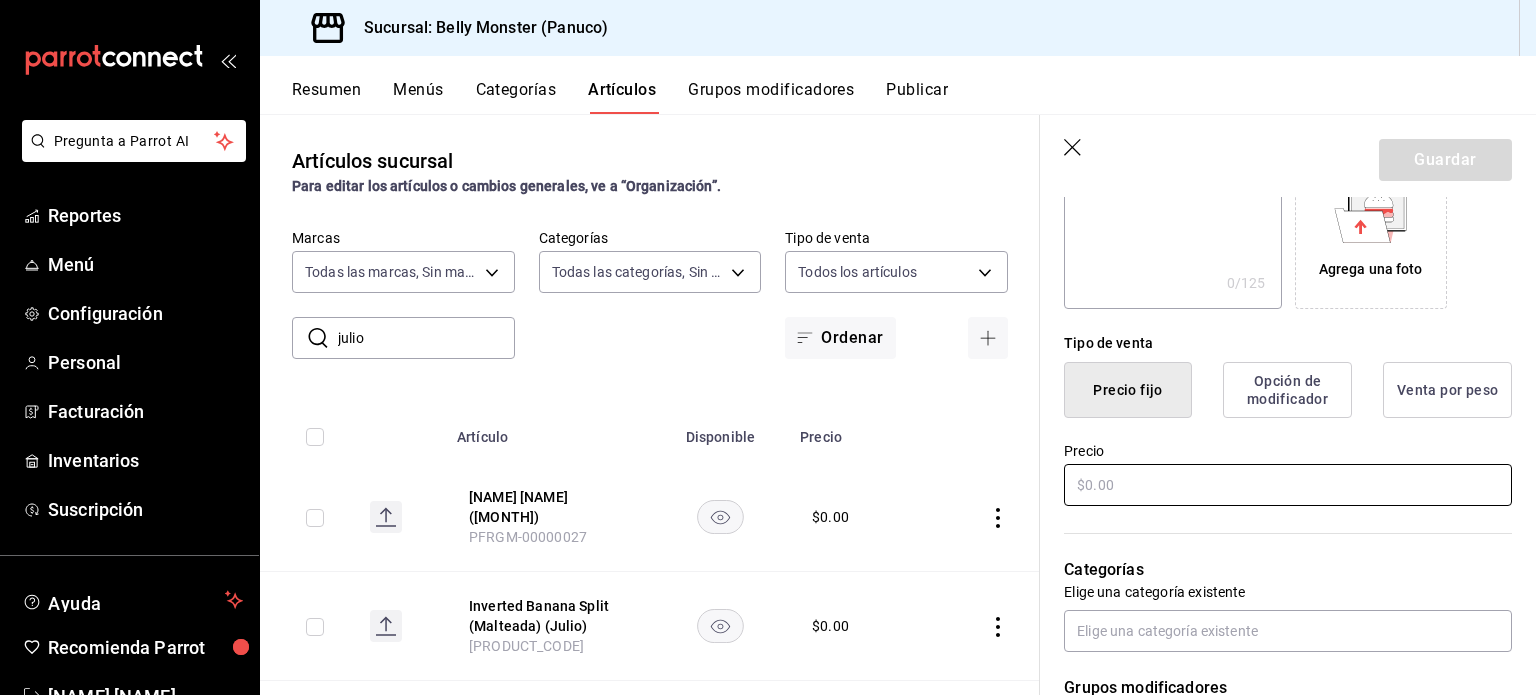 type on "[NAME] [NAME] ([MONTH])([MONTH]" 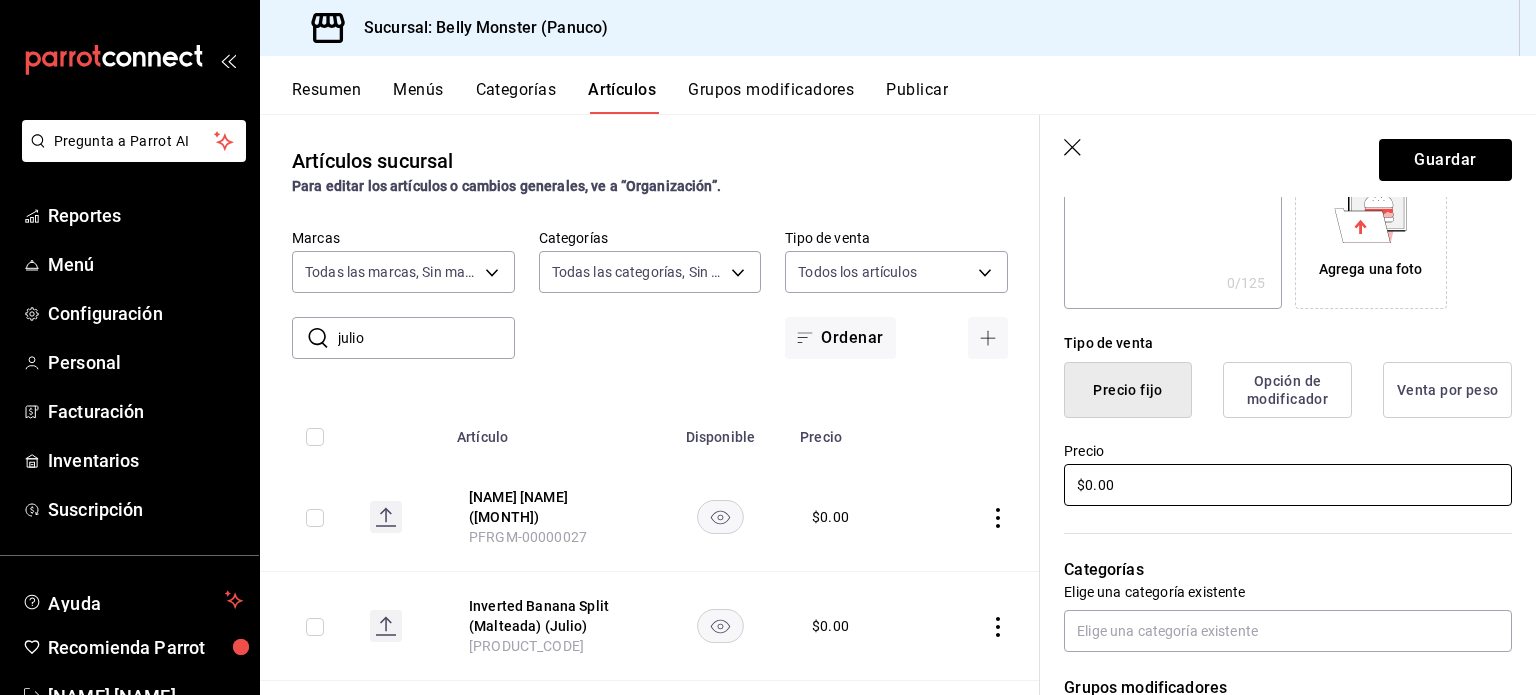 type on "$0.00" 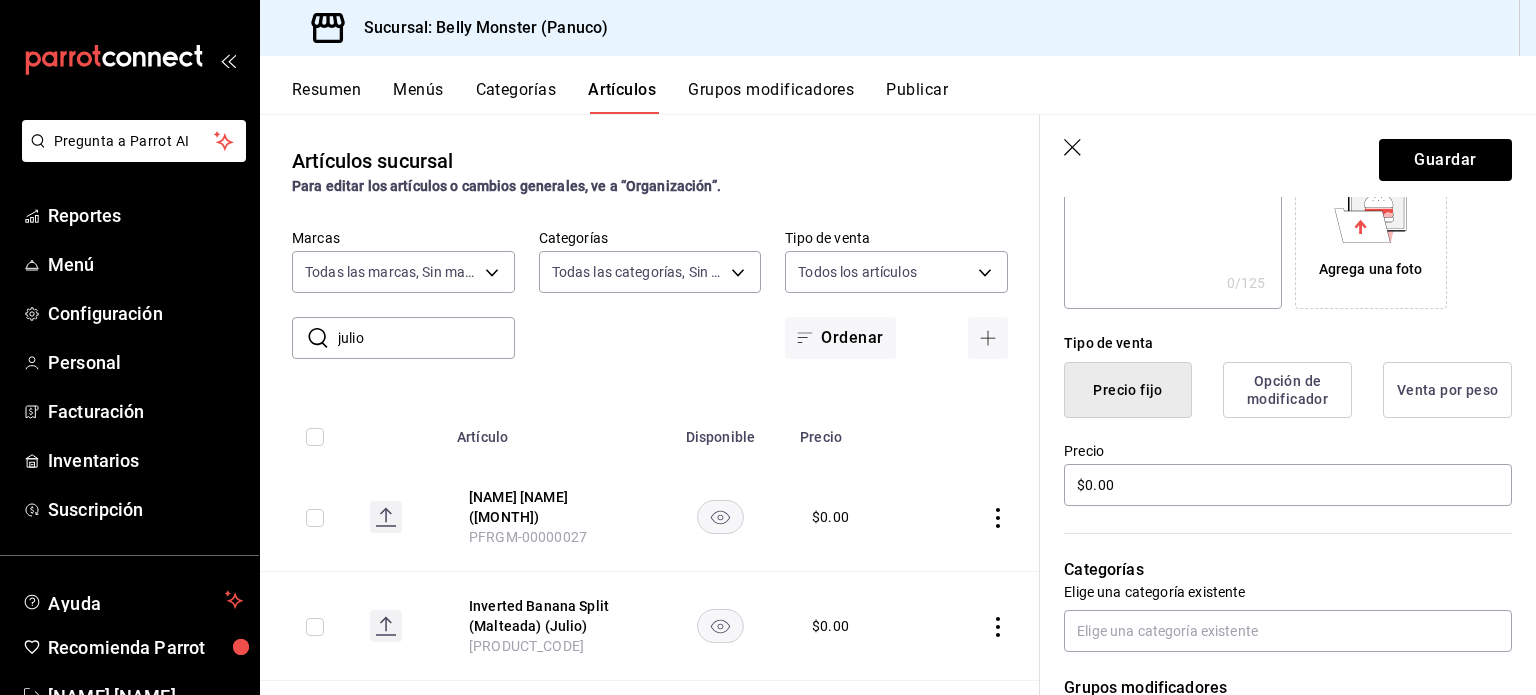 drag, startPoint x: 1528, startPoint y: 432, endPoint x: 1441, endPoint y: 541, distance: 139.46326 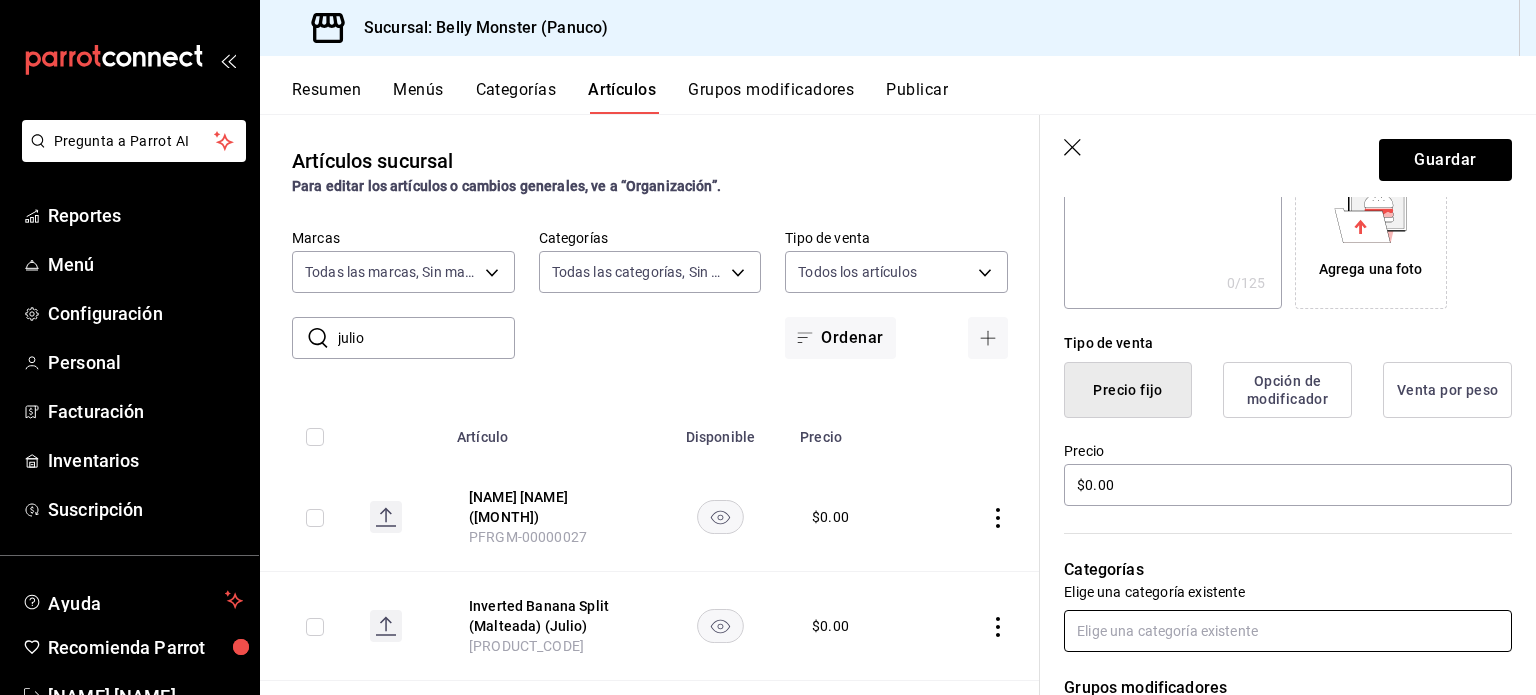 click at bounding box center [1288, 631] 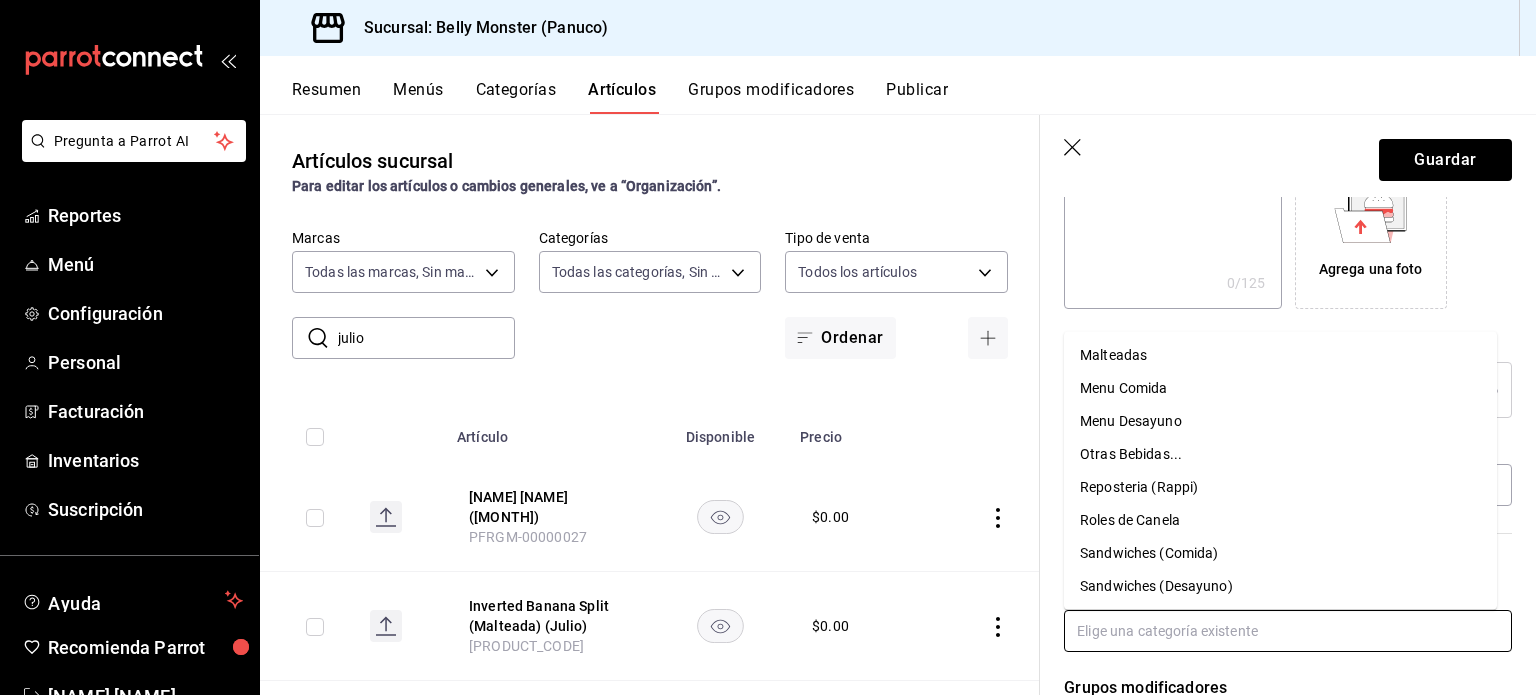 scroll, scrollTop: 580, scrollLeft: 0, axis: vertical 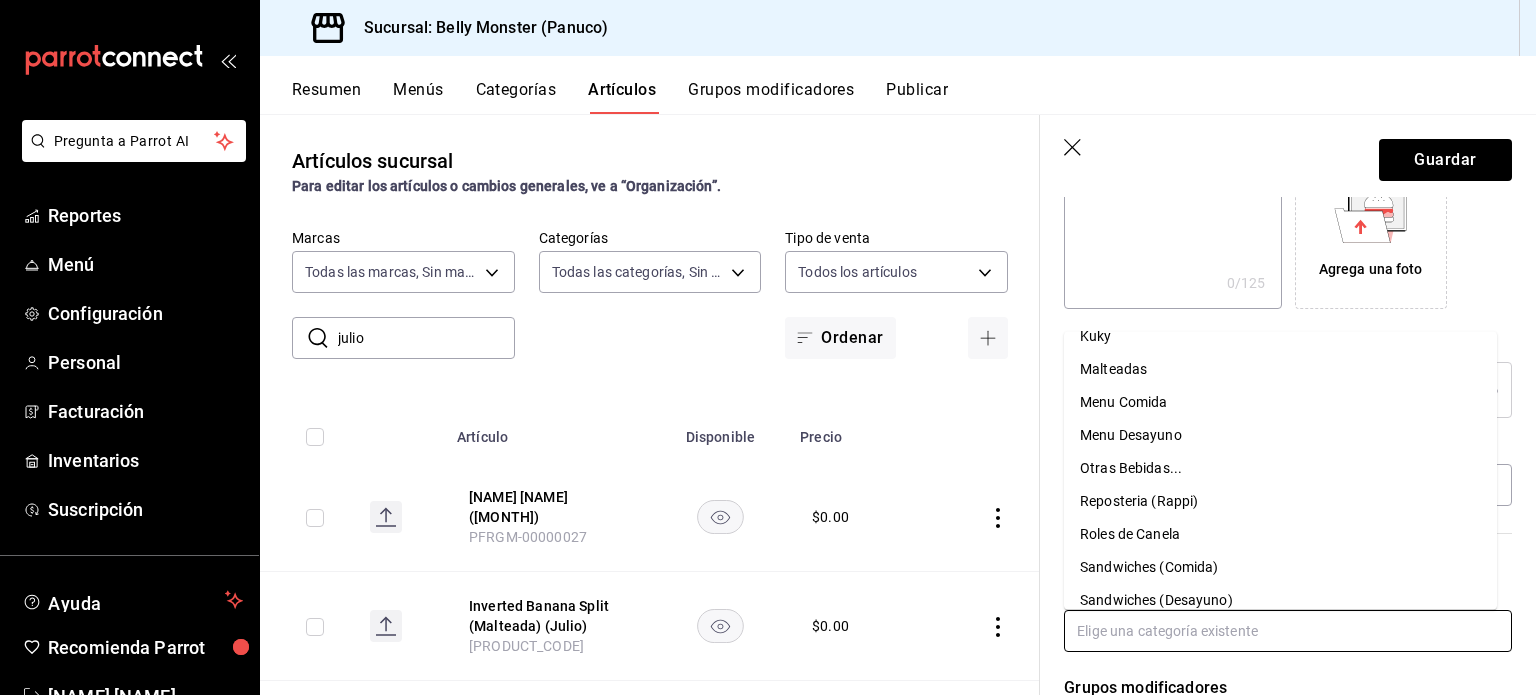 click on "Malteadas" at bounding box center (1280, 369) 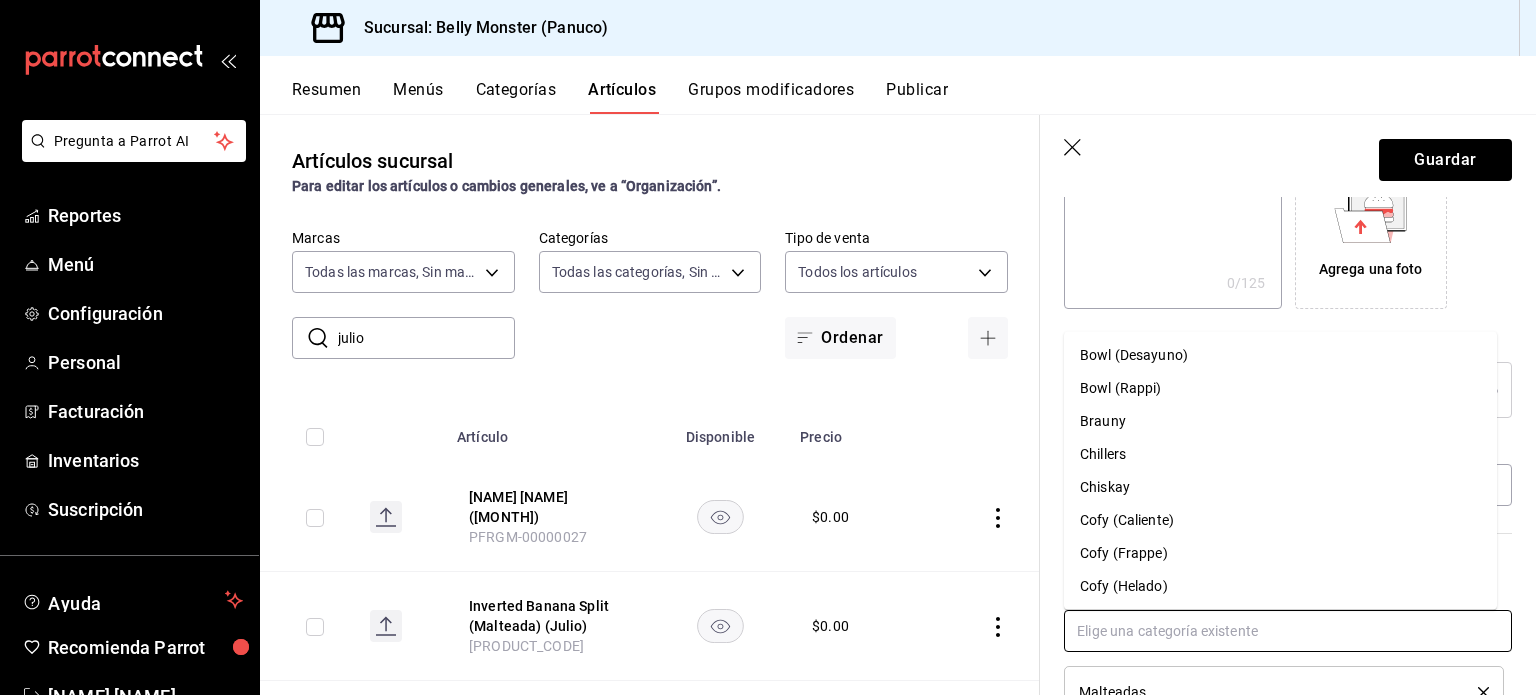 click at bounding box center (1288, 631) 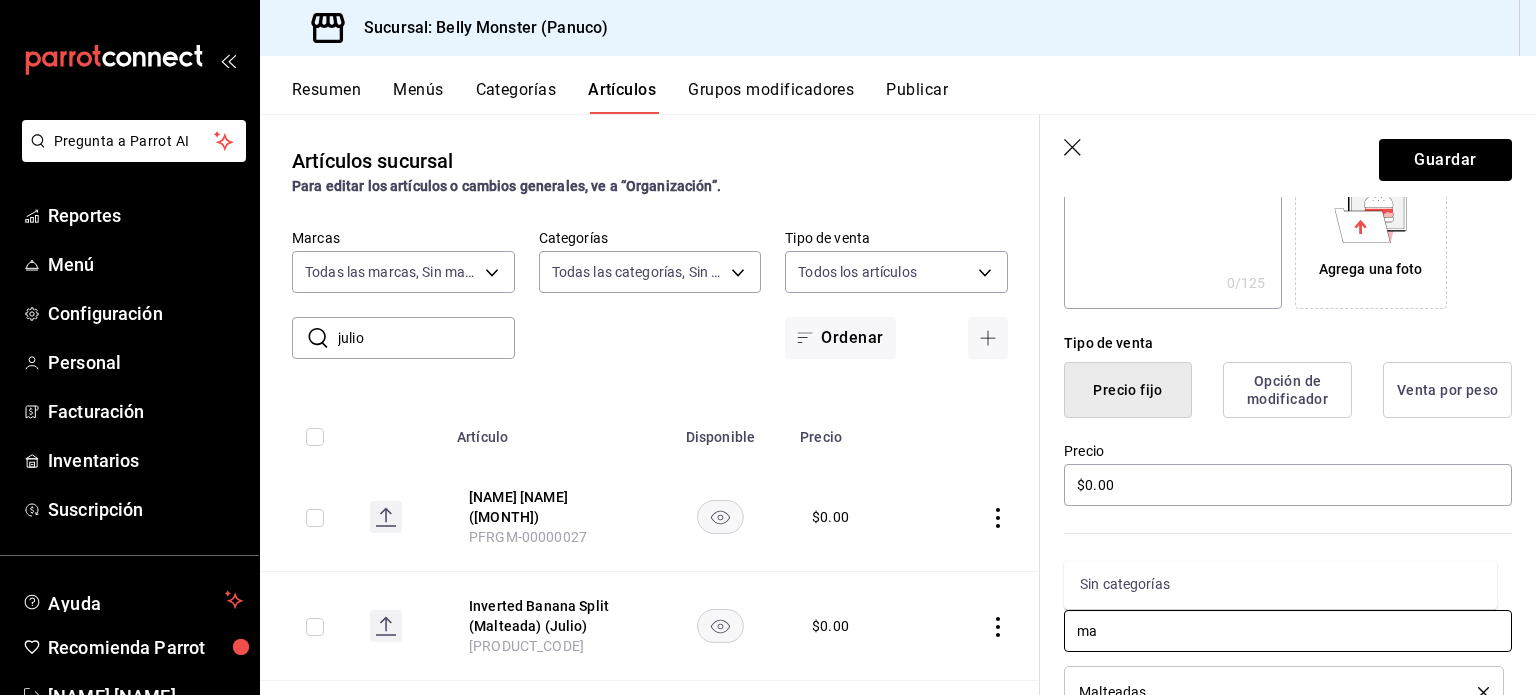 type on "m" 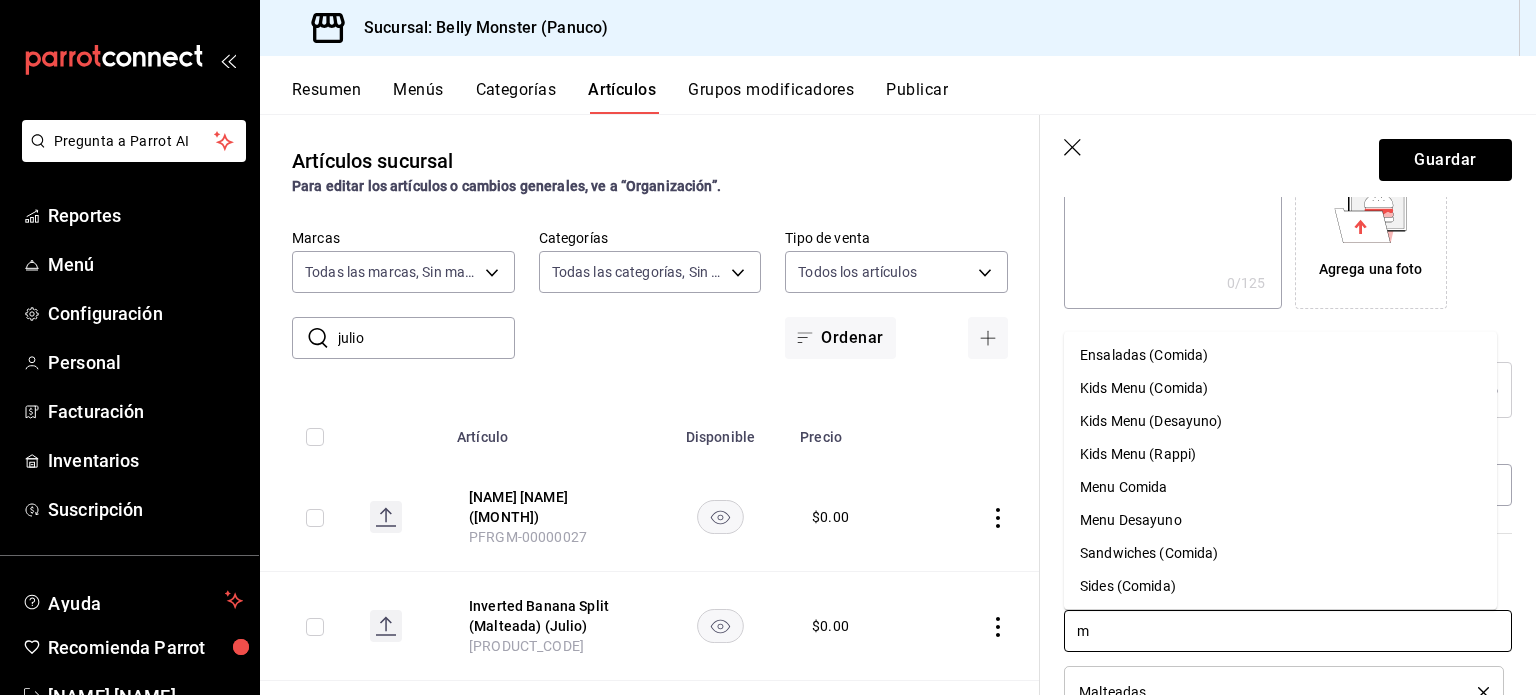 type 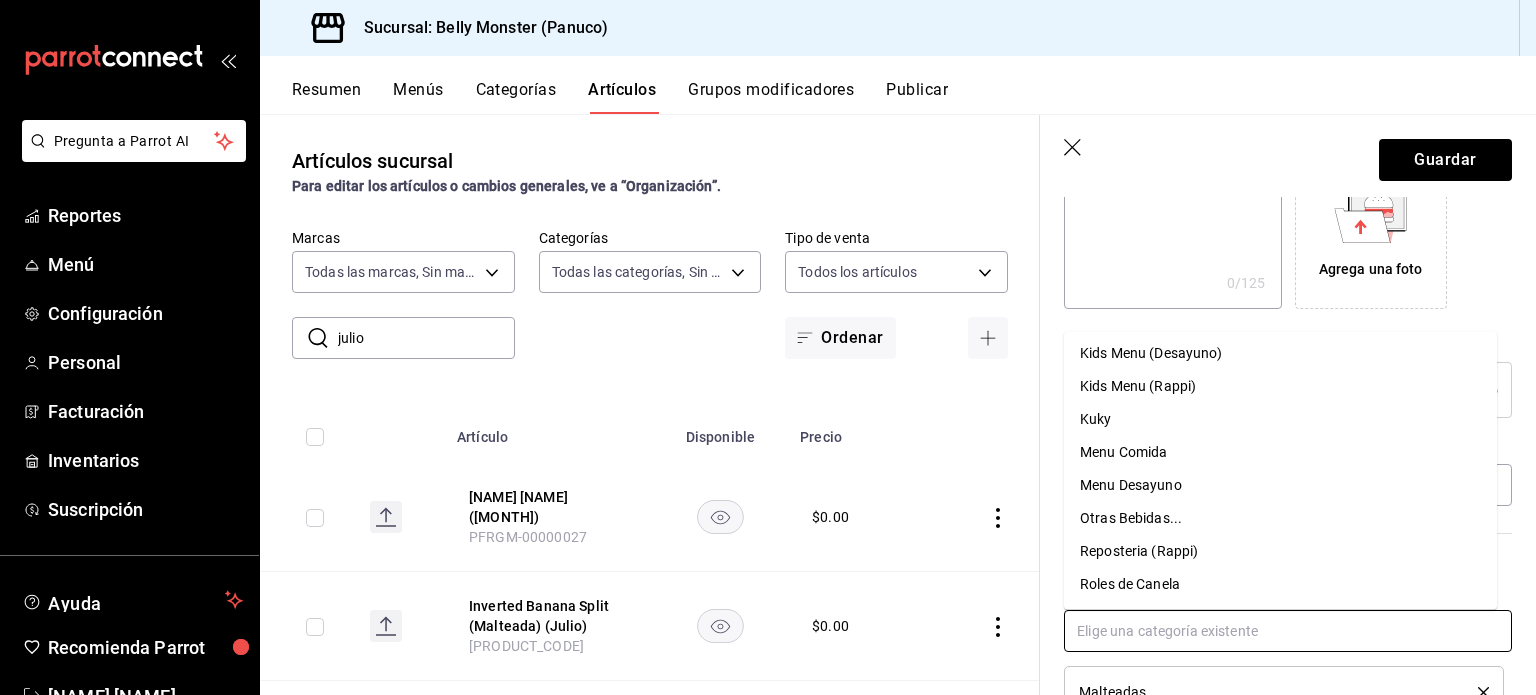 scroll, scrollTop: 488, scrollLeft: 0, axis: vertical 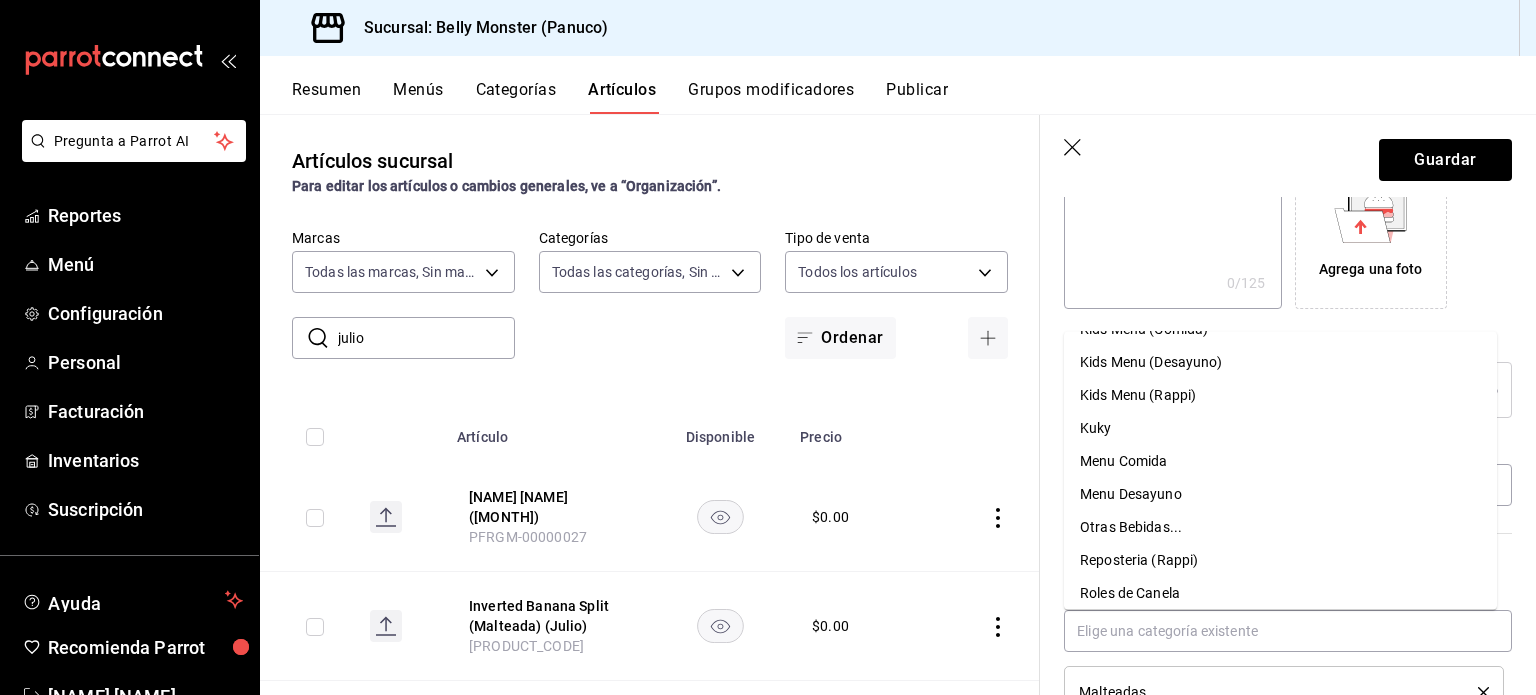 click on "Categorías Elige una categoría existente [MONTH]" at bounding box center [1276, 613] 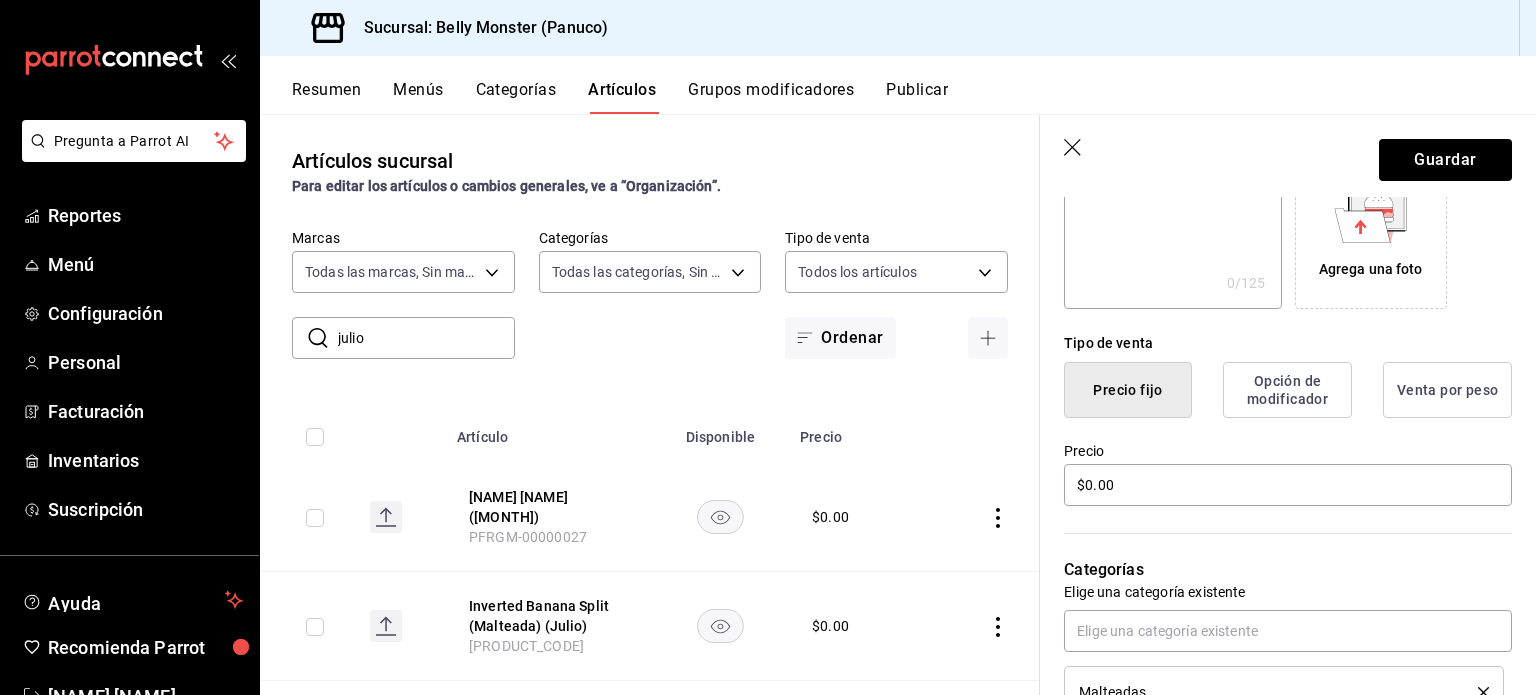 drag, startPoint x: 1533, startPoint y: 424, endPoint x: 1484, endPoint y: 567, distance: 151.16217 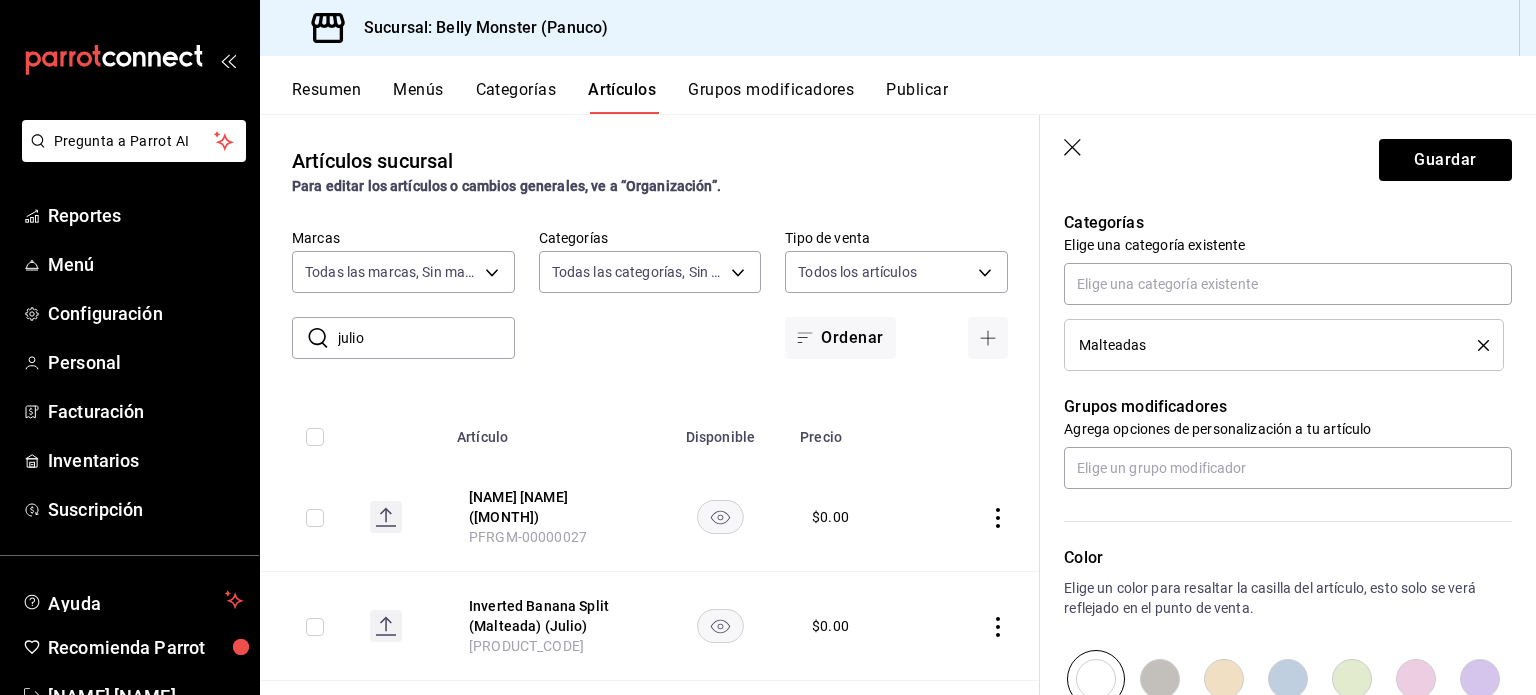 scroll, scrollTop: 736, scrollLeft: 0, axis: vertical 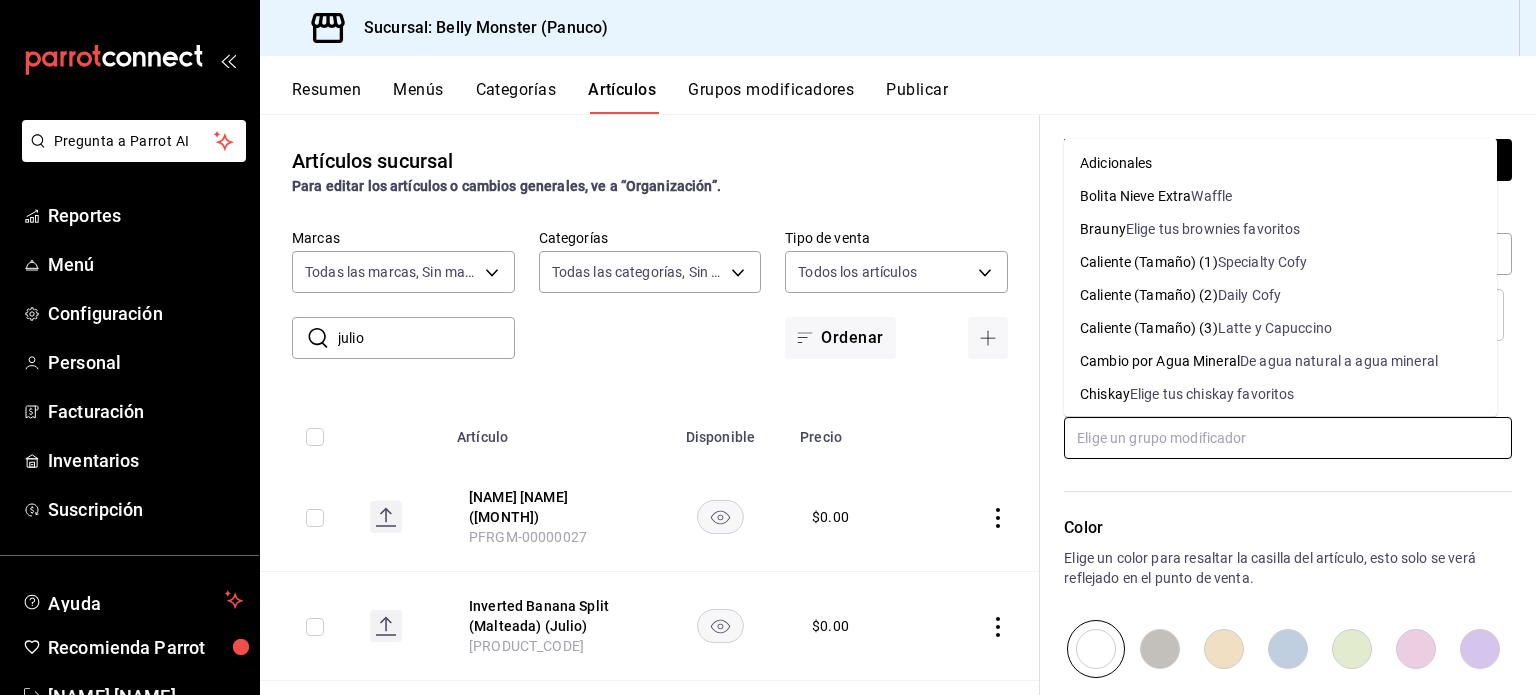 click at bounding box center [1288, 438] 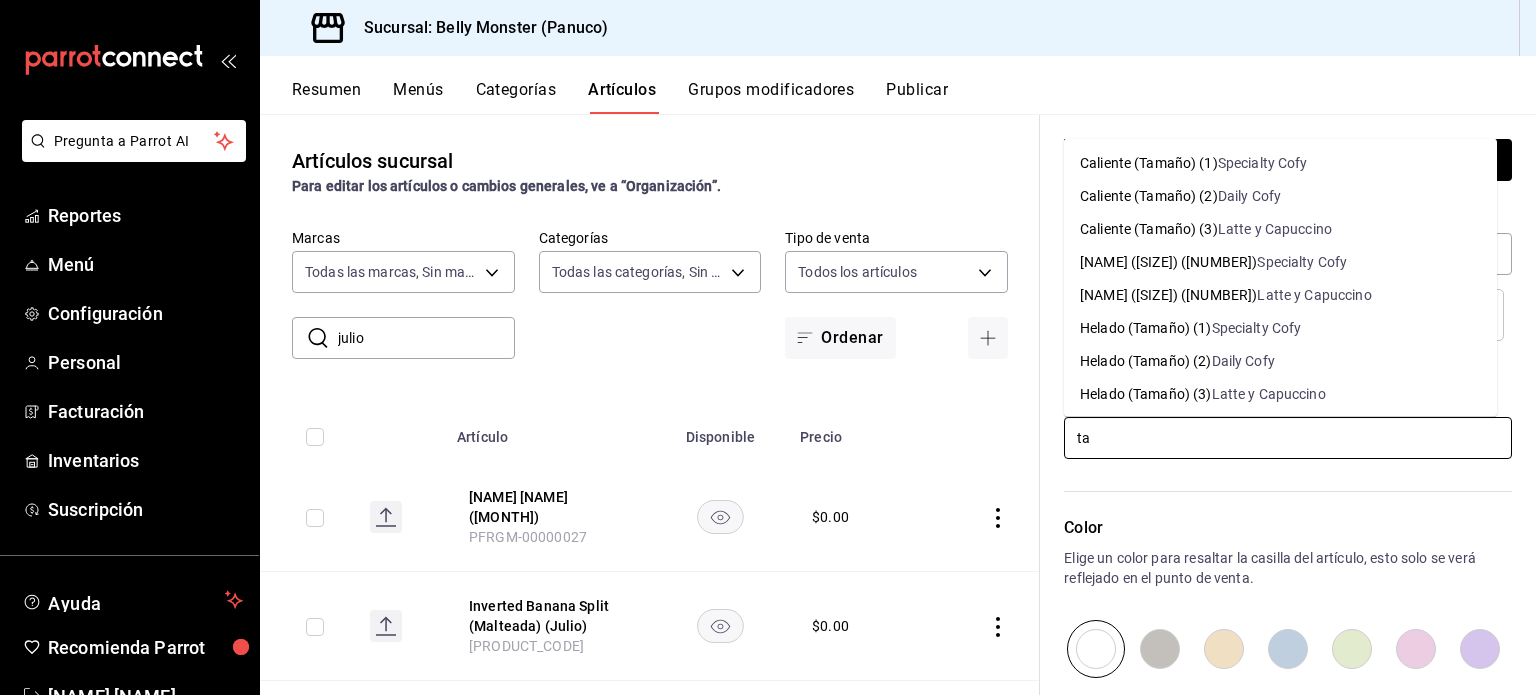 type on "t" 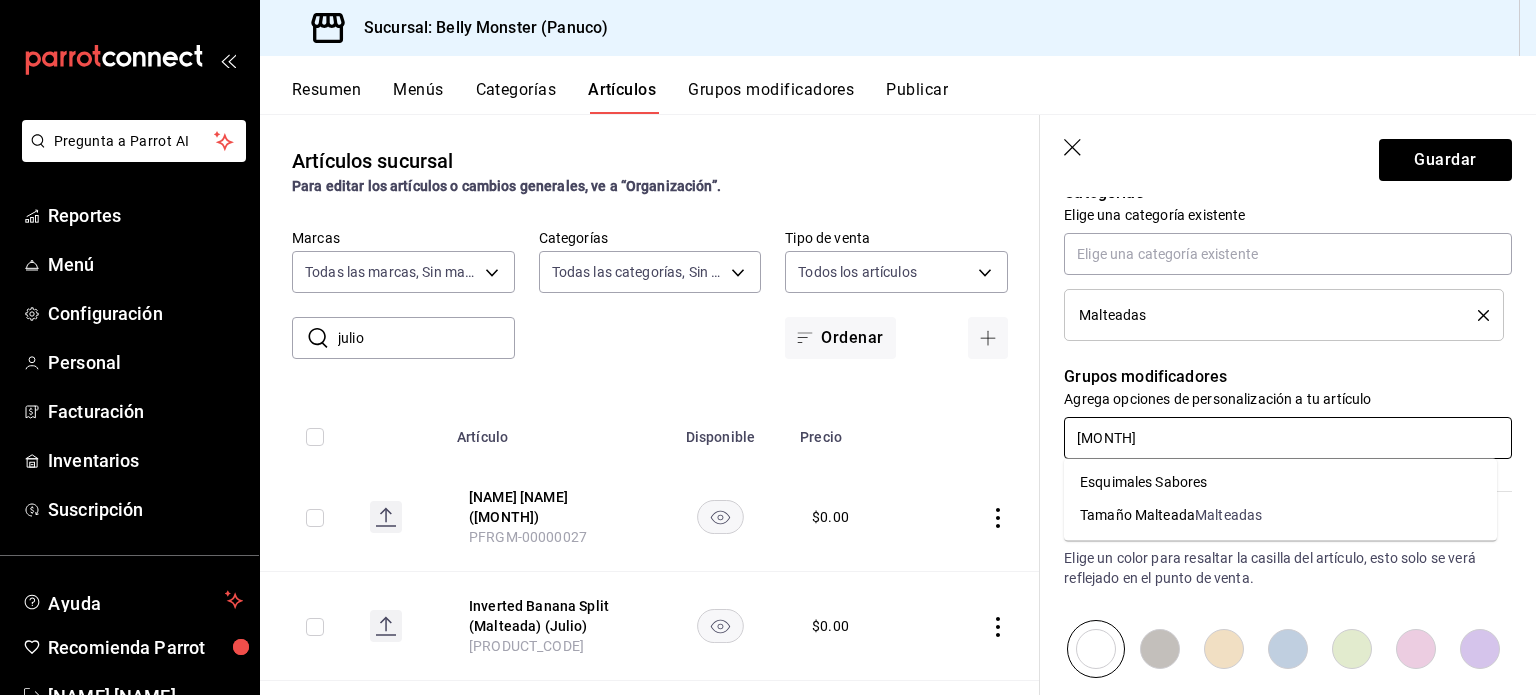 type on "[MONTH]" 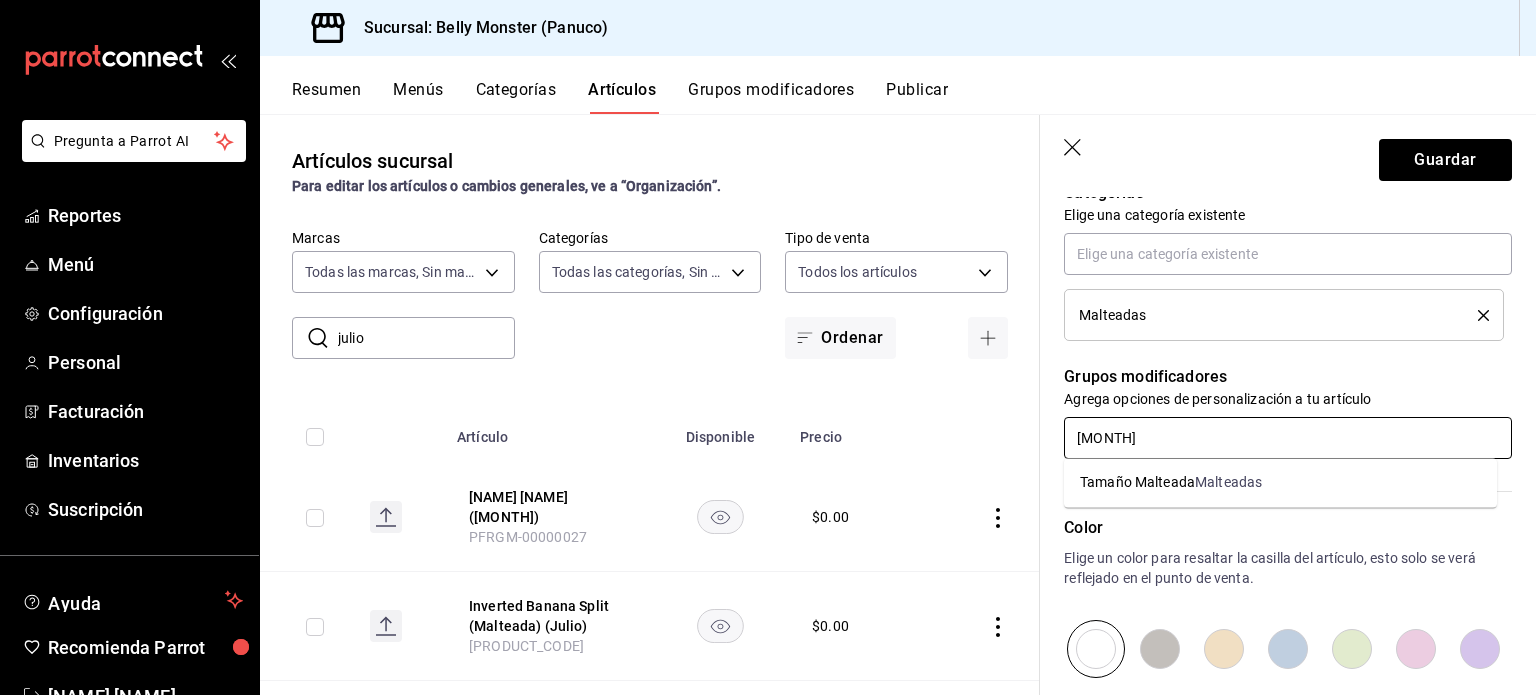 click on "Tamaño Malteada" at bounding box center [1137, 482] 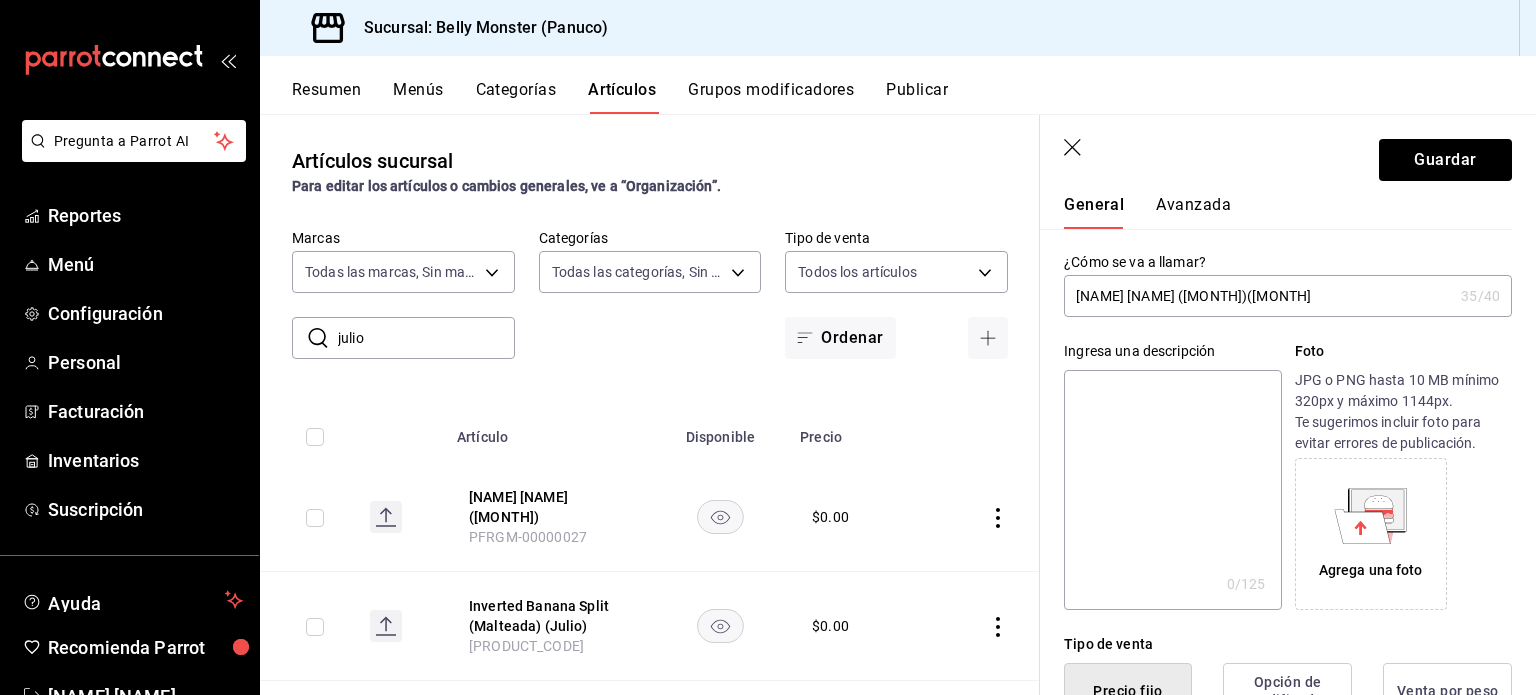 scroll, scrollTop: 0, scrollLeft: 0, axis: both 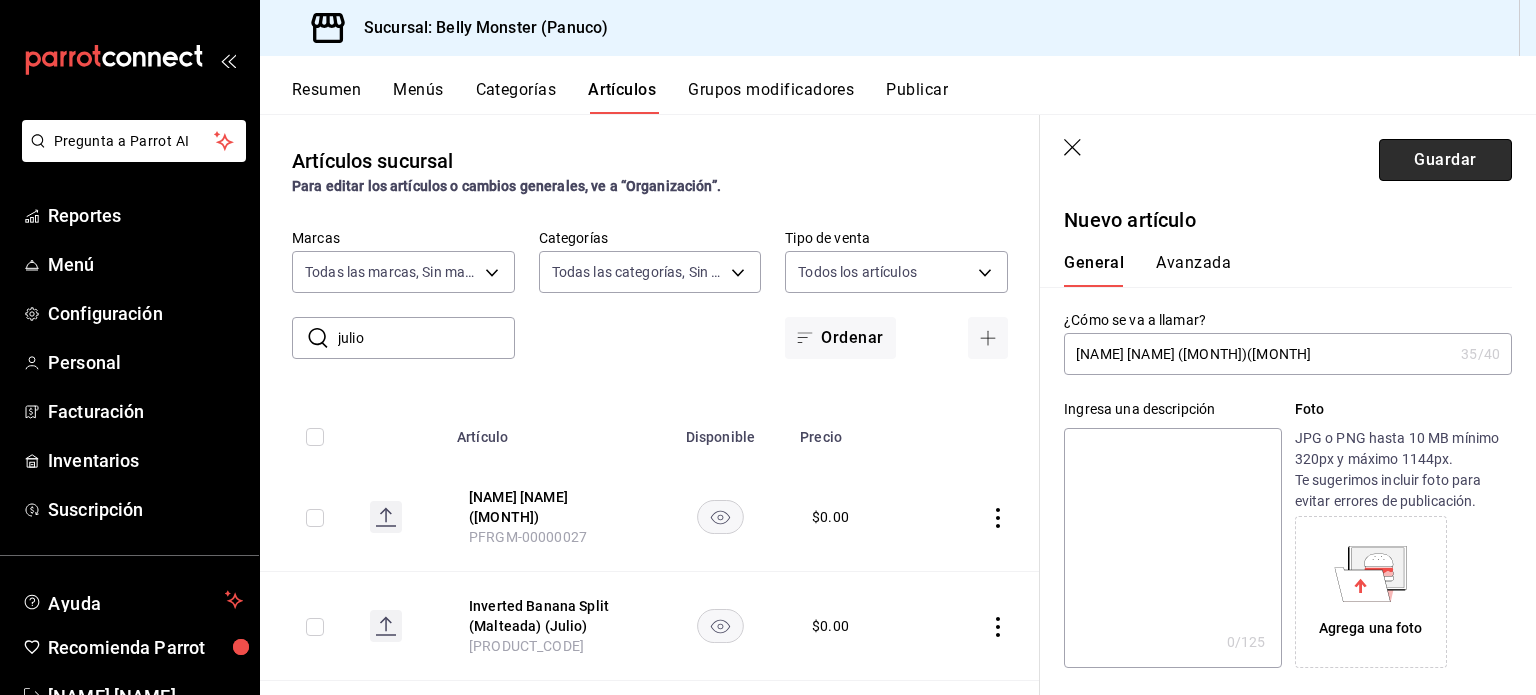click on "Guardar" at bounding box center (1445, 160) 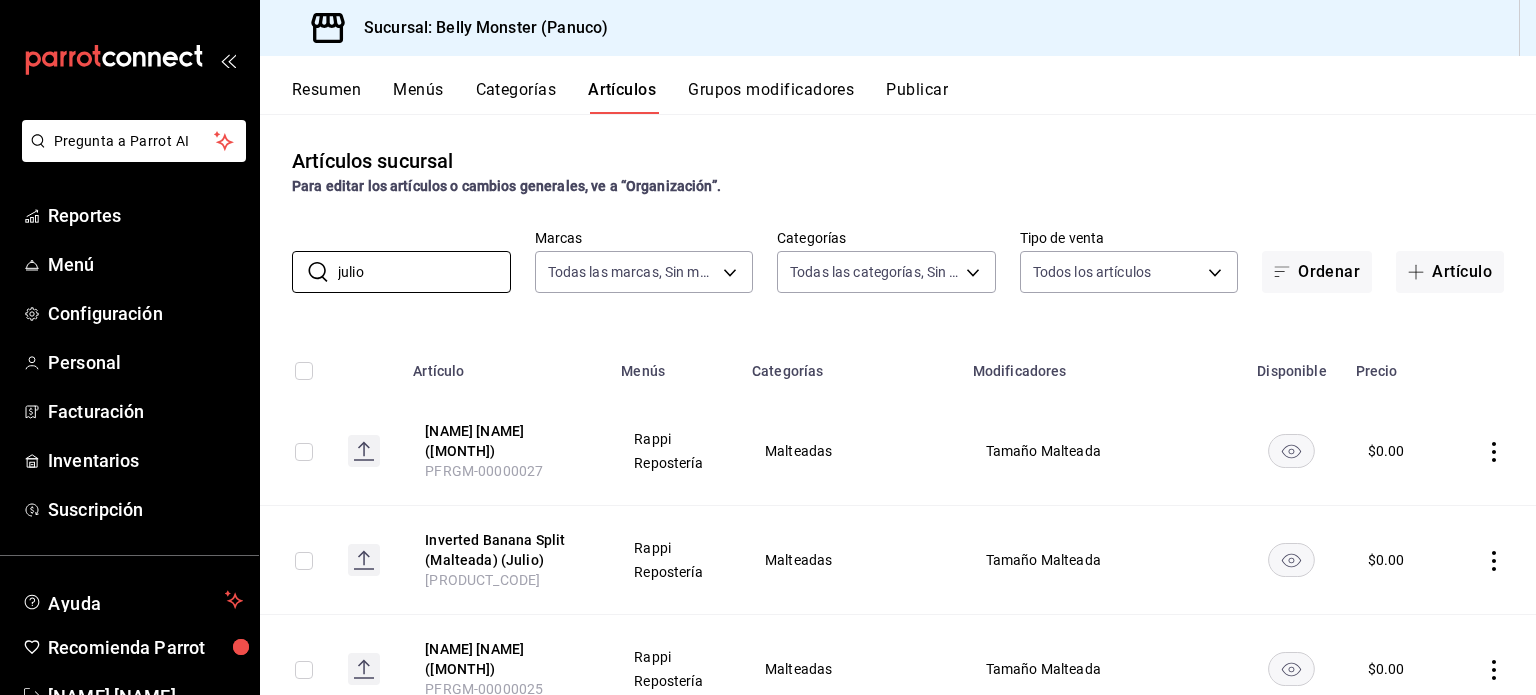 drag, startPoint x: 377, startPoint y: 275, endPoint x: 264, endPoint y: 270, distance: 113.110565 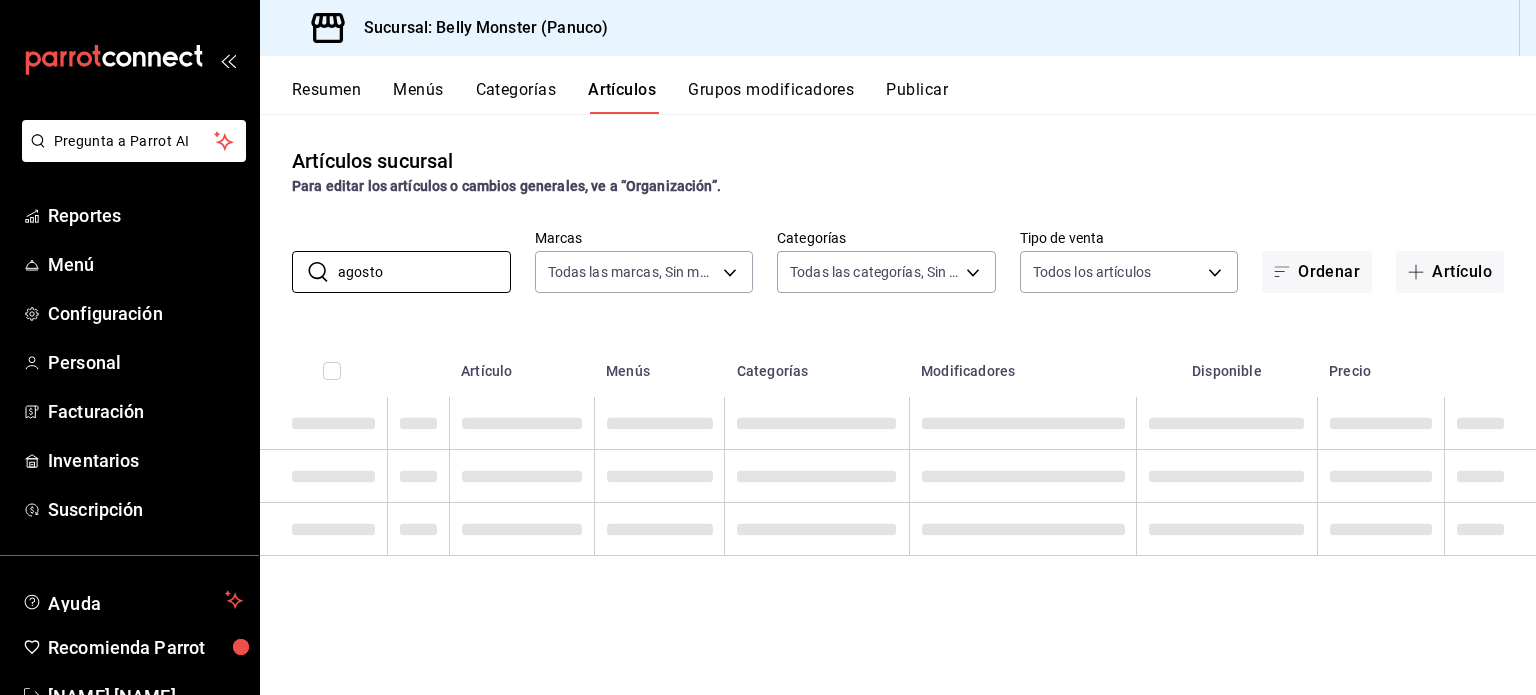 type on "agosto" 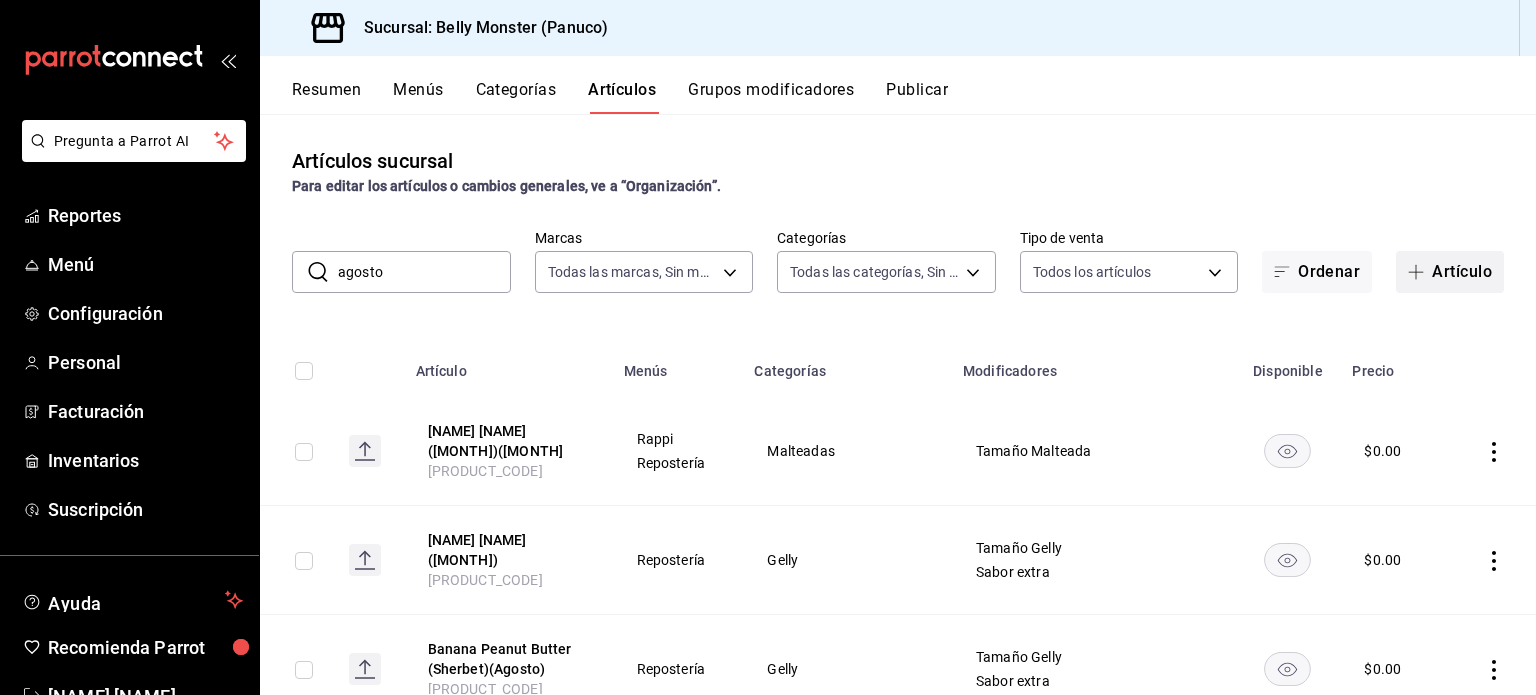 click 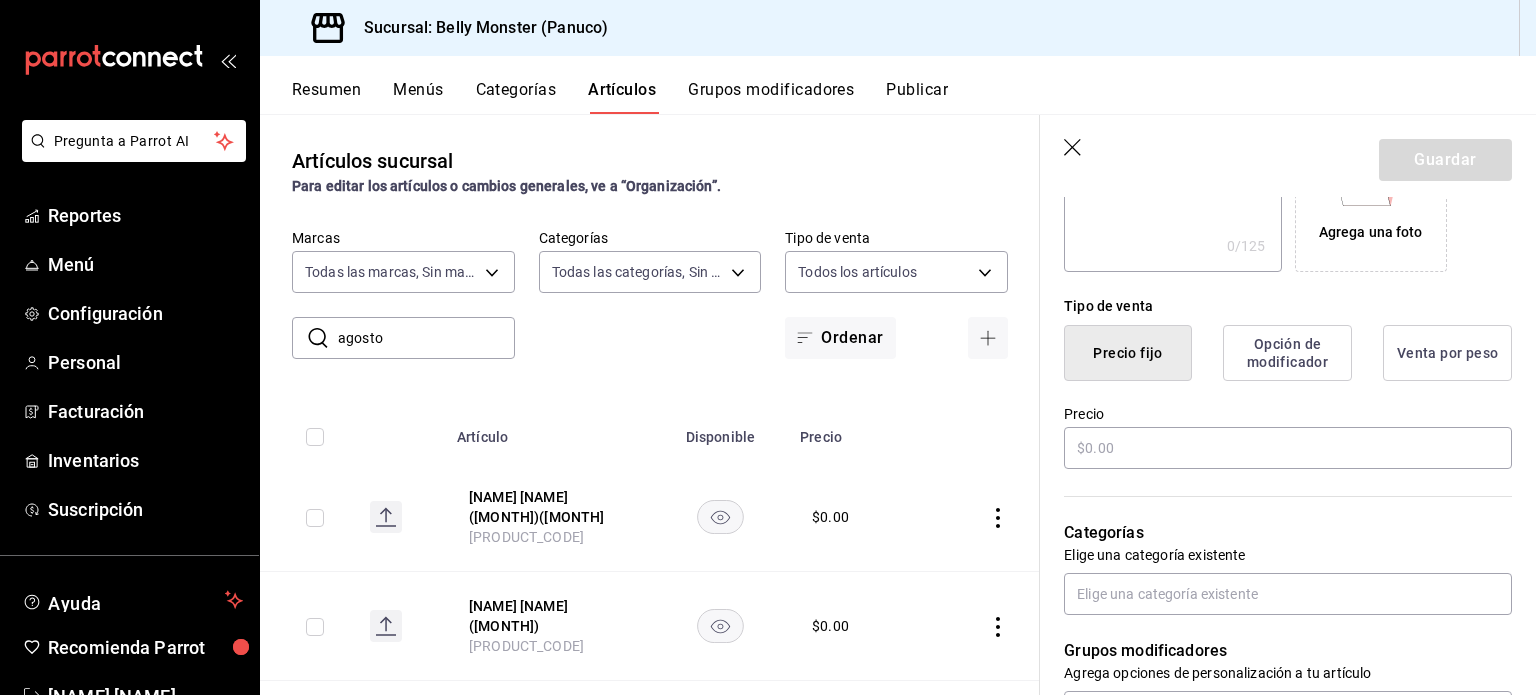 scroll, scrollTop: 418, scrollLeft: 0, axis: vertical 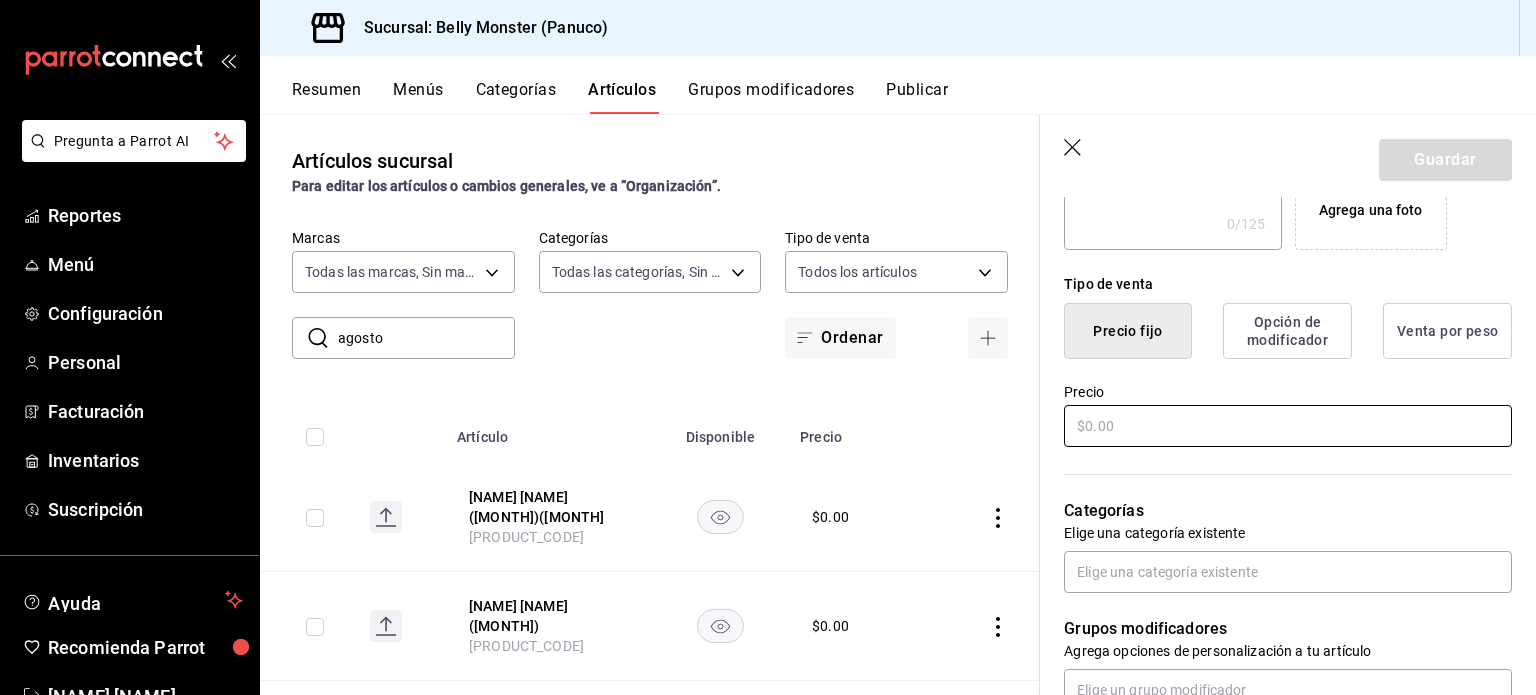 type on "[NAME] [NAME] ([MONTH])([MONTH]" 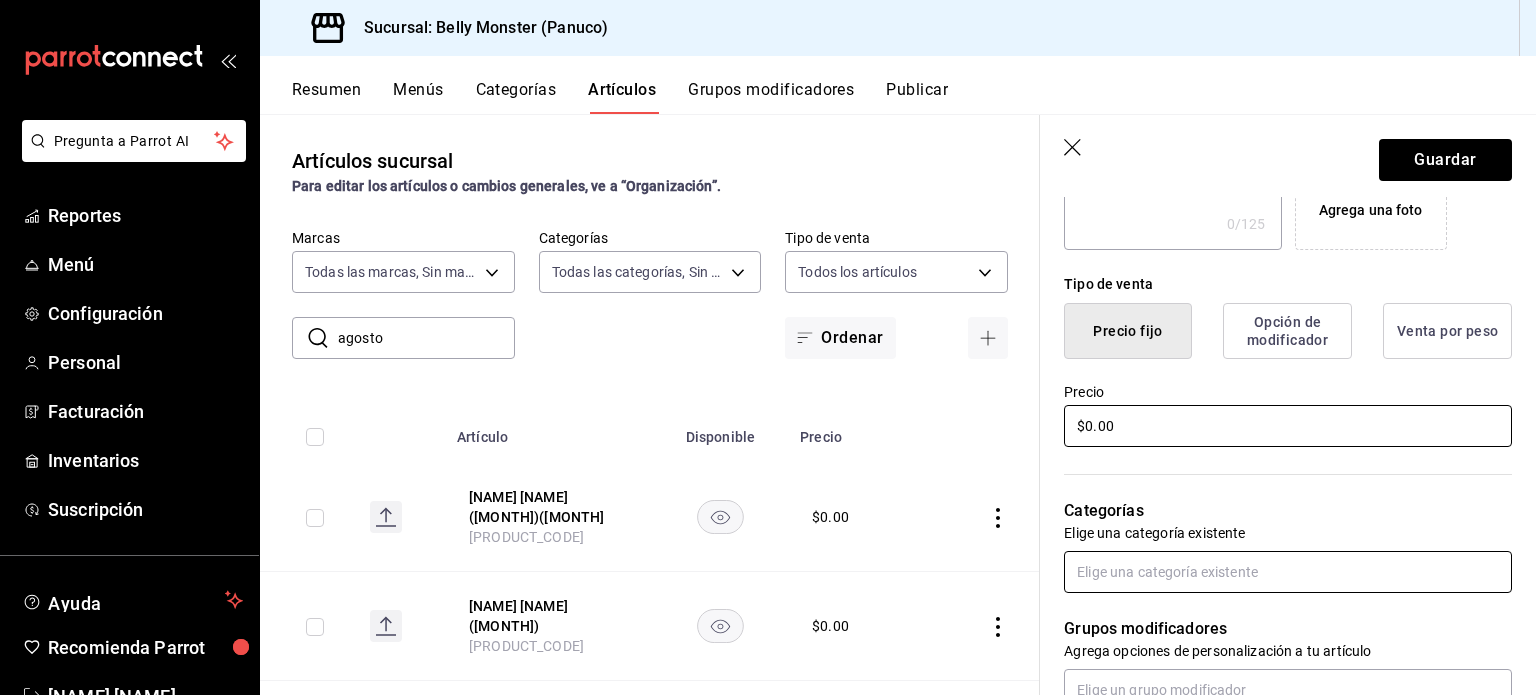 type on "$0.00" 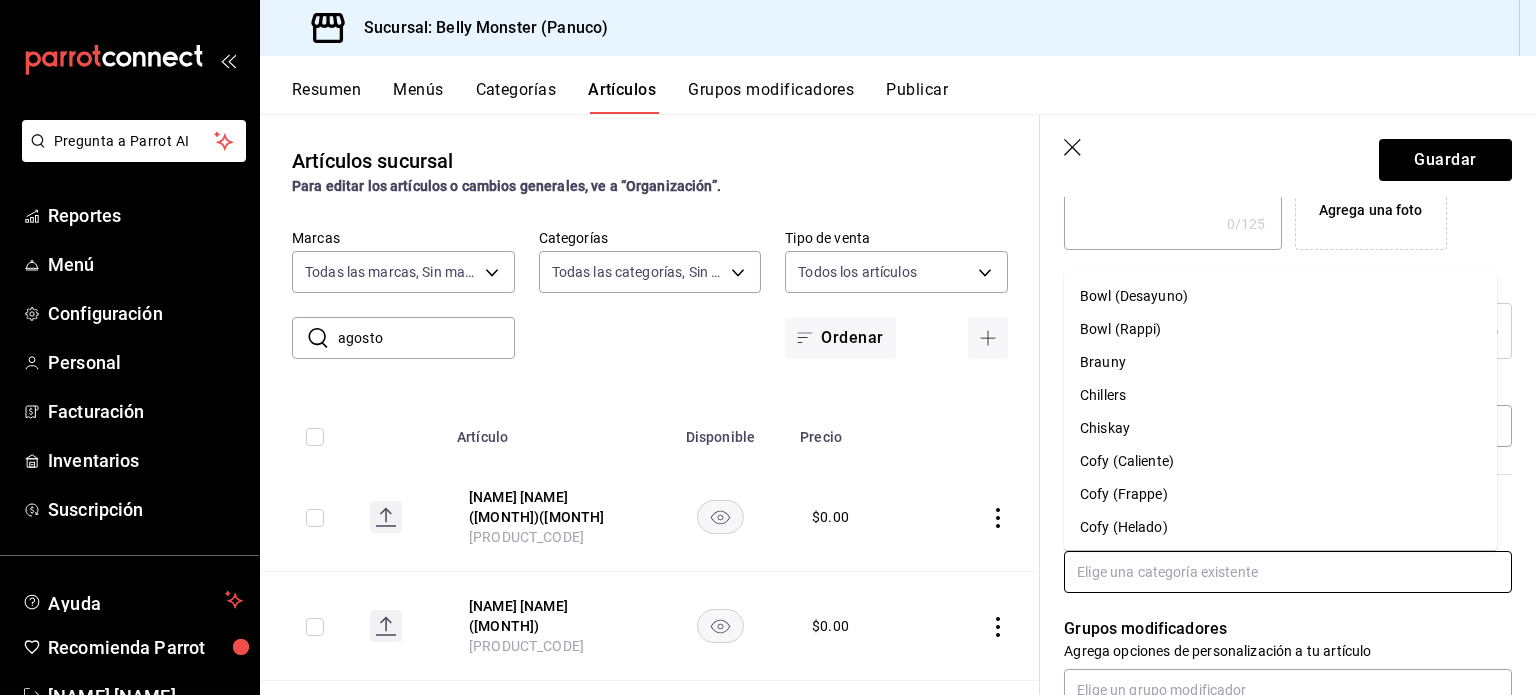 click at bounding box center [1288, 572] 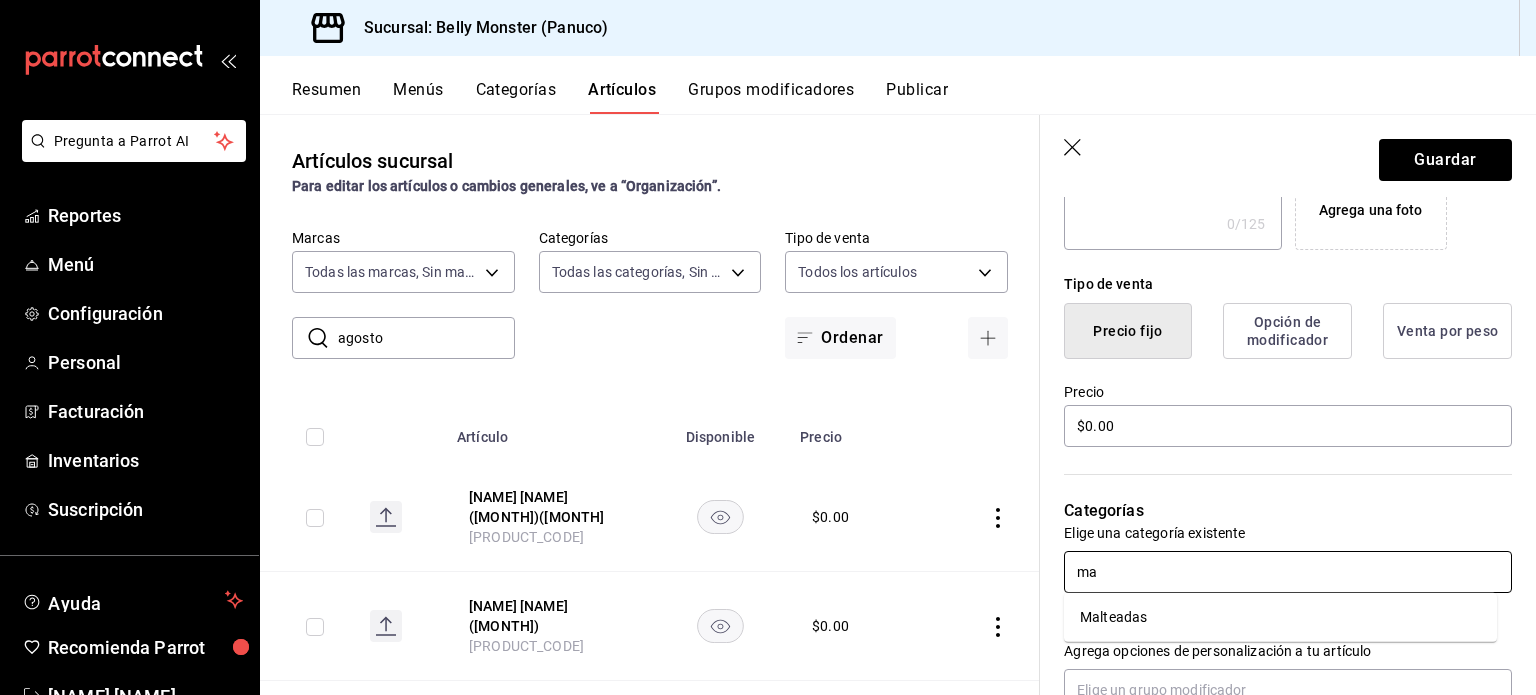 type on "mal" 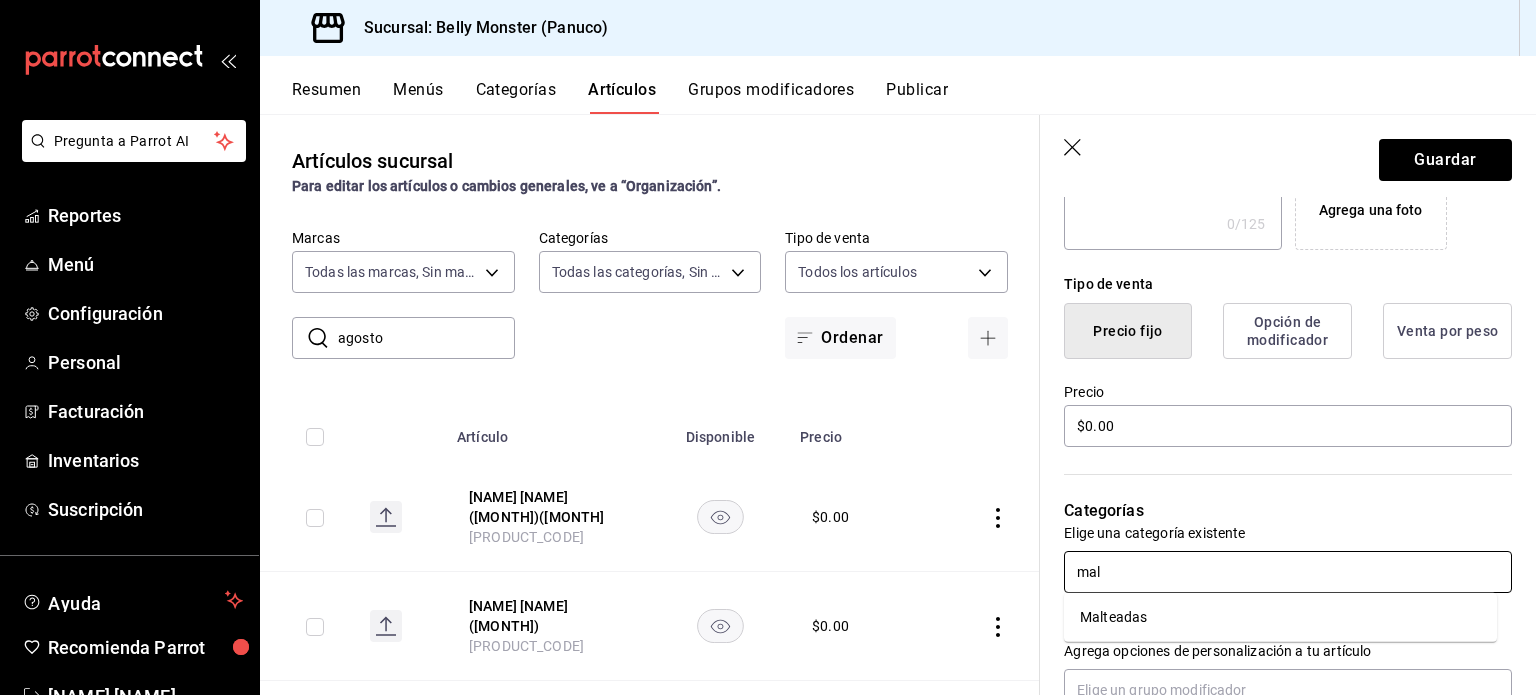 click on "Malteadas" at bounding box center (1280, 617) 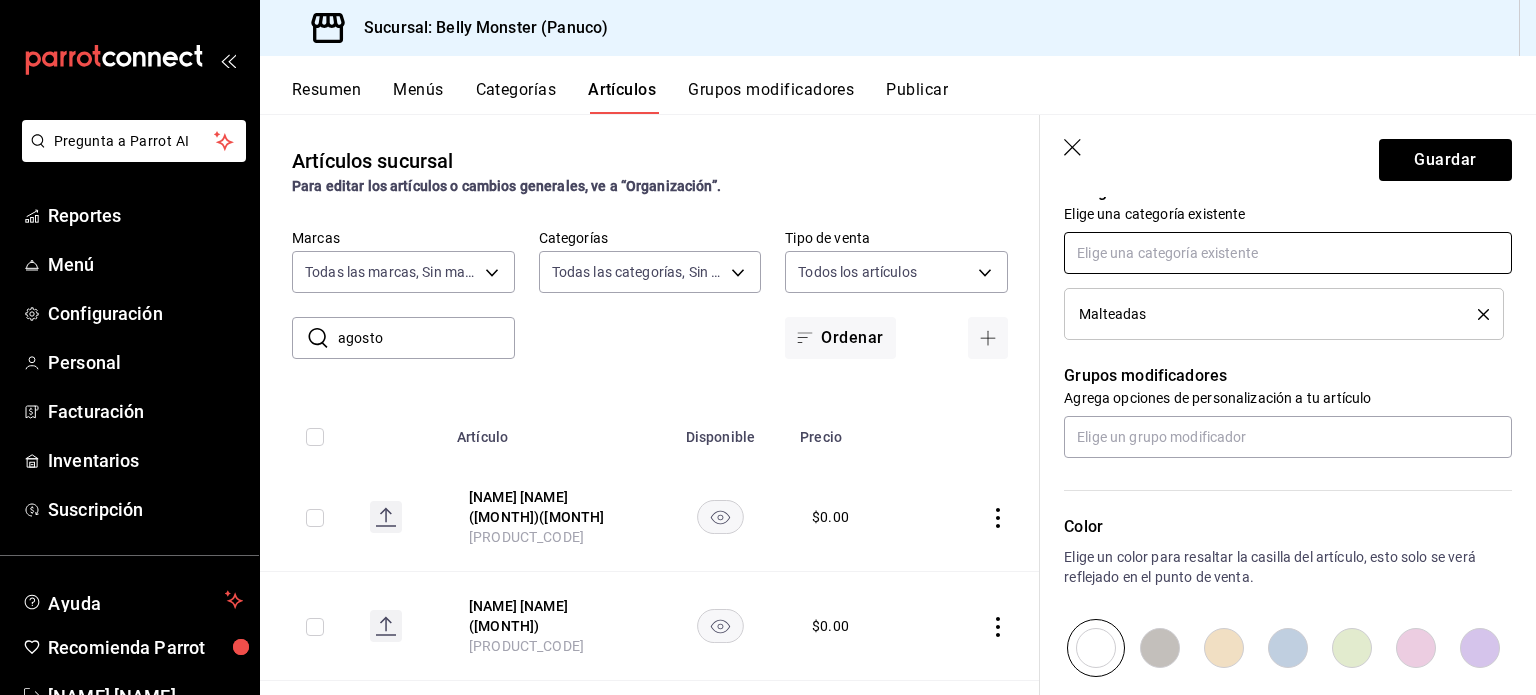 scroll, scrollTop: 744, scrollLeft: 0, axis: vertical 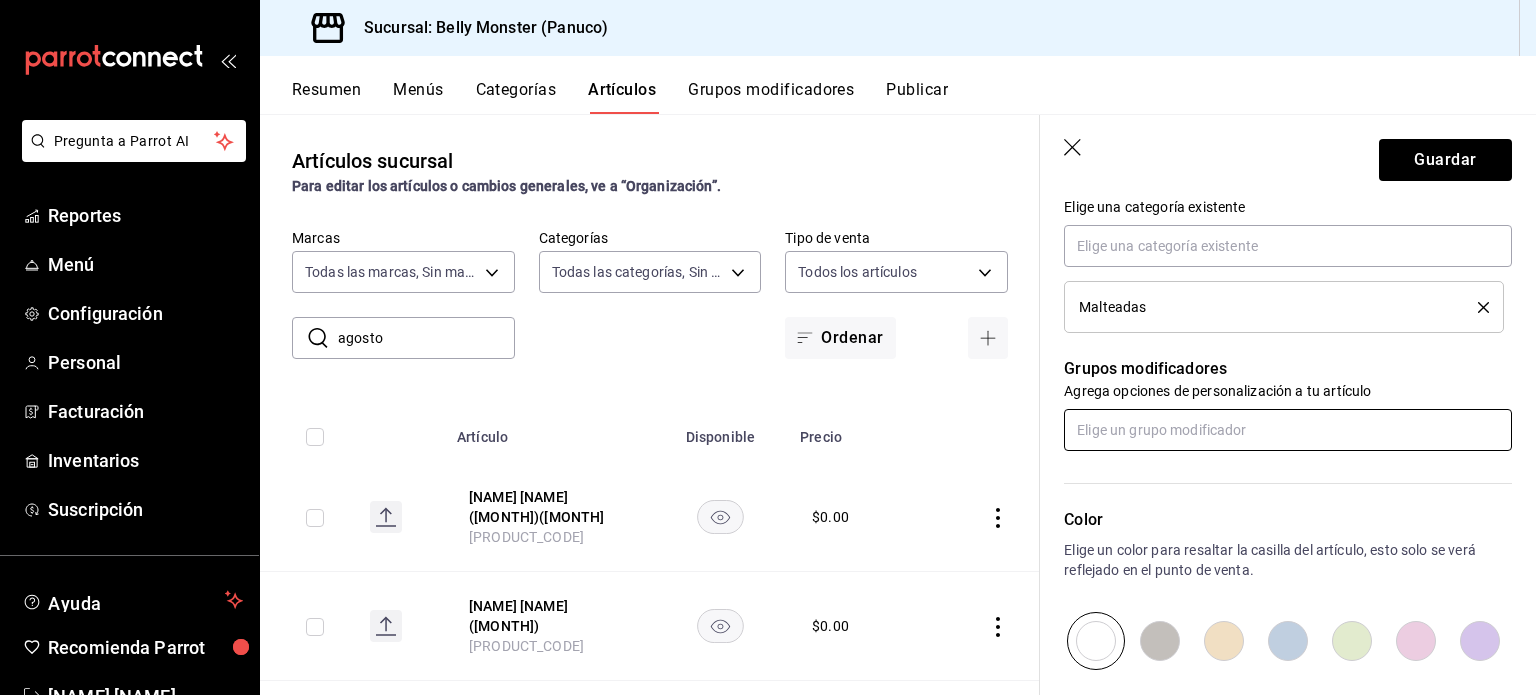 click at bounding box center (1288, 430) 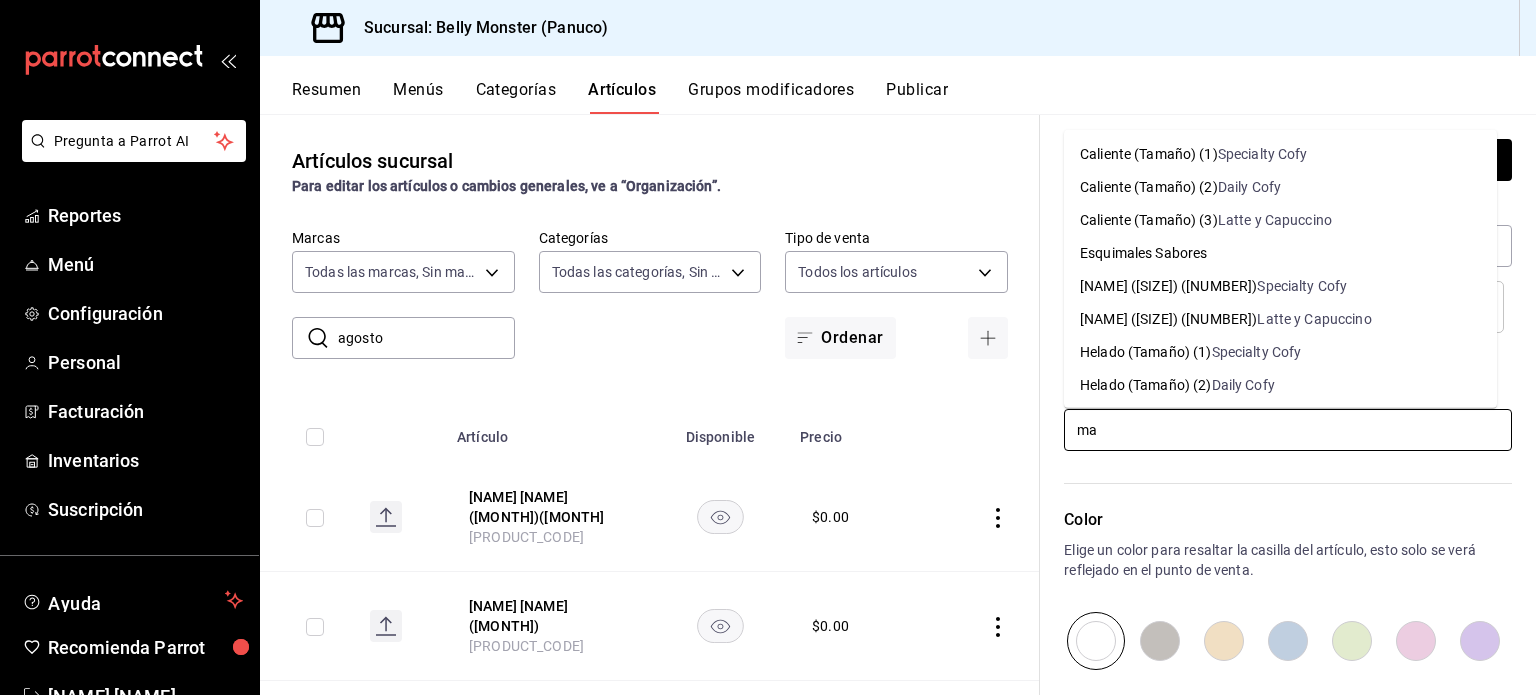 type on "mal" 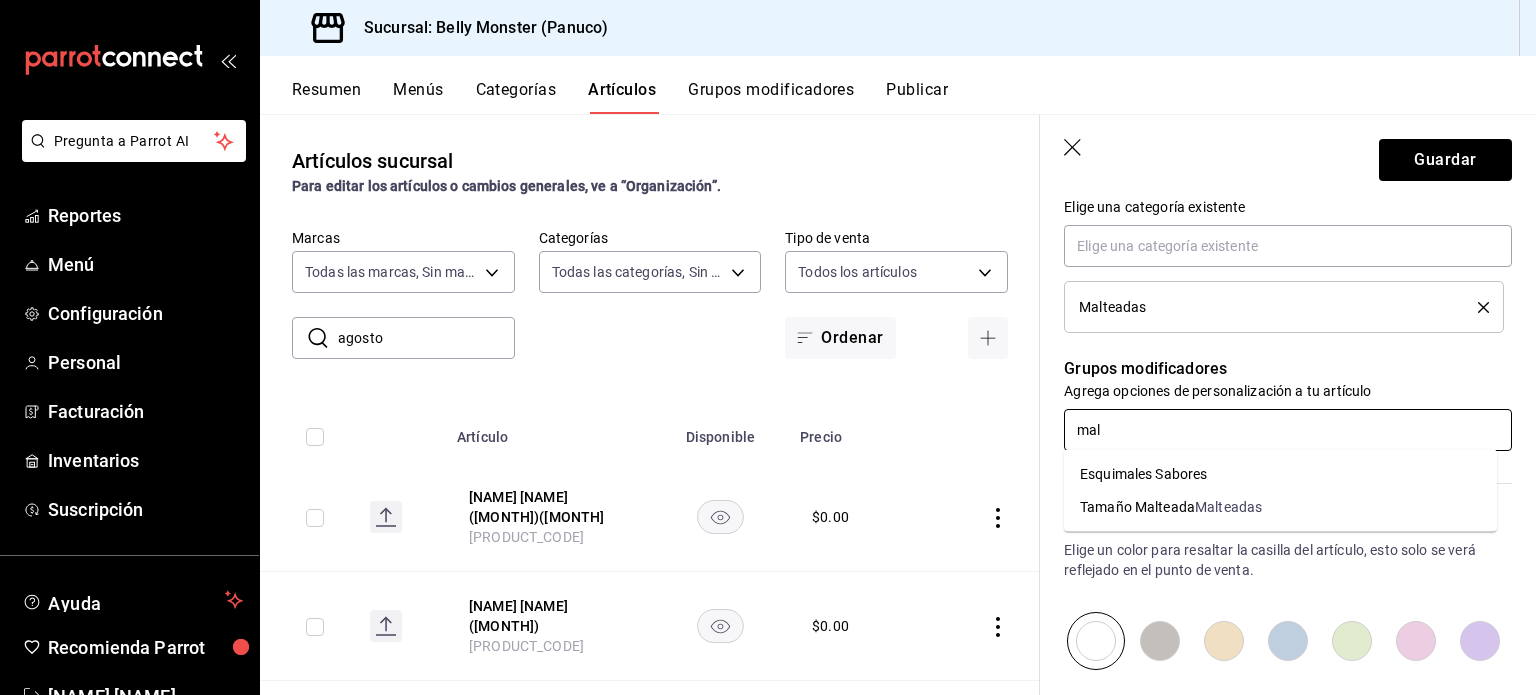 click on "Tamaño Malteada" at bounding box center (1137, 507) 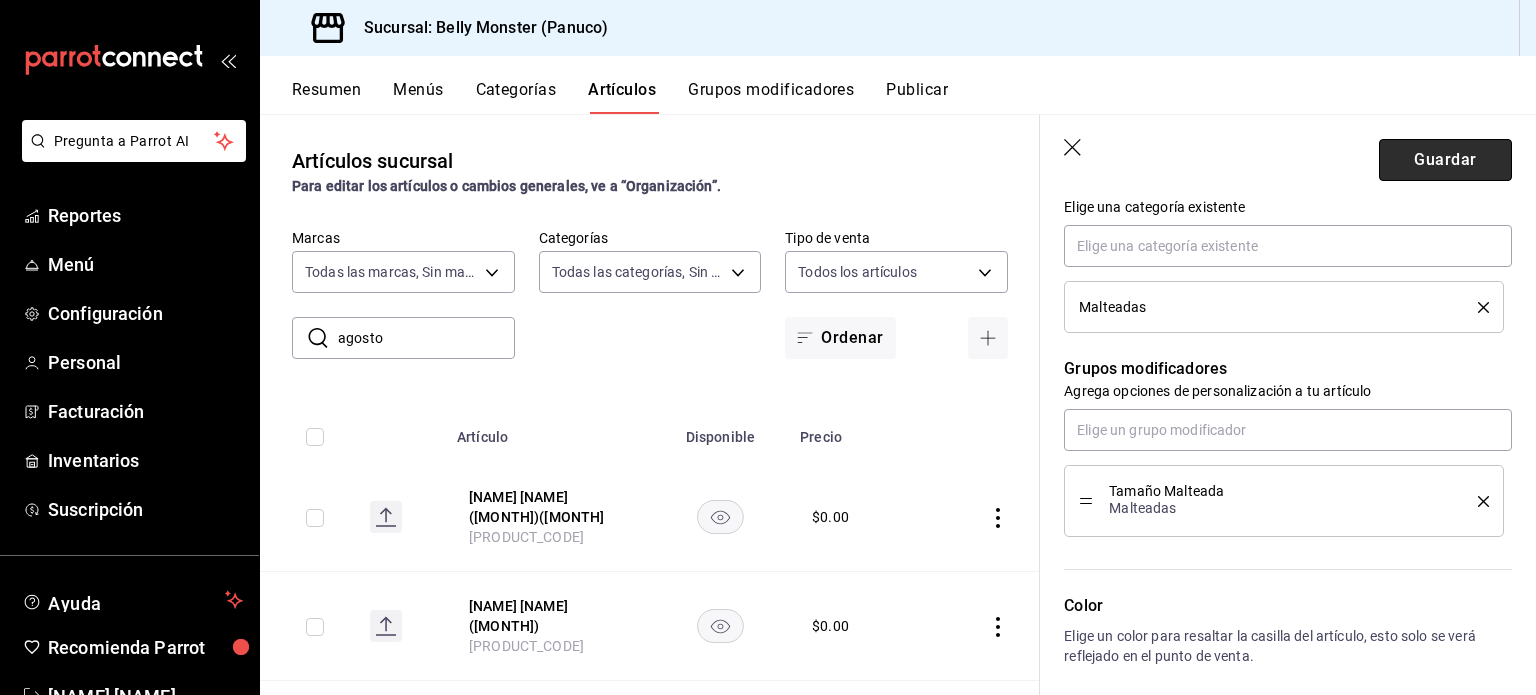 click on "Guardar" at bounding box center [1445, 160] 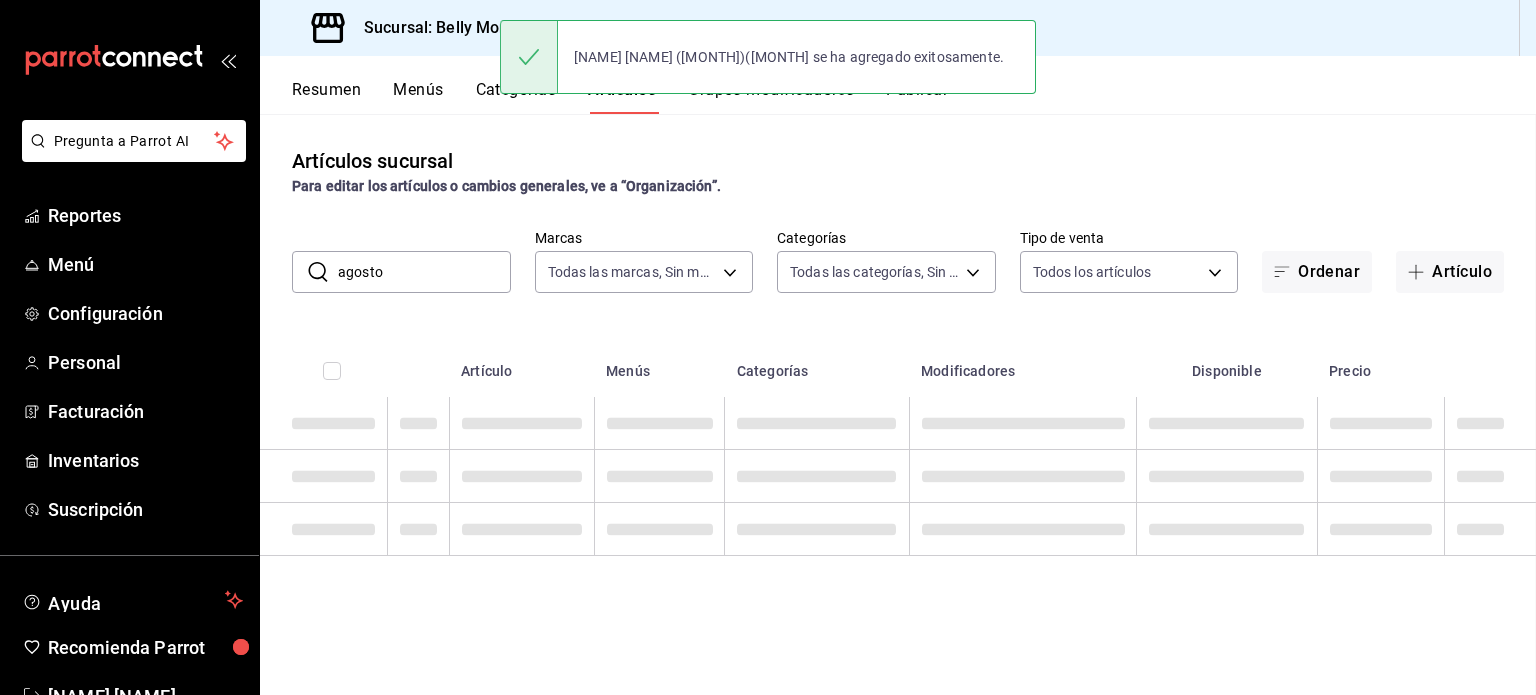 scroll, scrollTop: 0, scrollLeft: 0, axis: both 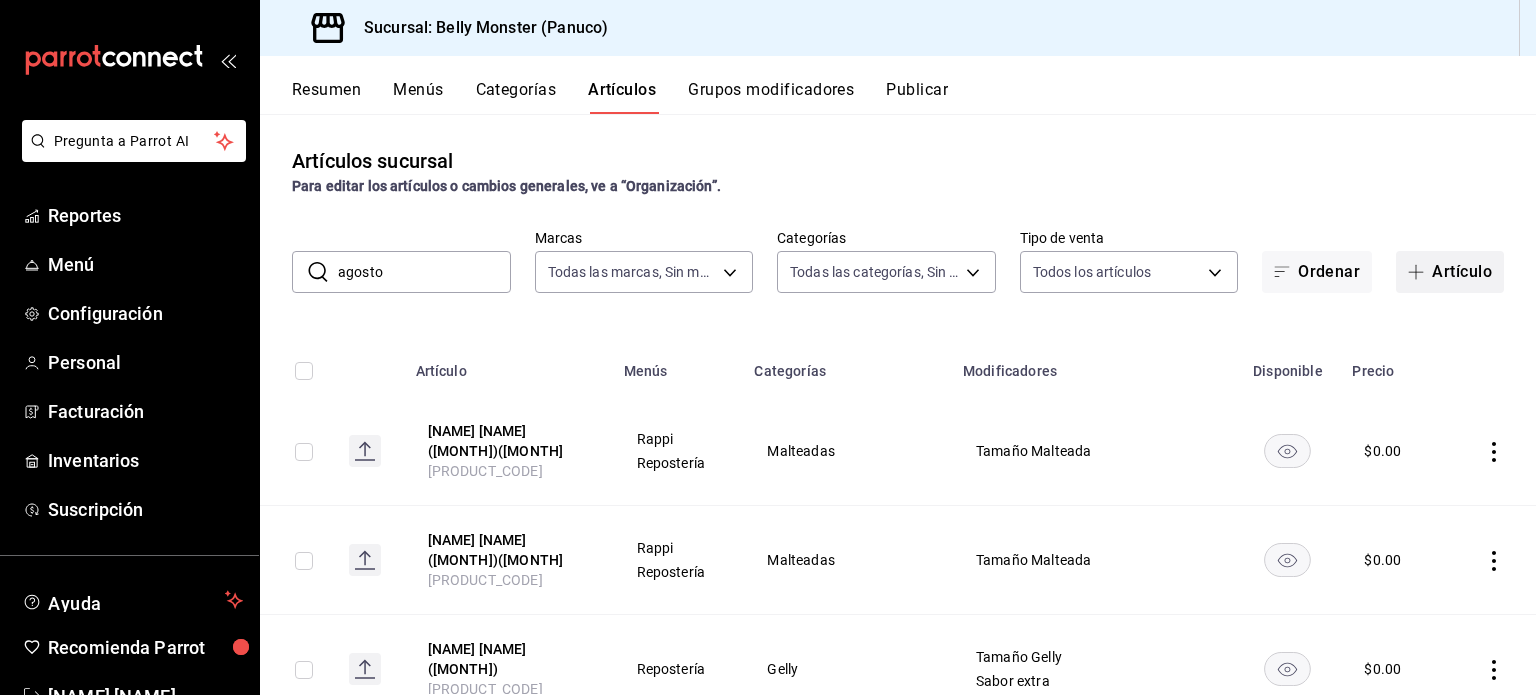 click 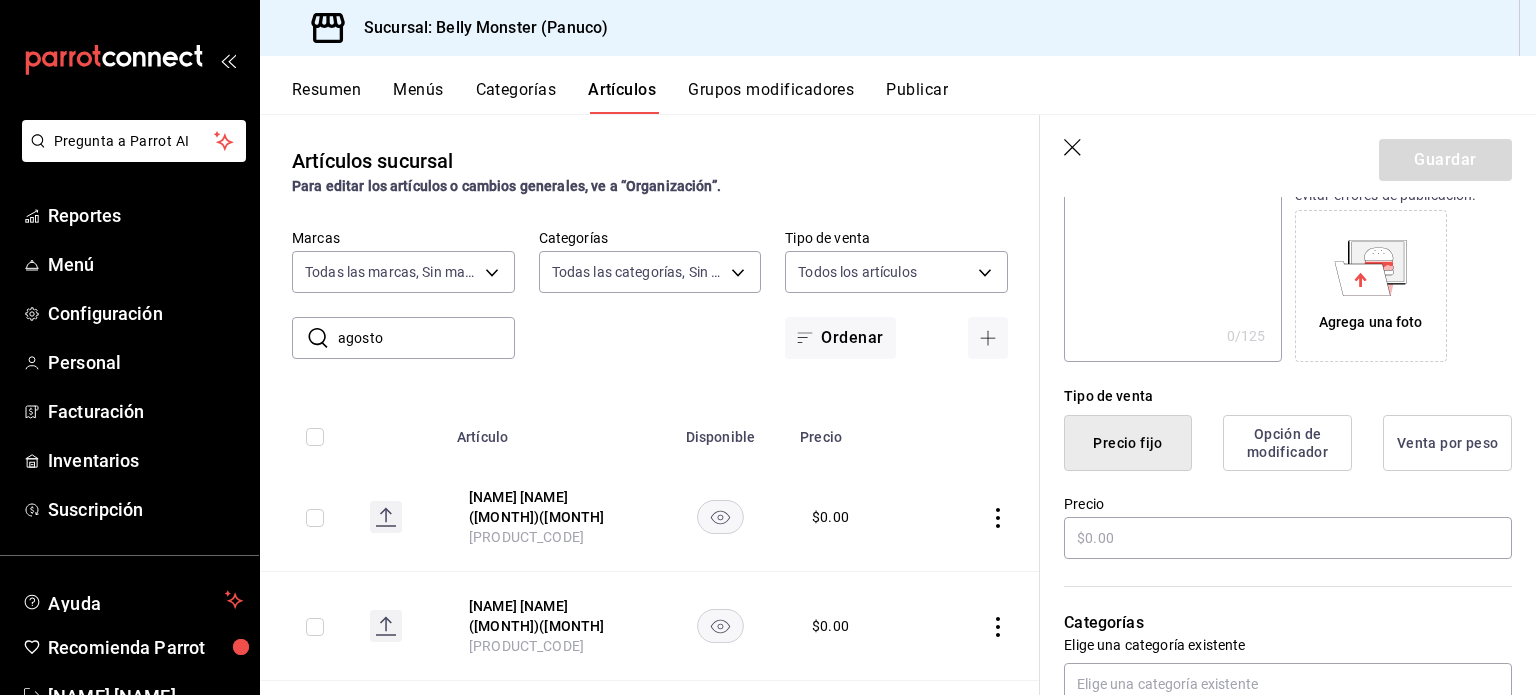 scroll, scrollTop: 317, scrollLeft: 0, axis: vertical 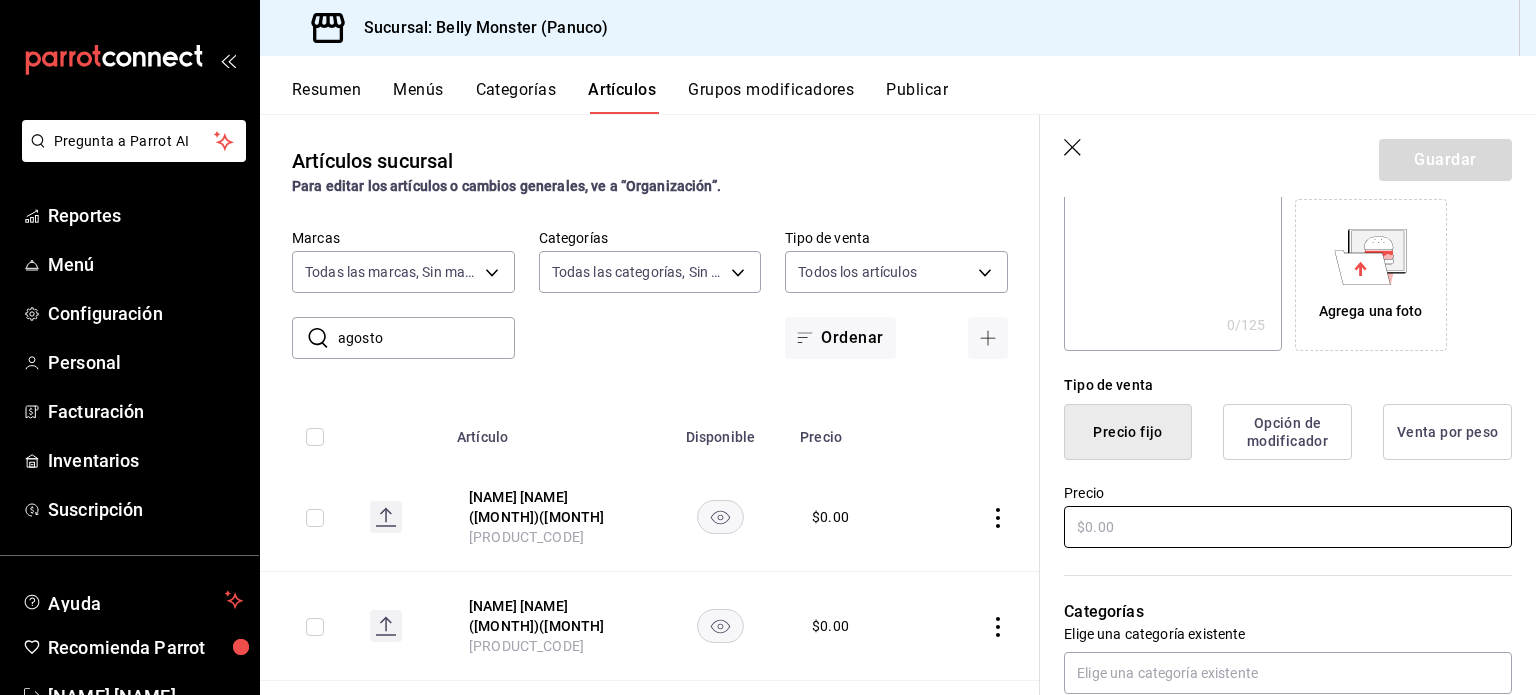 type on "[NAME] [NAME] ([MONTH])([MONTH]" 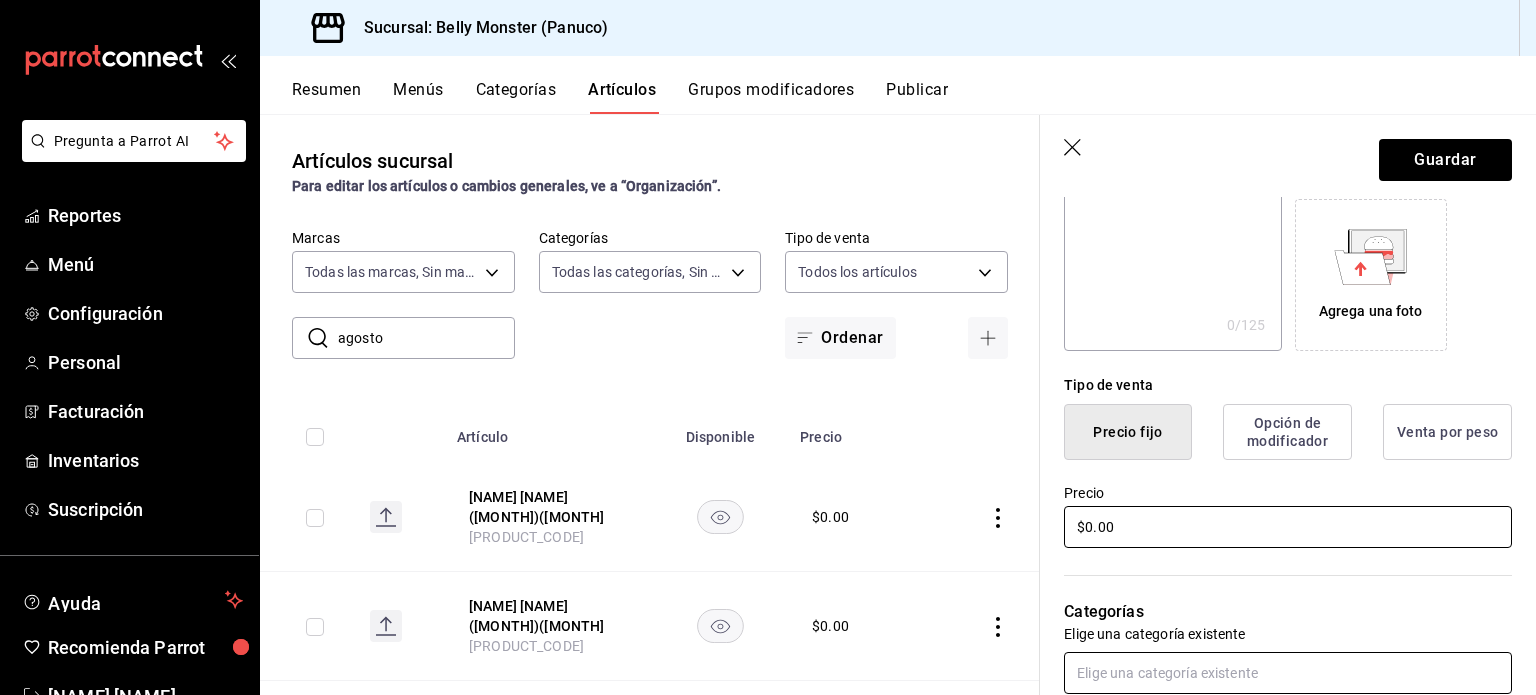 type on "$0.00" 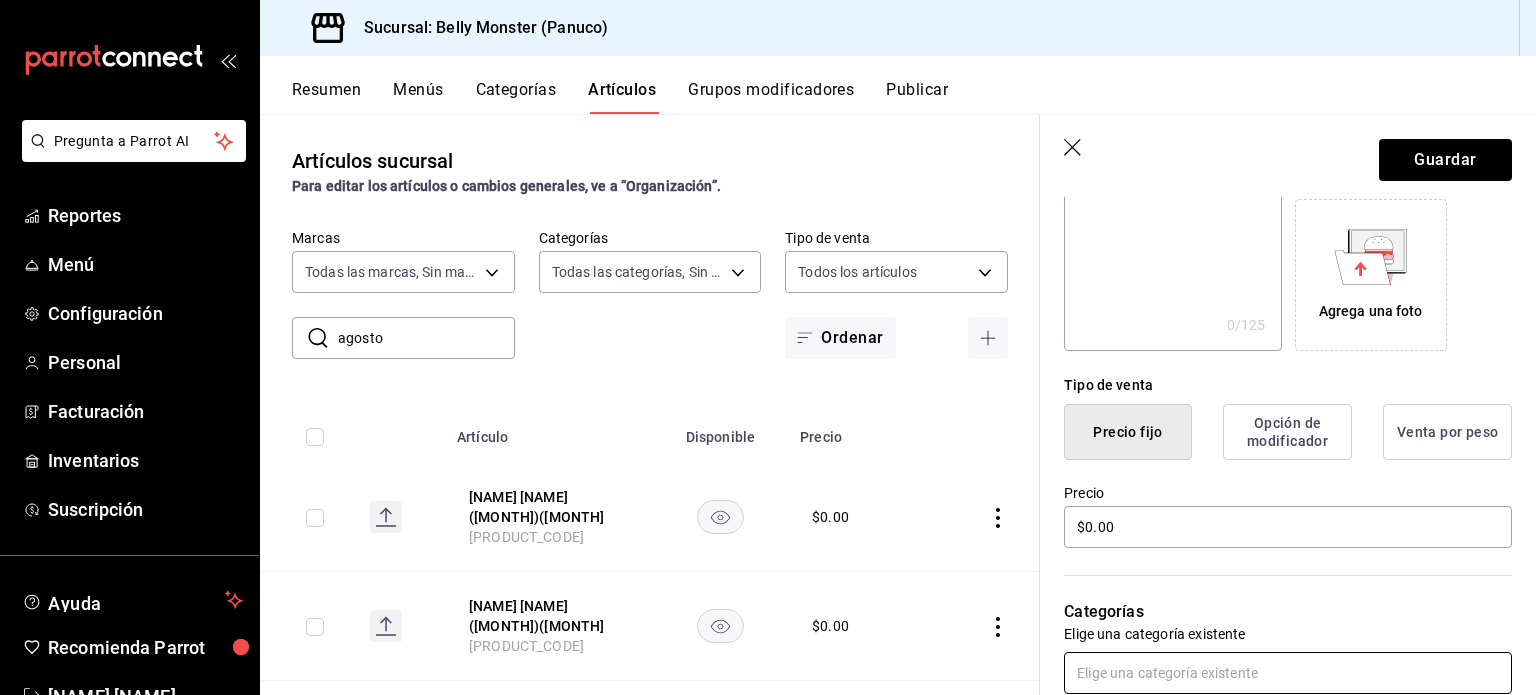click at bounding box center (1288, 673) 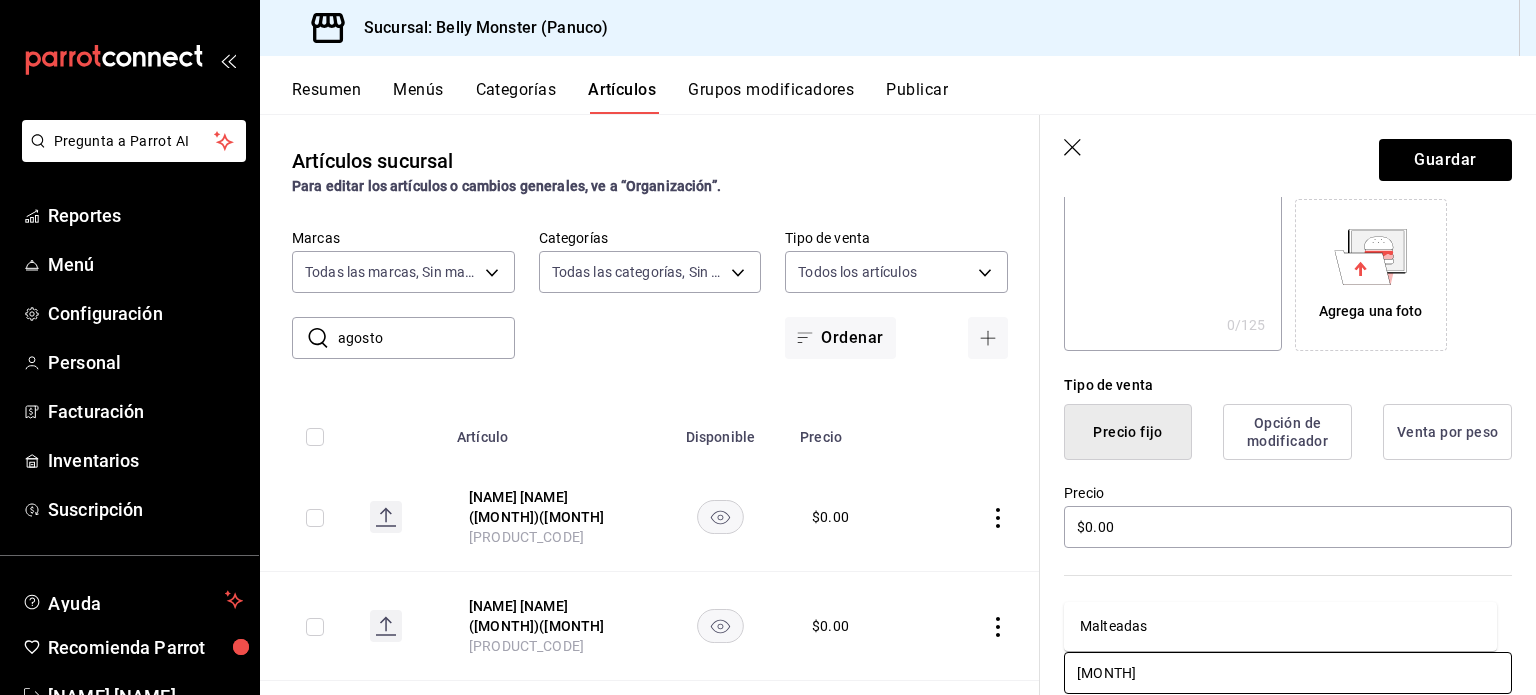 type on "[MONTH]" 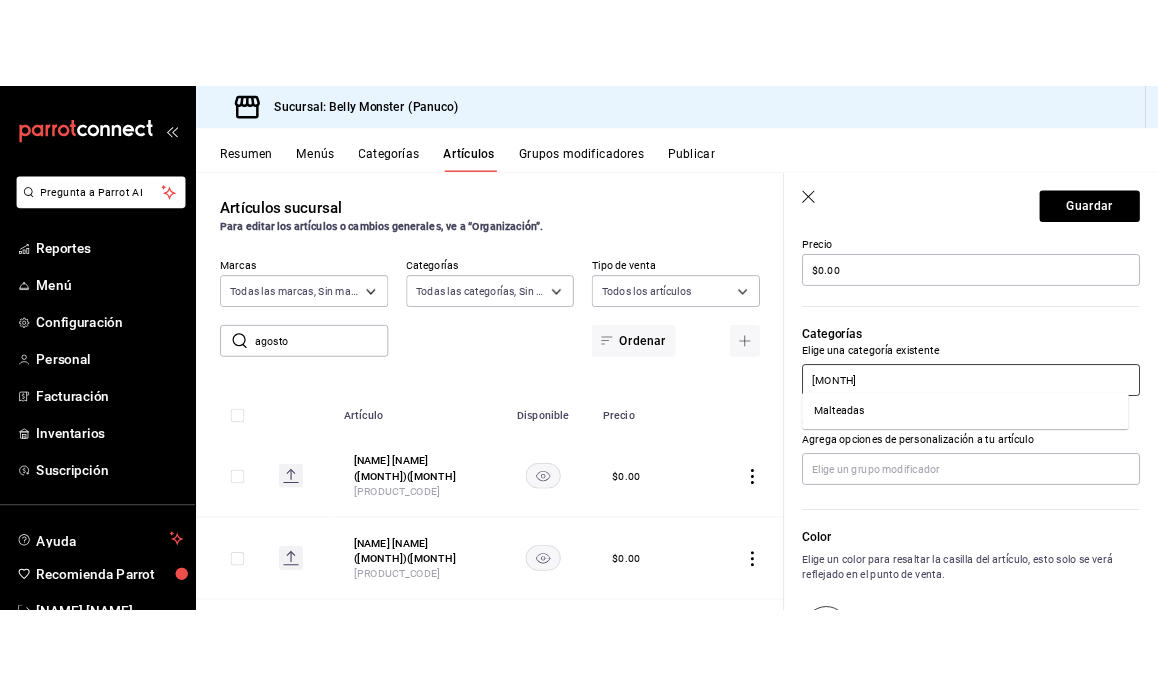 scroll, scrollTop: 608, scrollLeft: 0, axis: vertical 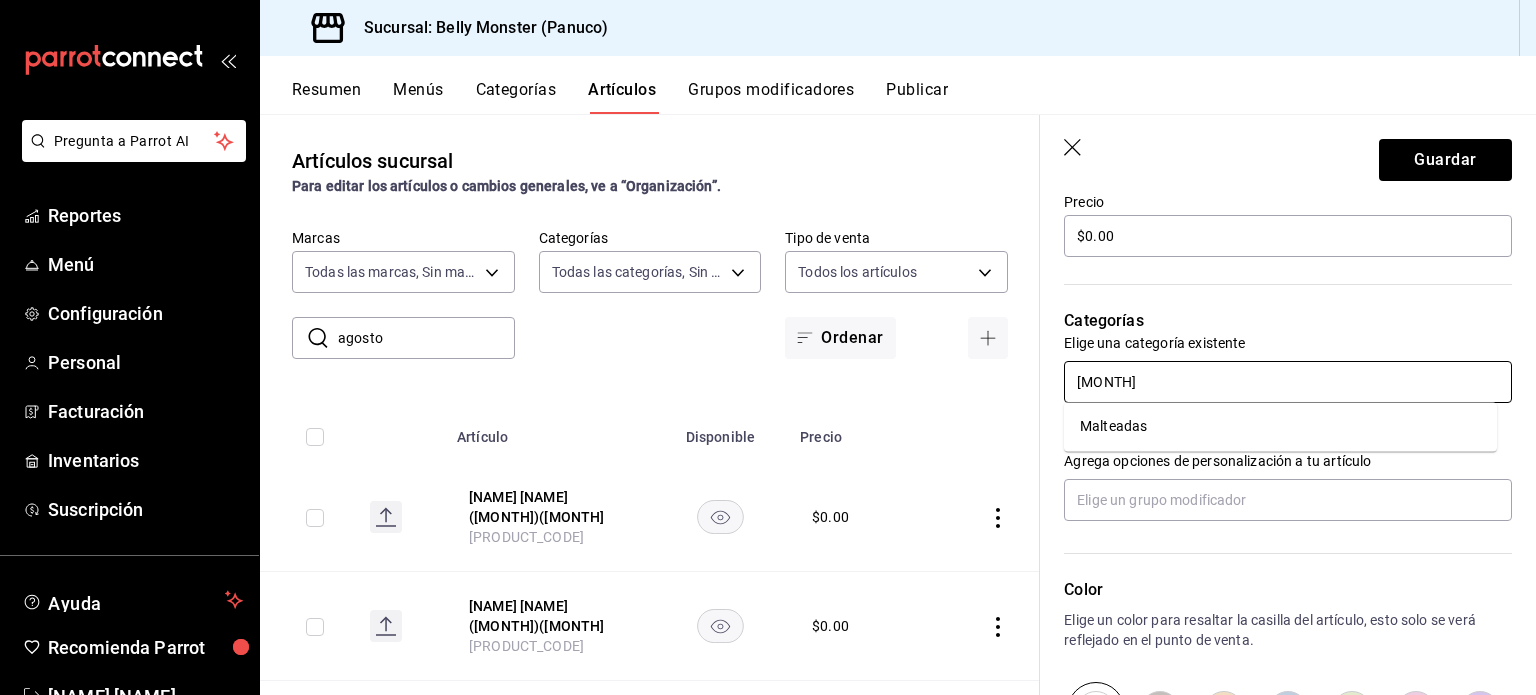 click on "Malteadas" at bounding box center [1280, 426] 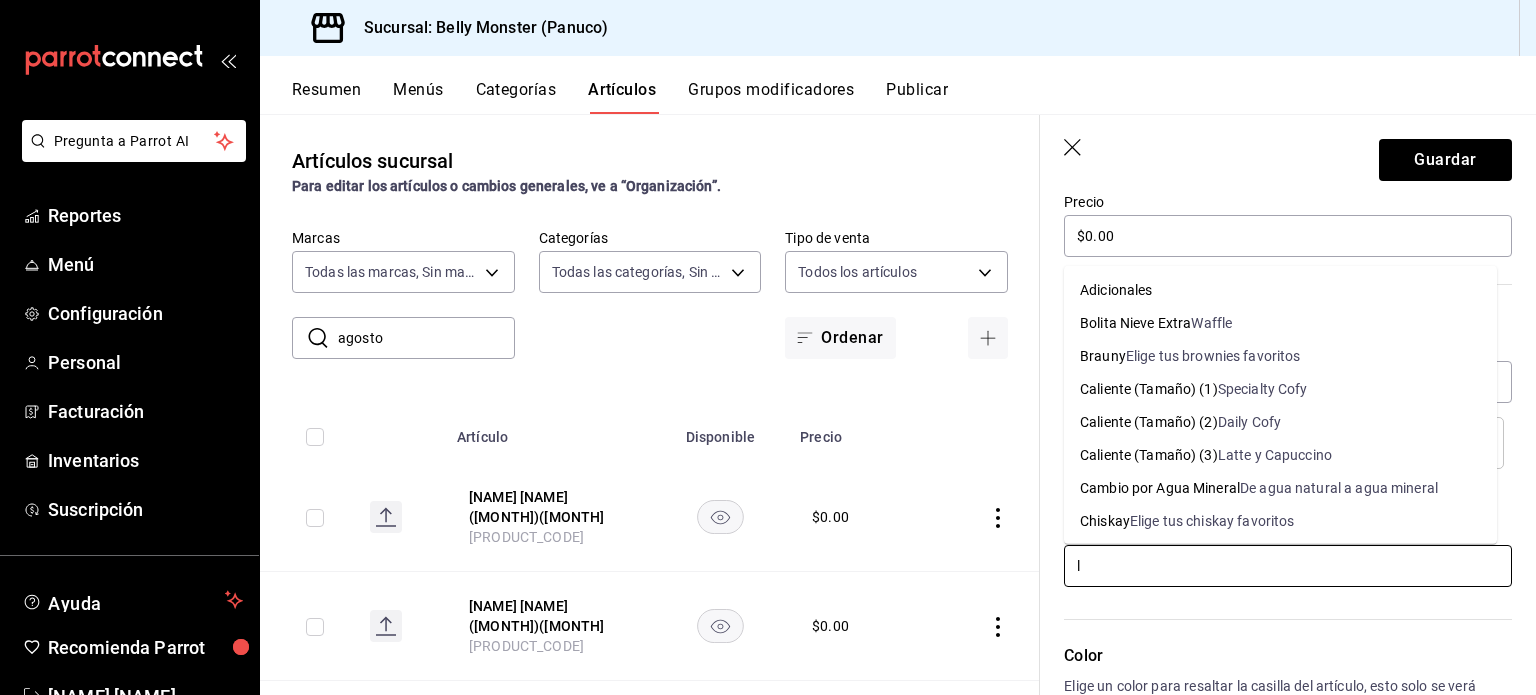 type on "l" 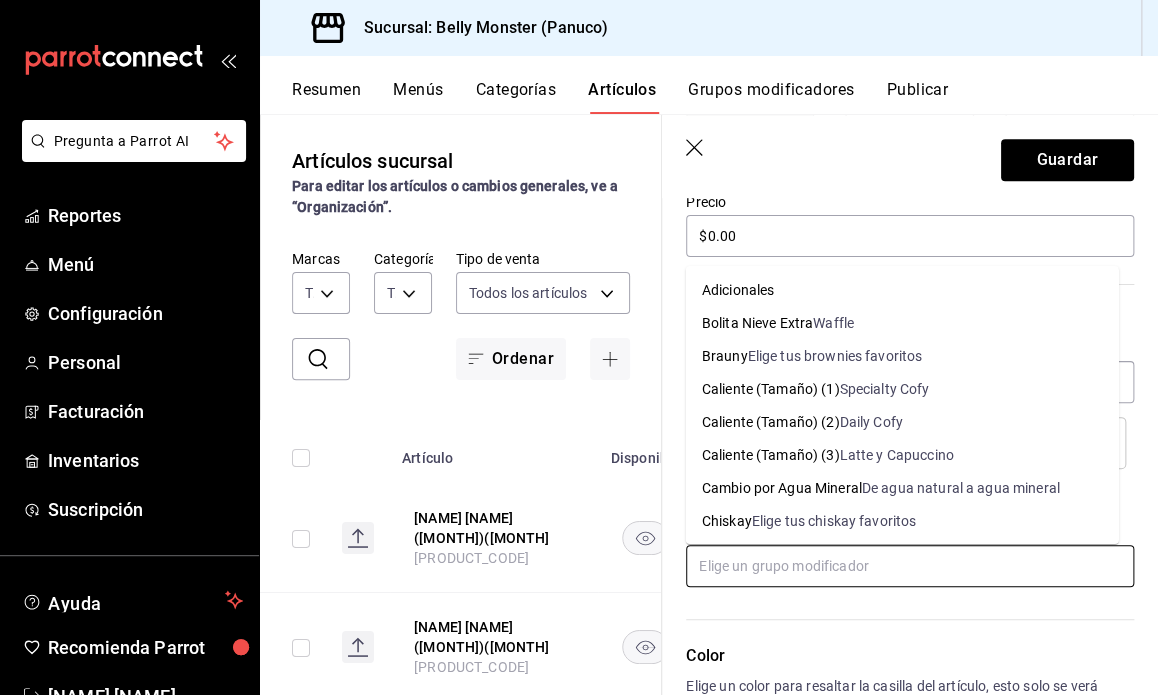 click at bounding box center (910, 566) 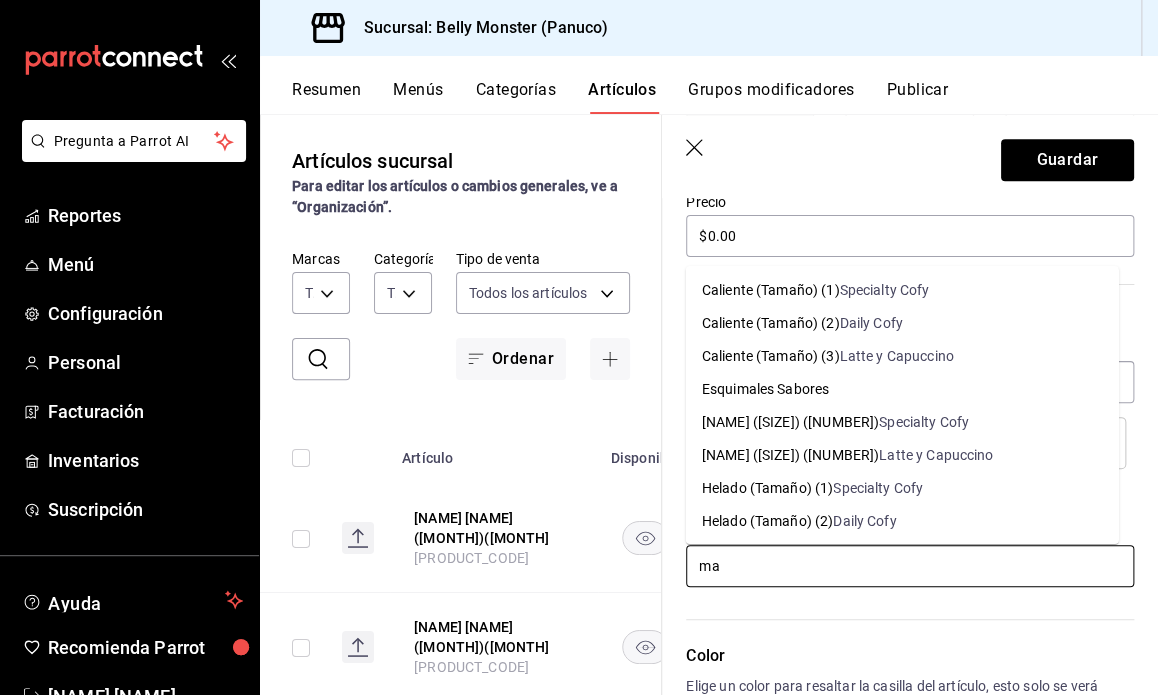 type on "mal" 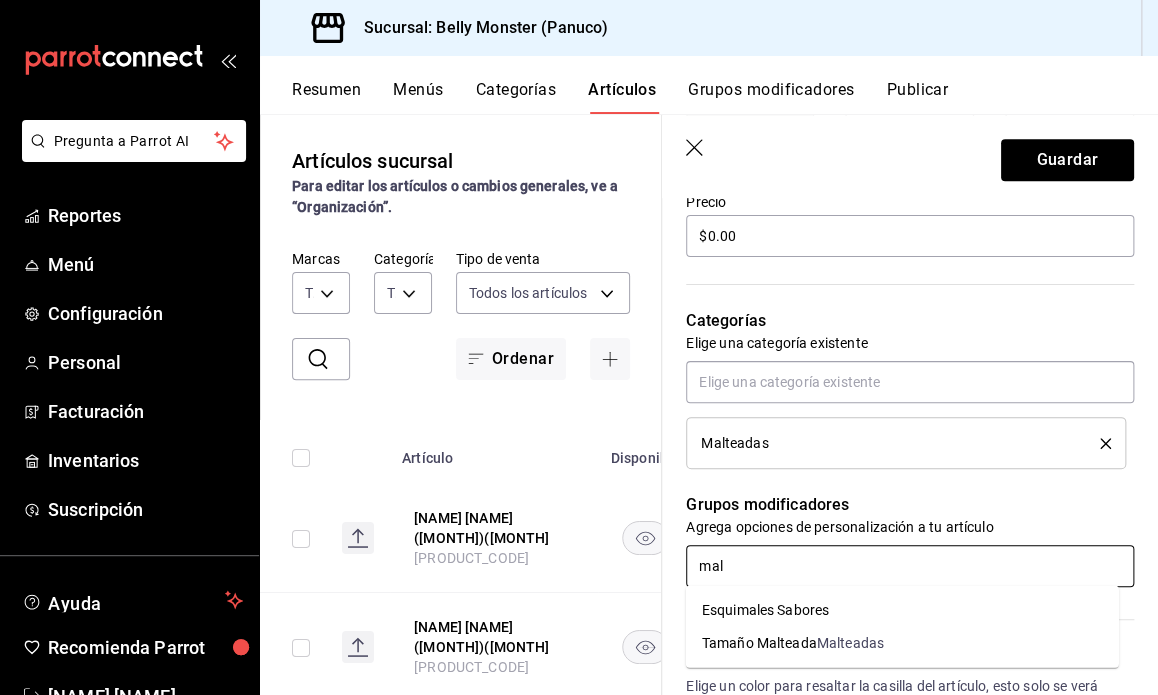 click on "Tamaño Malteada" at bounding box center [759, 643] 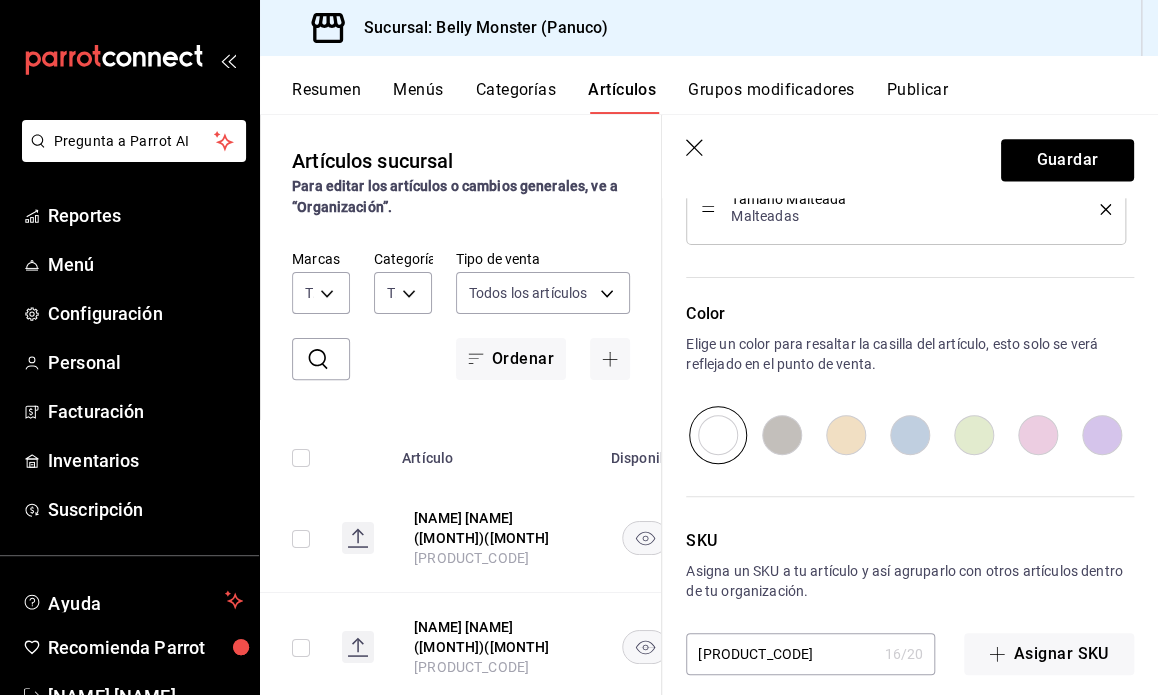 scroll, scrollTop: 1054, scrollLeft: 0, axis: vertical 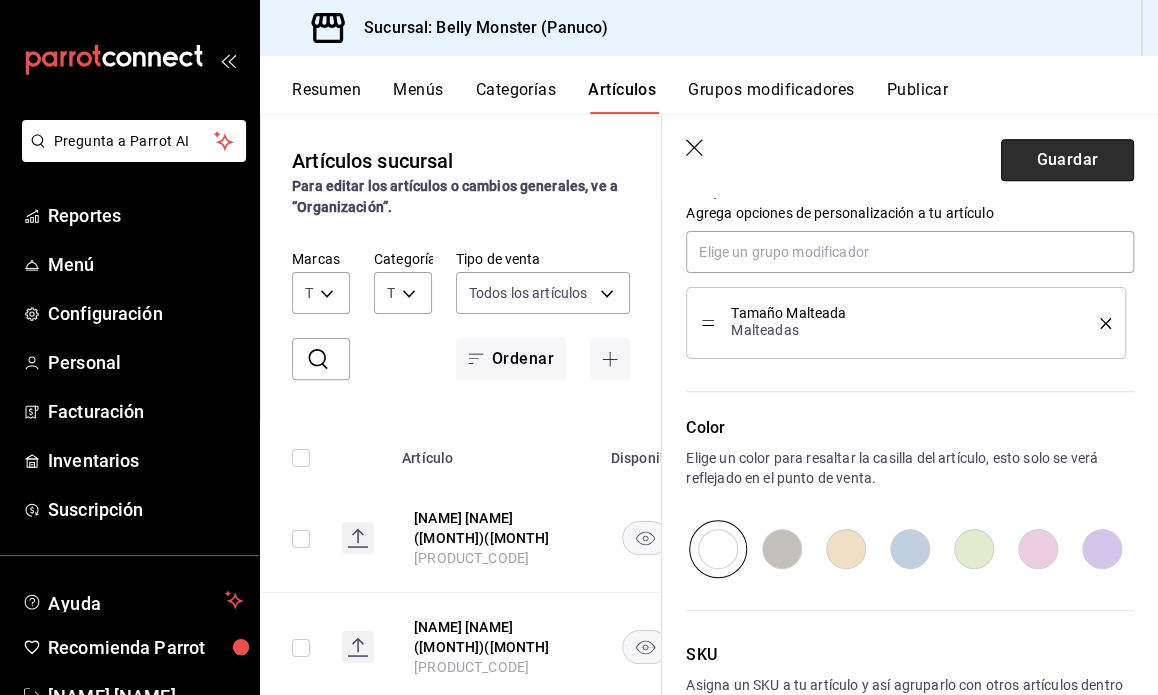 click on "Guardar" at bounding box center (1067, 160) 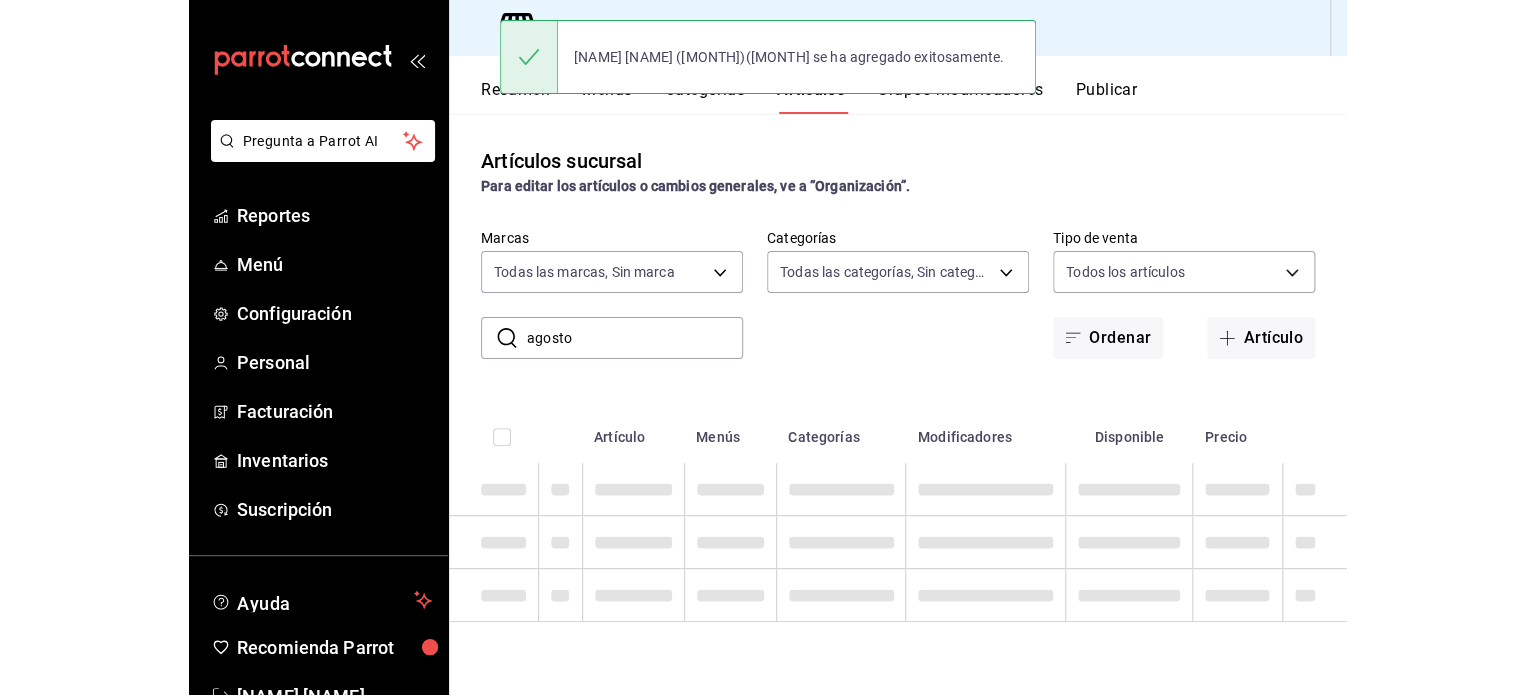 scroll, scrollTop: 0, scrollLeft: 0, axis: both 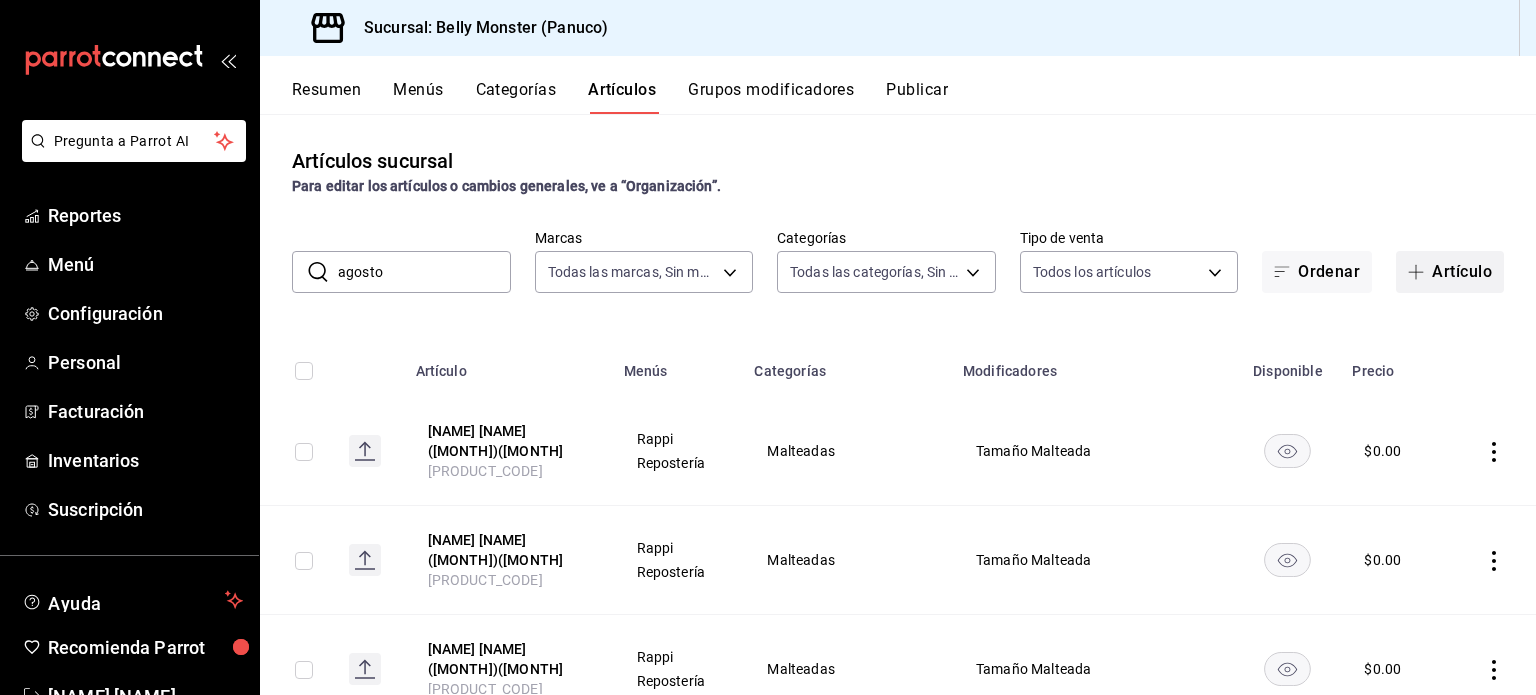 click 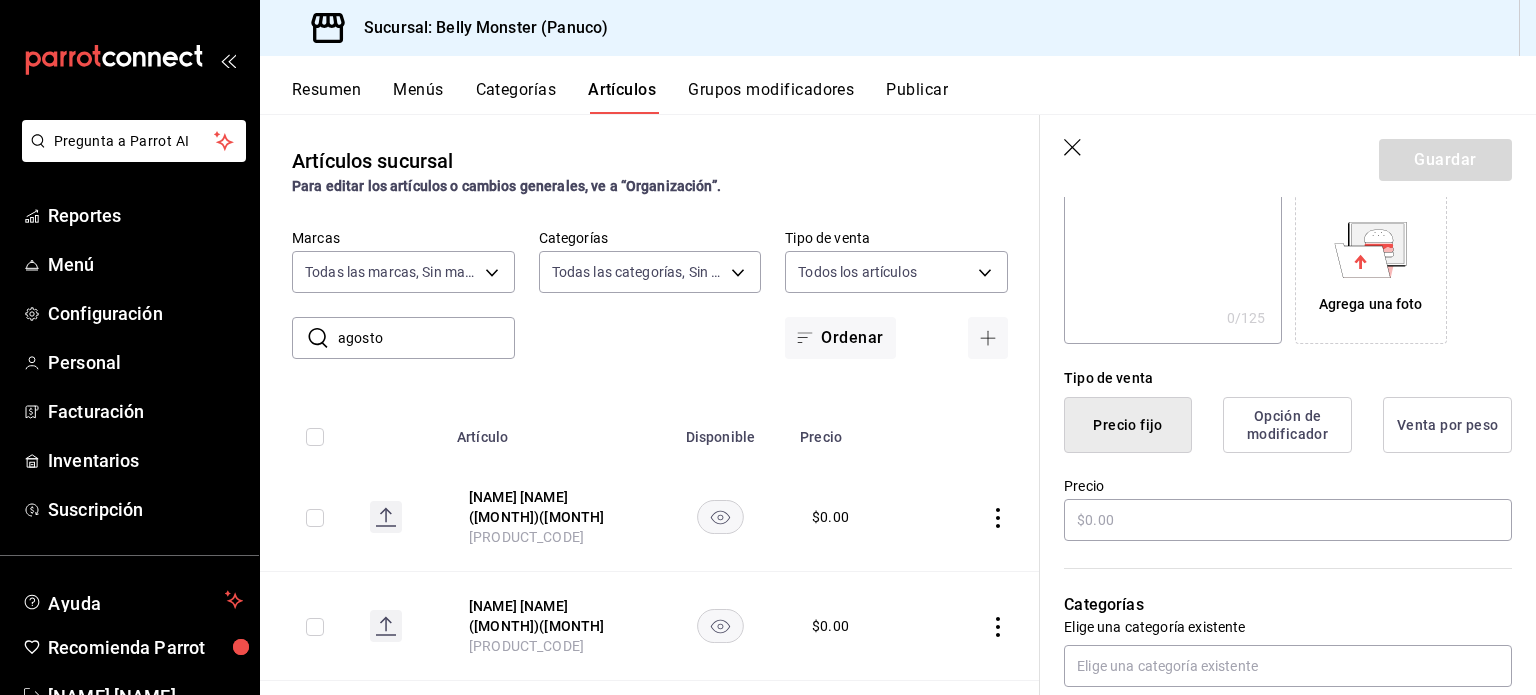 scroll, scrollTop: 330, scrollLeft: 0, axis: vertical 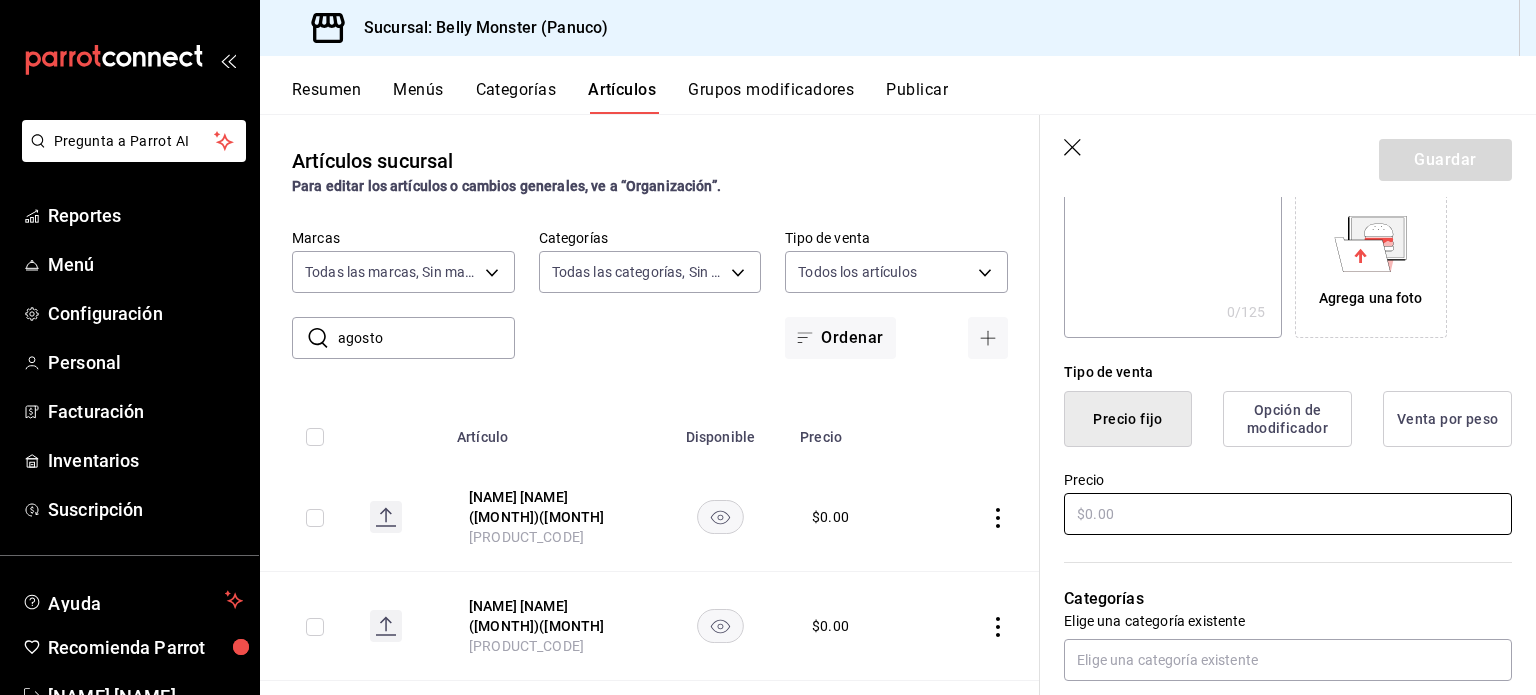 type on "[NAME] ([MONTH])([MONTH]" 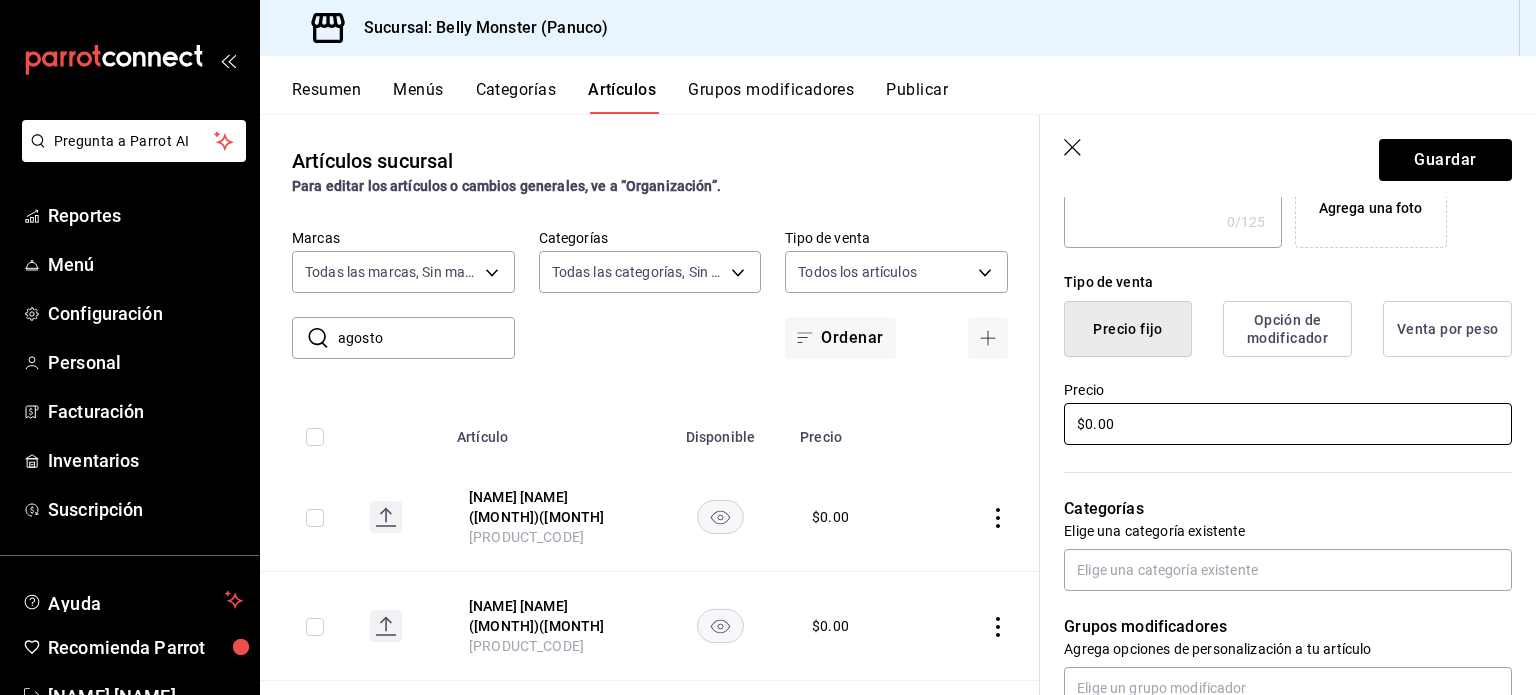 scroll, scrollTop: 512, scrollLeft: 0, axis: vertical 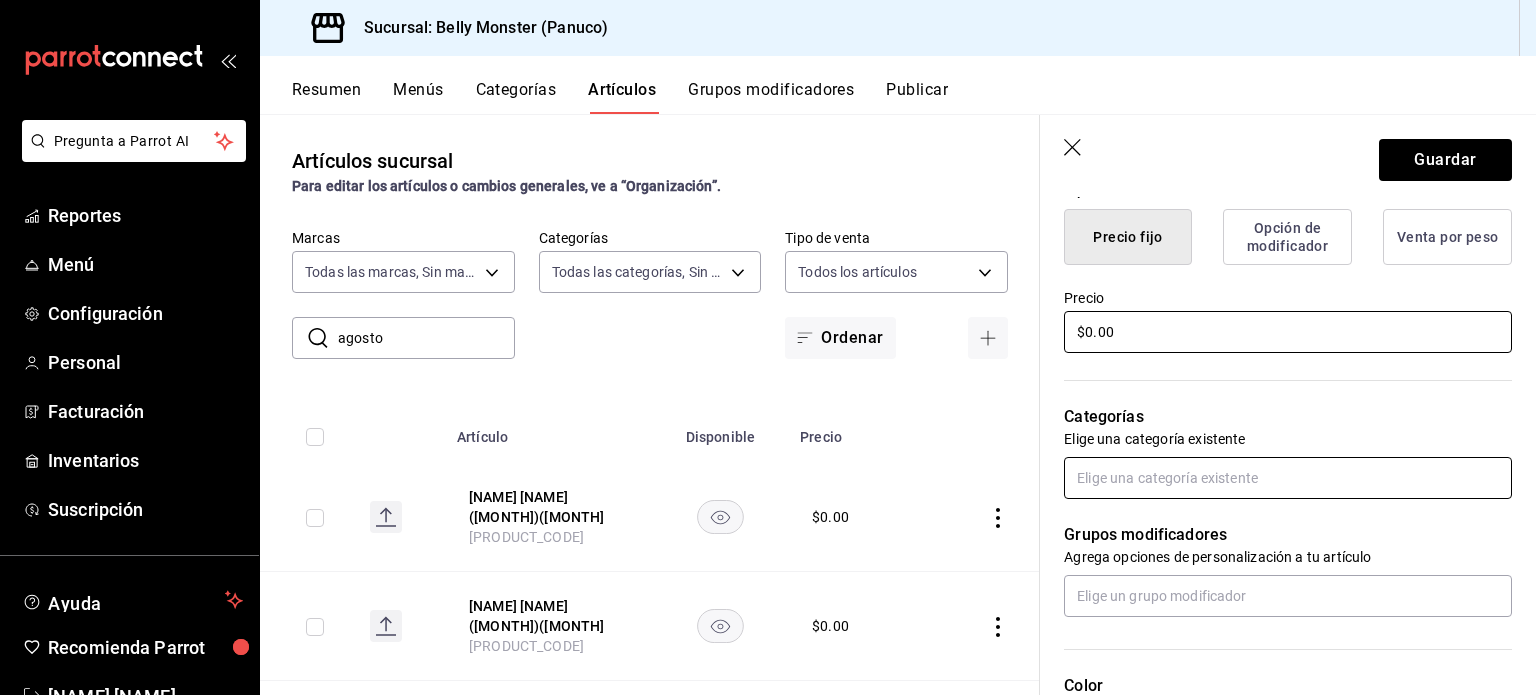 type on "$0.00" 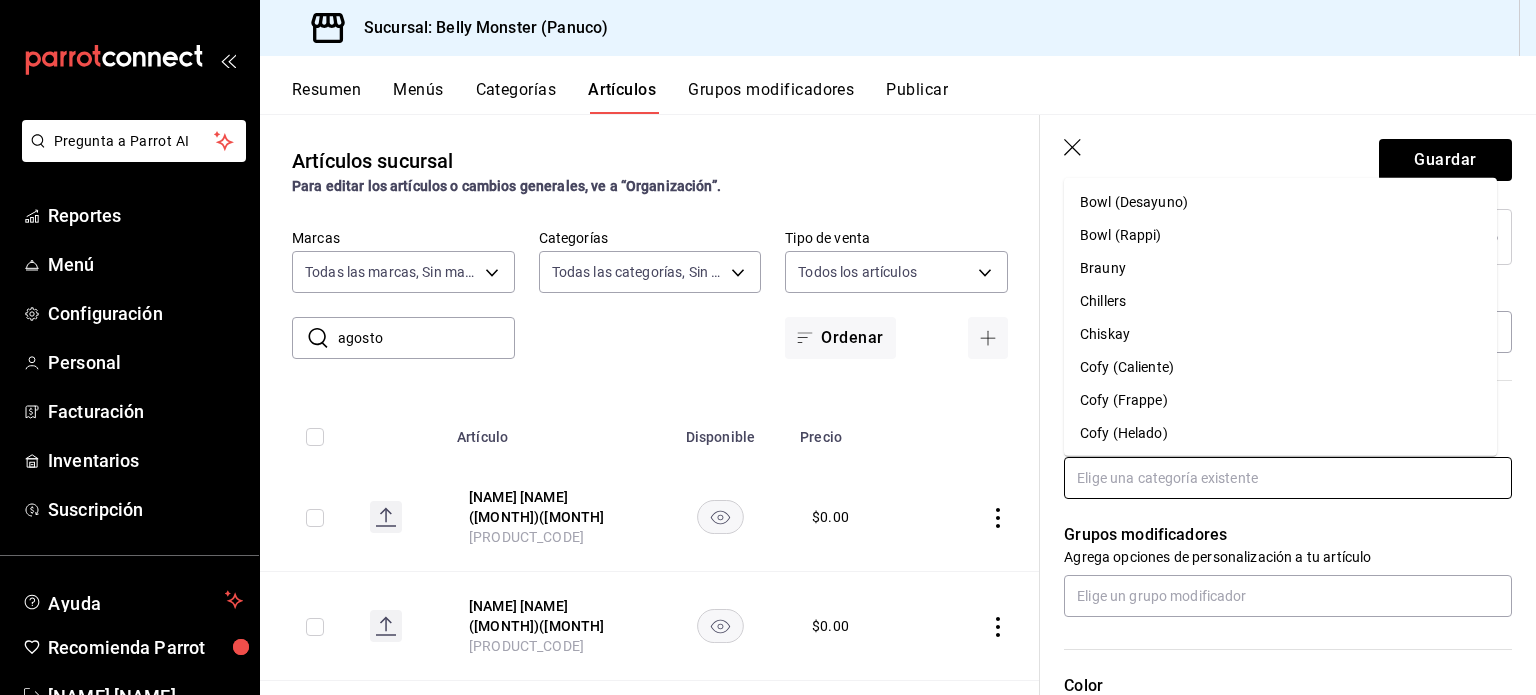 click at bounding box center (1288, 478) 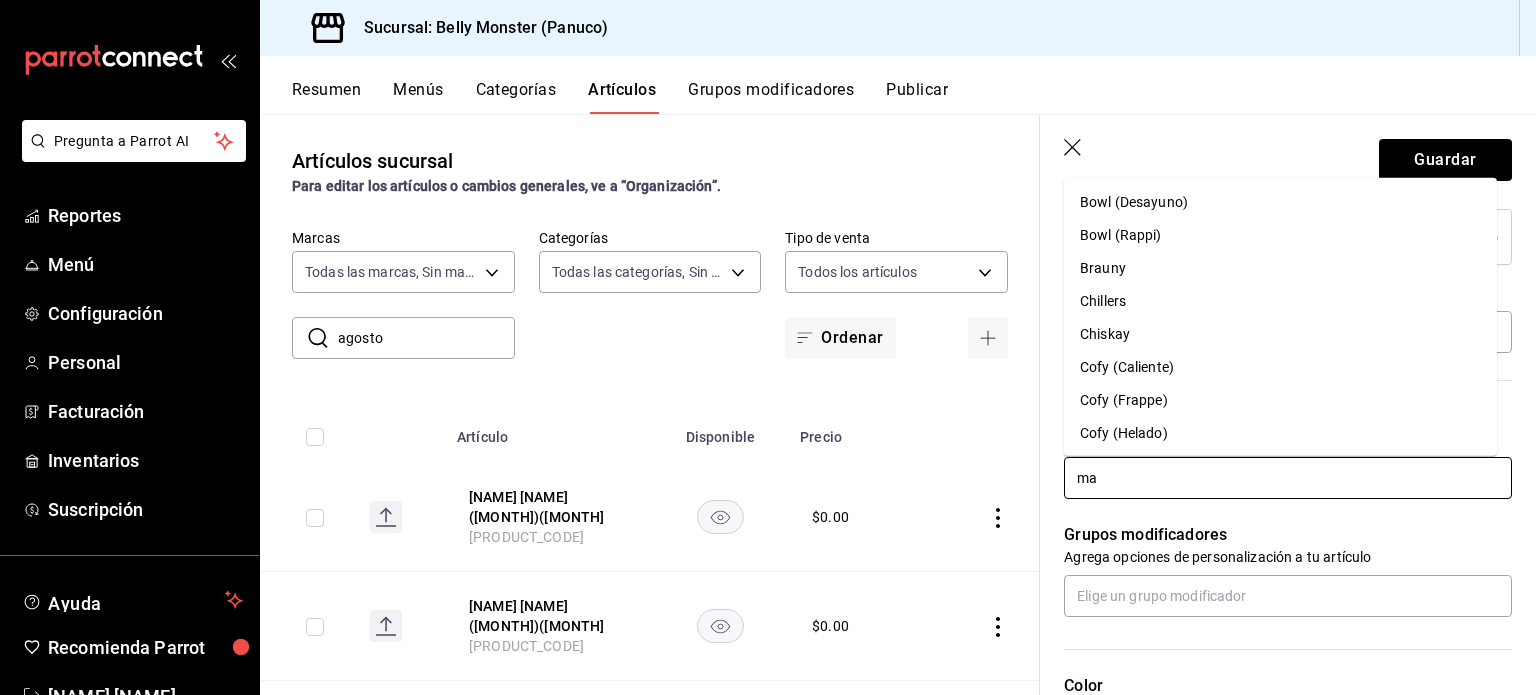 type on "mal" 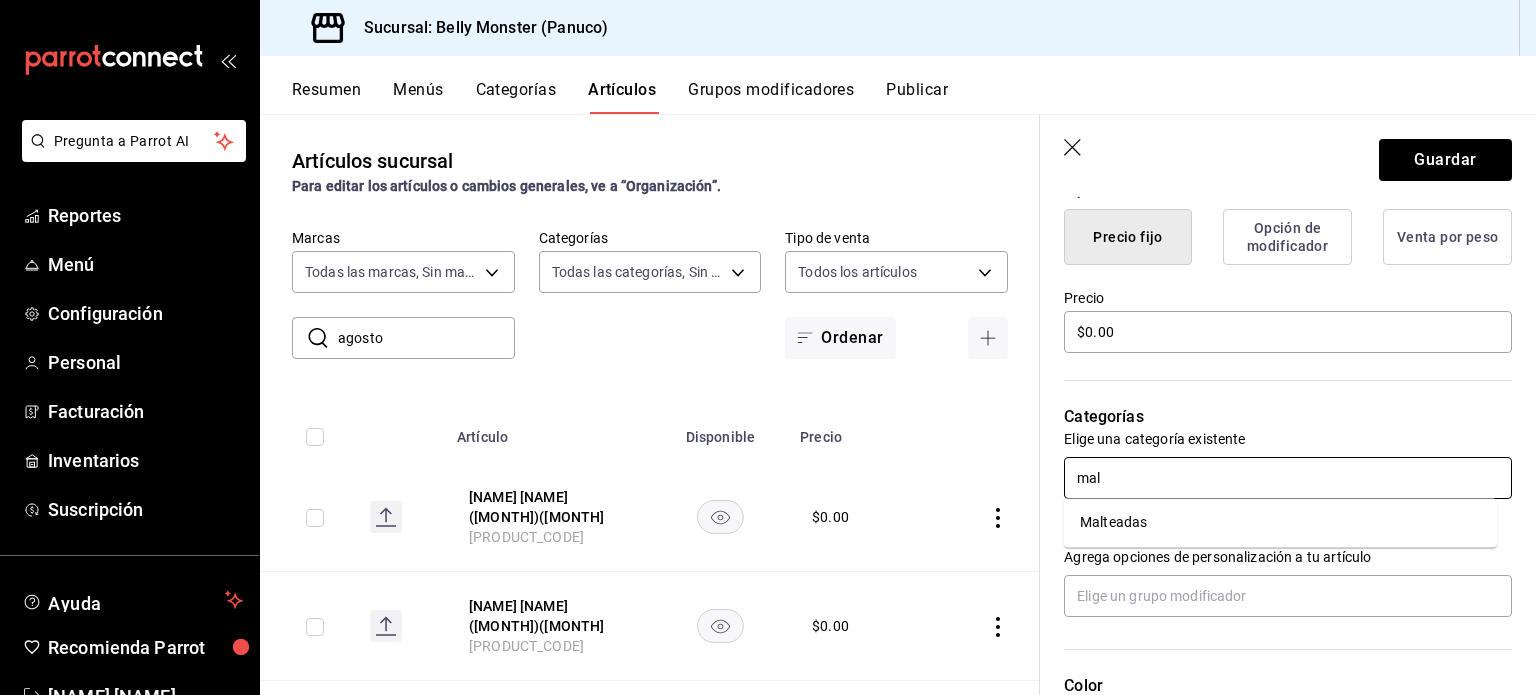 click on "Malteadas" at bounding box center (1280, 522) 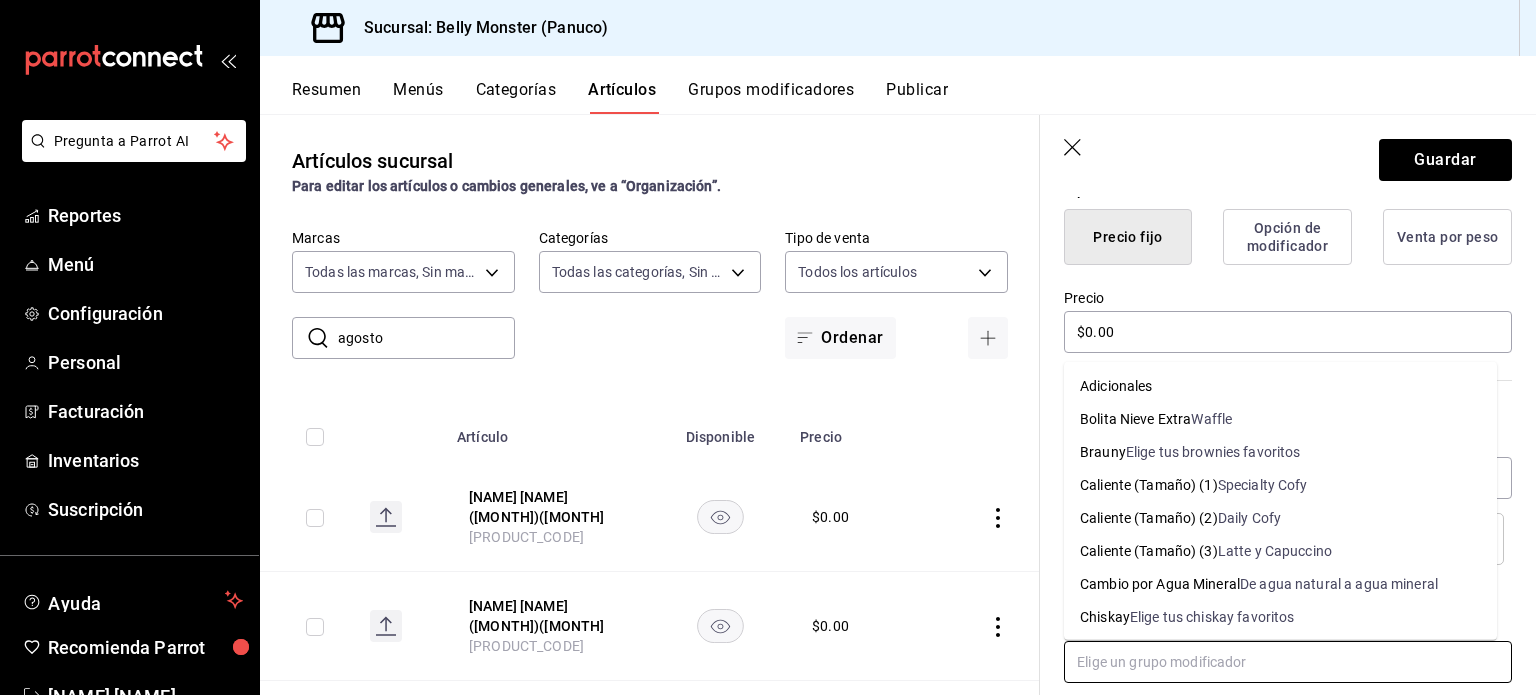 click at bounding box center [1288, 662] 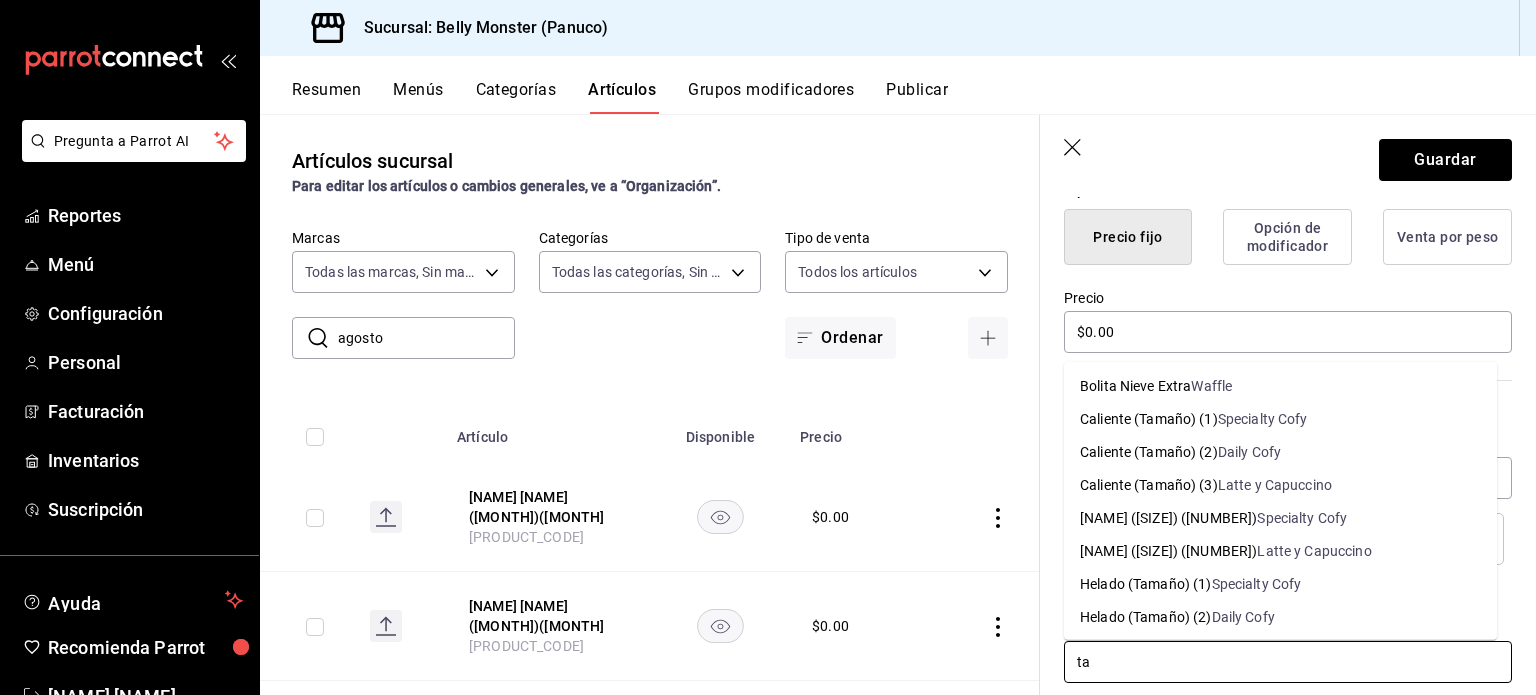 type on "t" 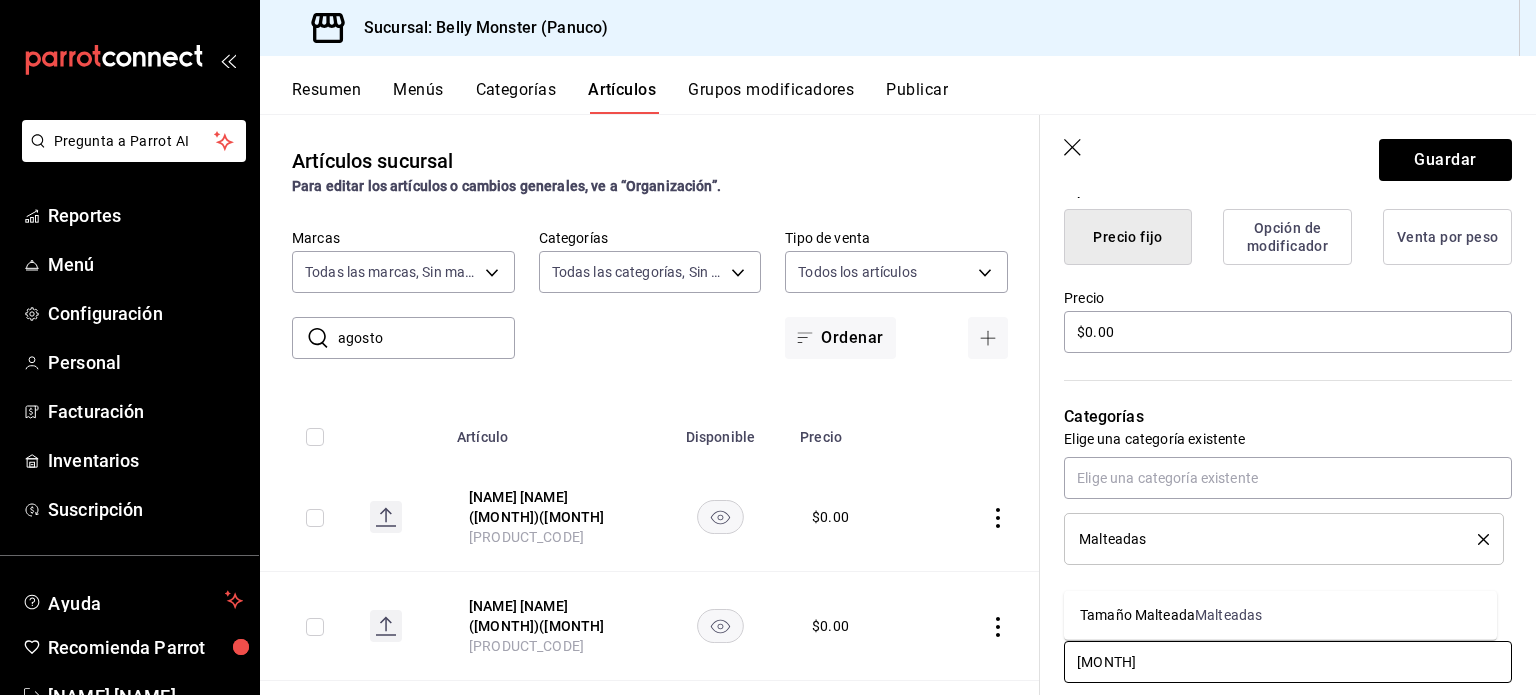 type on "[MONTH]" 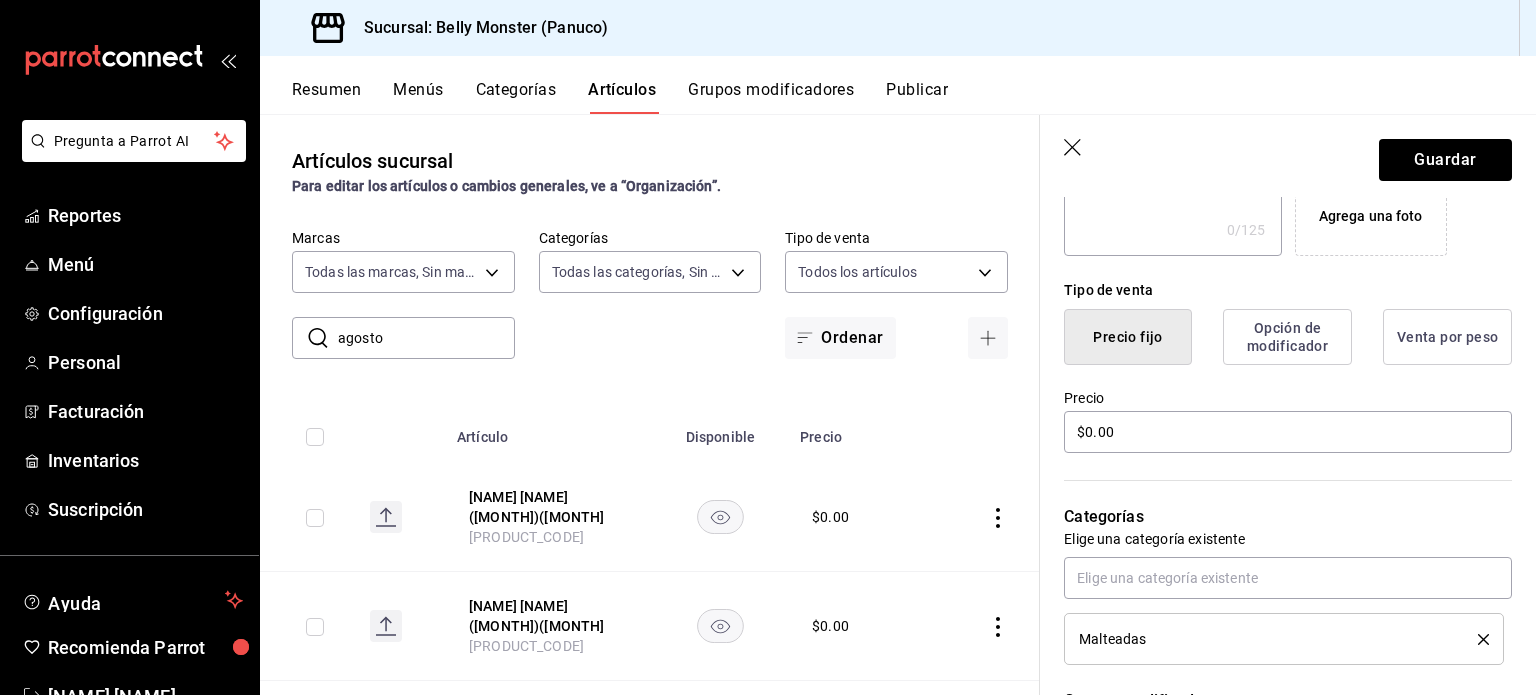 scroll, scrollTop: 400, scrollLeft: 0, axis: vertical 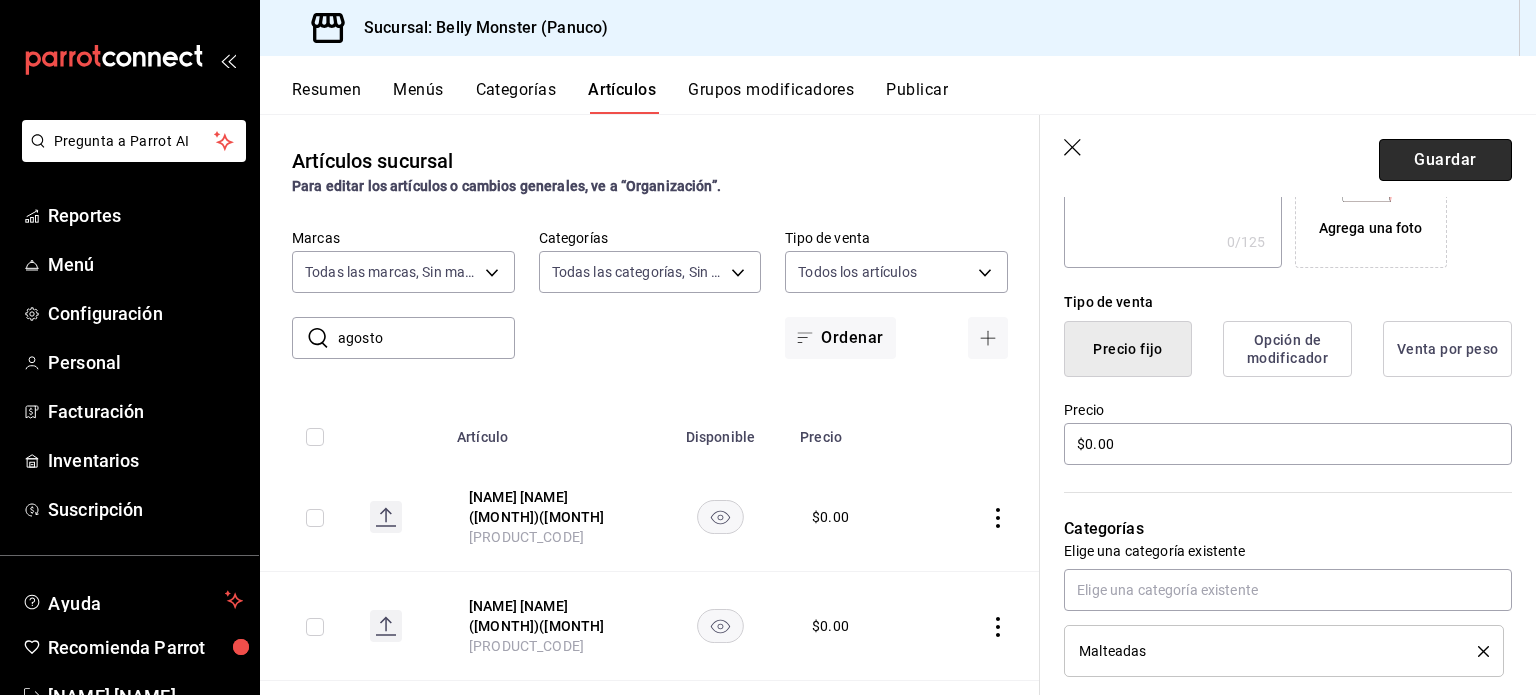 click on "Guardar" at bounding box center (1445, 160) 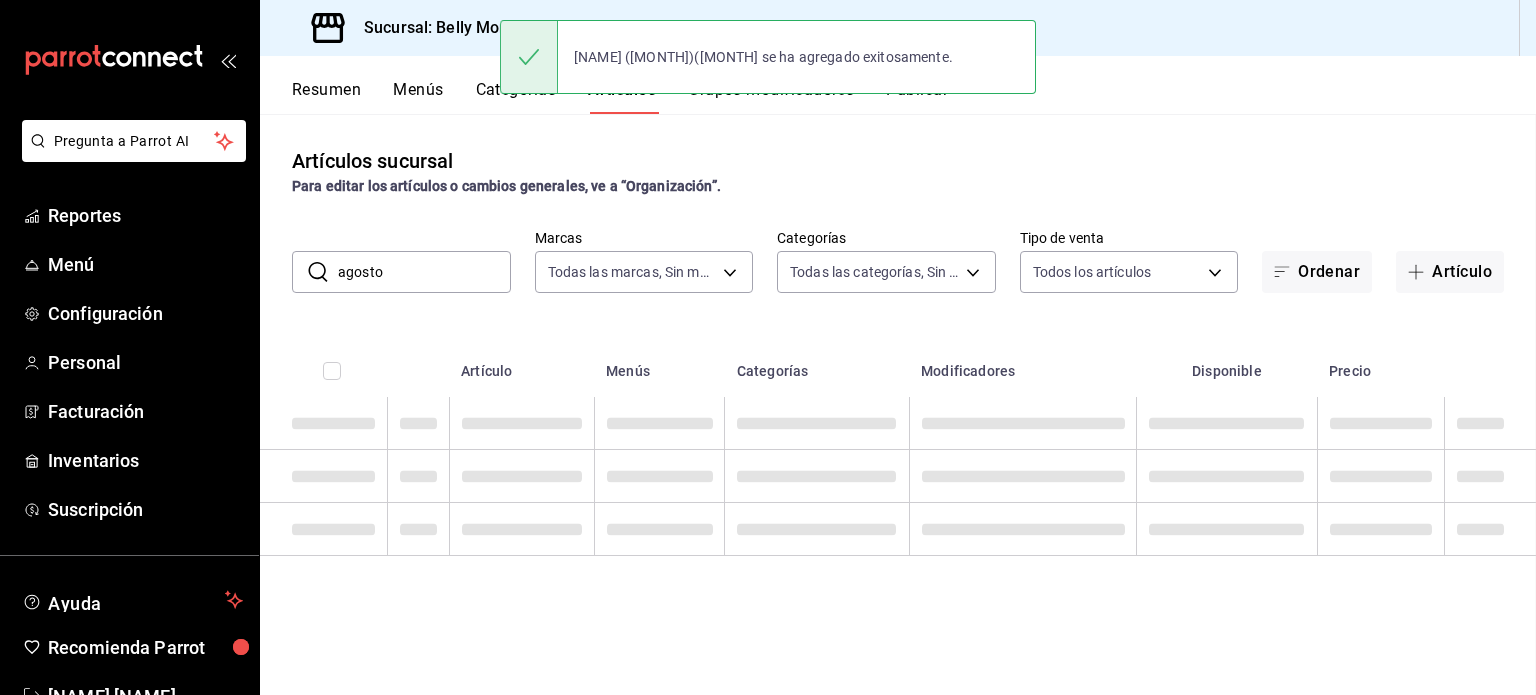 scroll, scrollTop: 0, scrollLeft: 0, axis: both 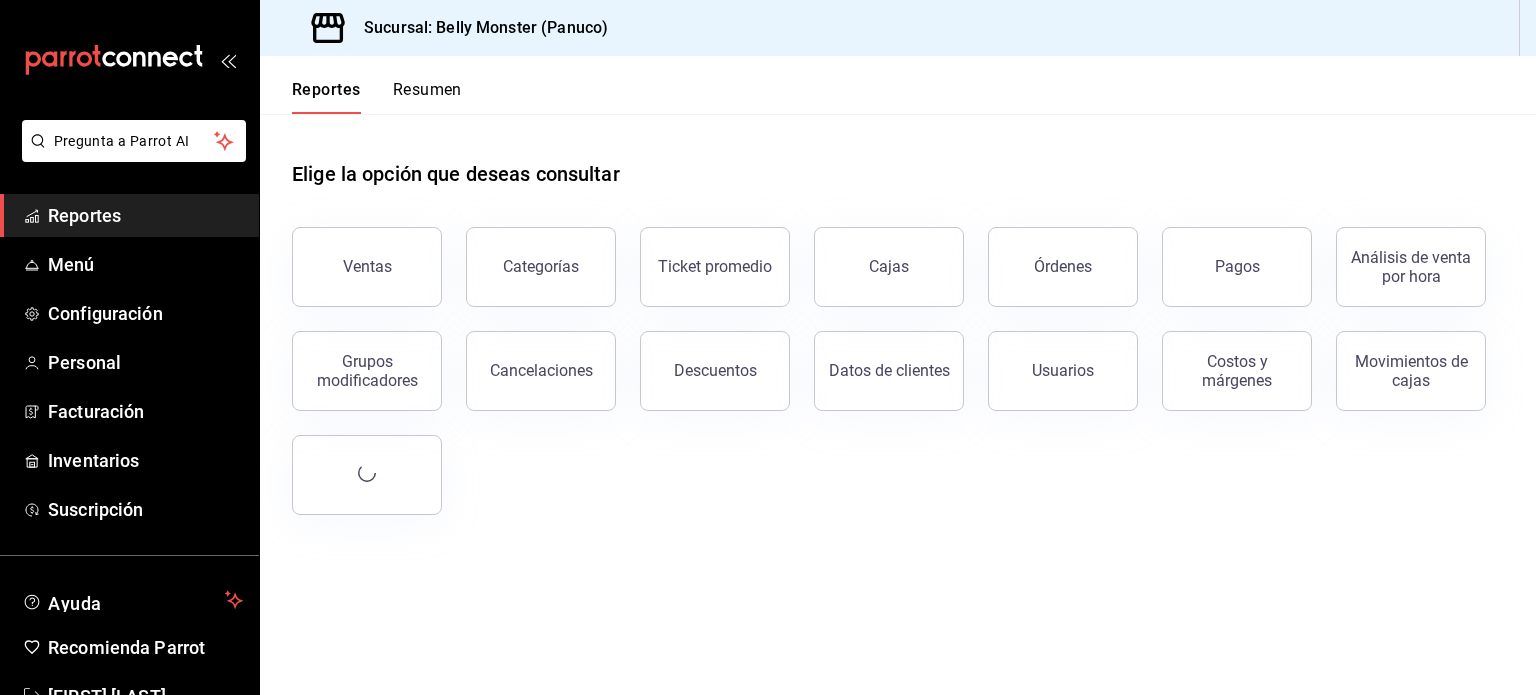 click on "Datos de clientes" at bounding box center (877, 359) 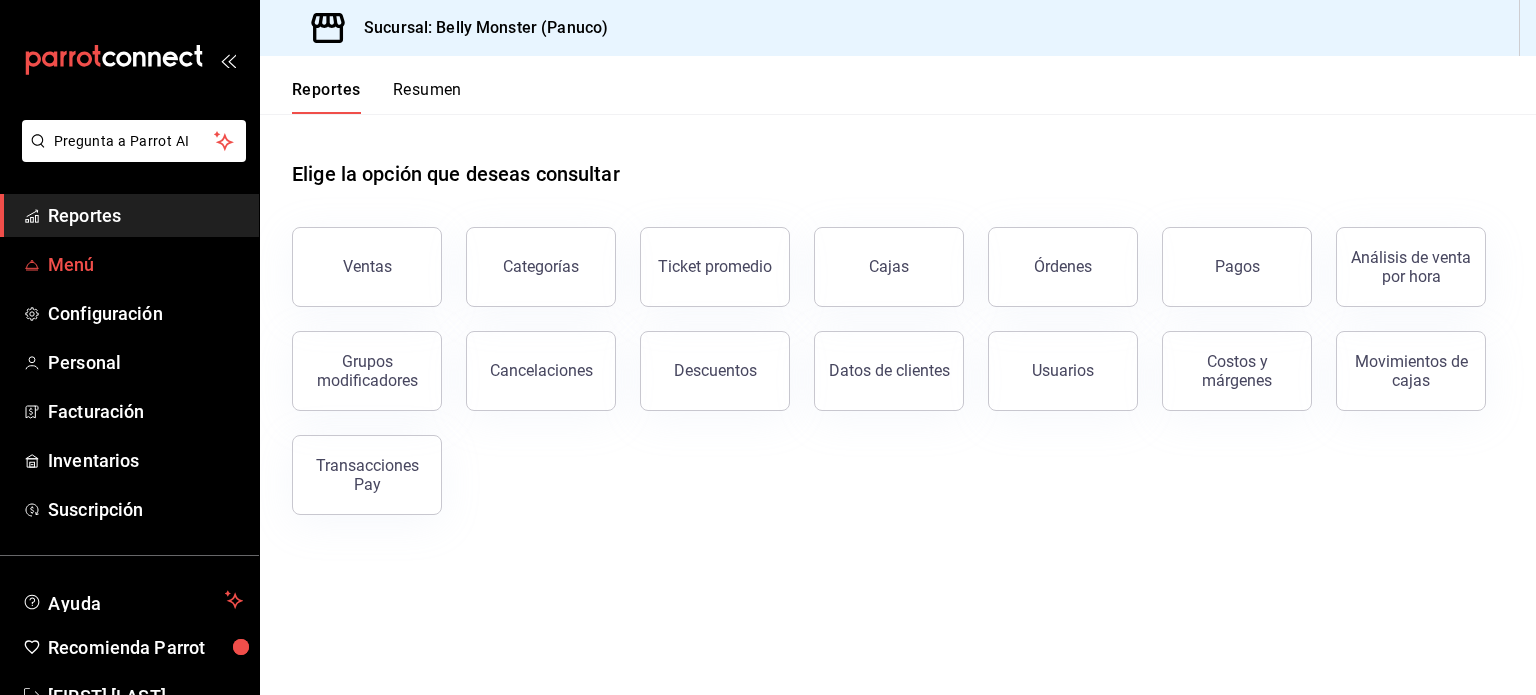 click on "Menú" at bounding box center (145, 264) 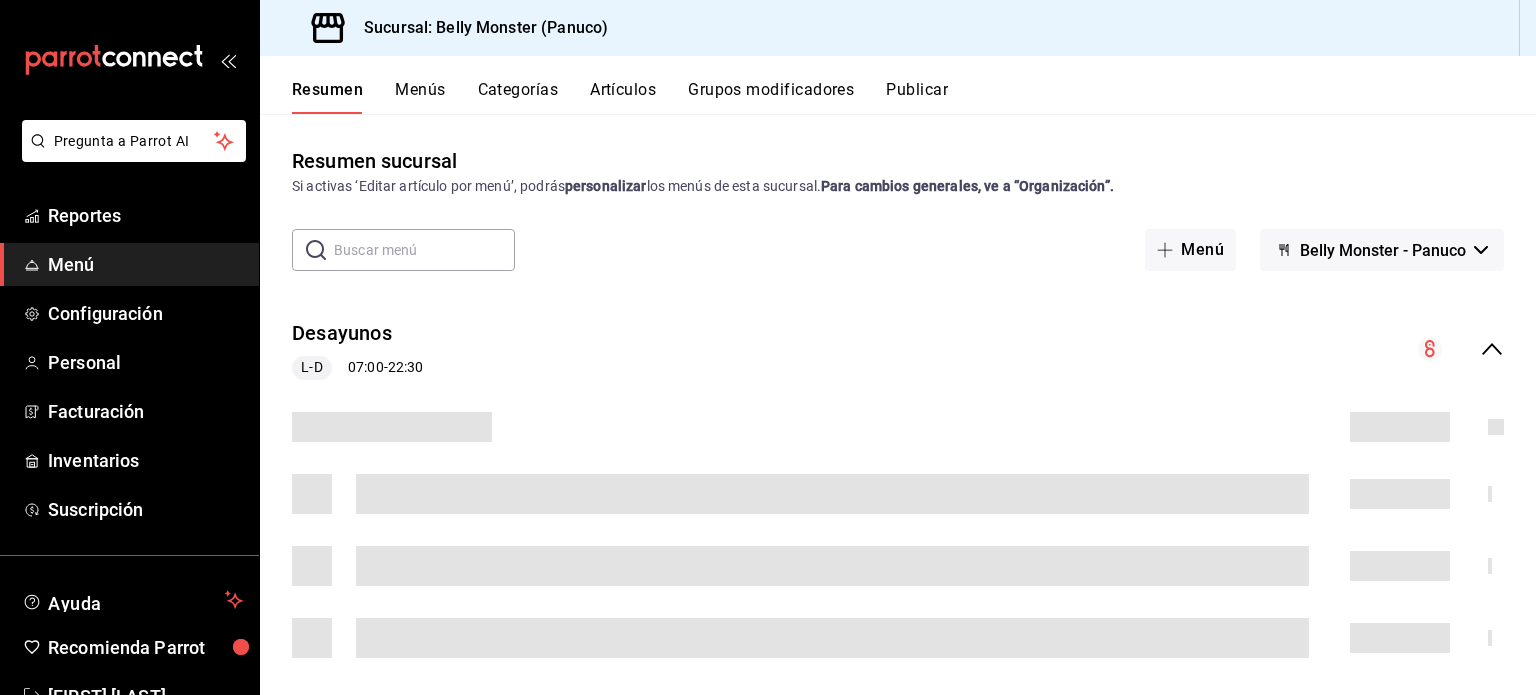 click on "Artículos" at bounding box center [623, 97] 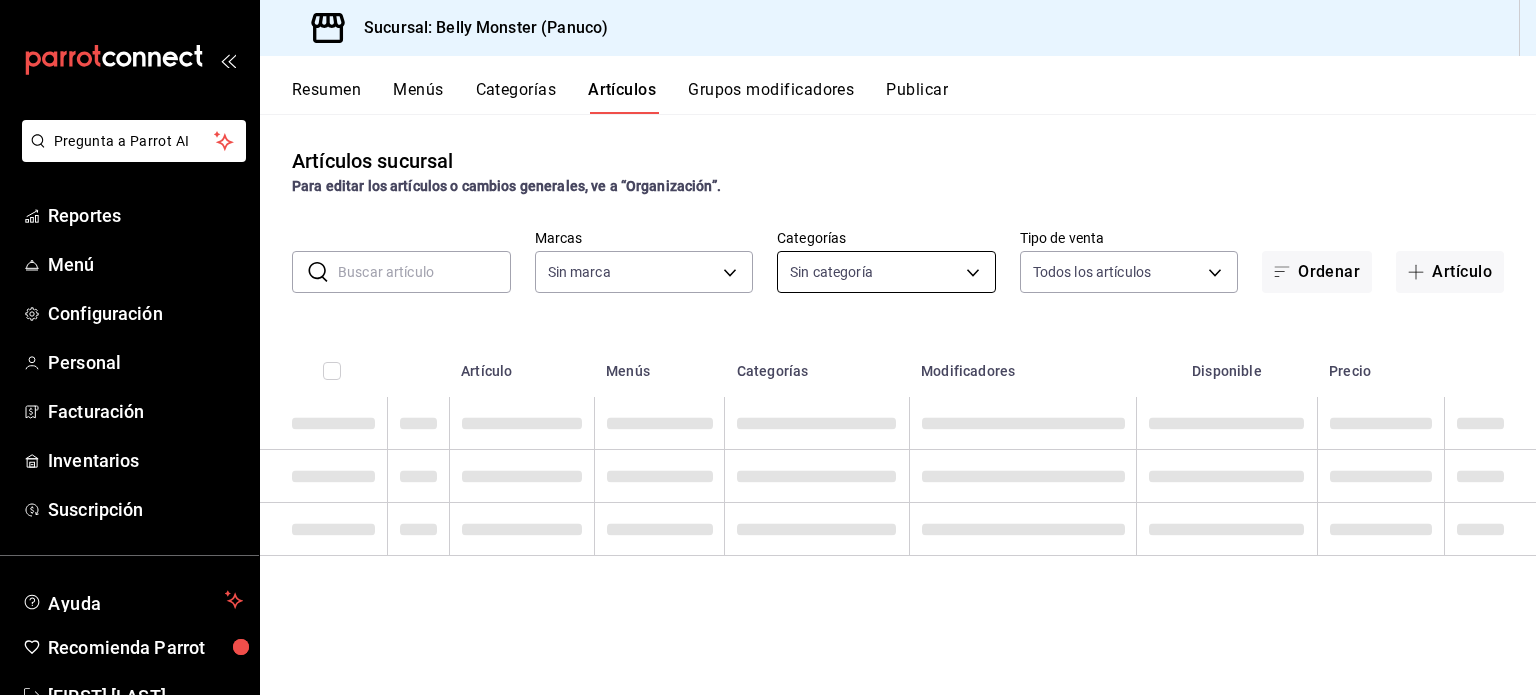 type on "ba031067-7a2b-4dd4-8da6-4b345cc82435" 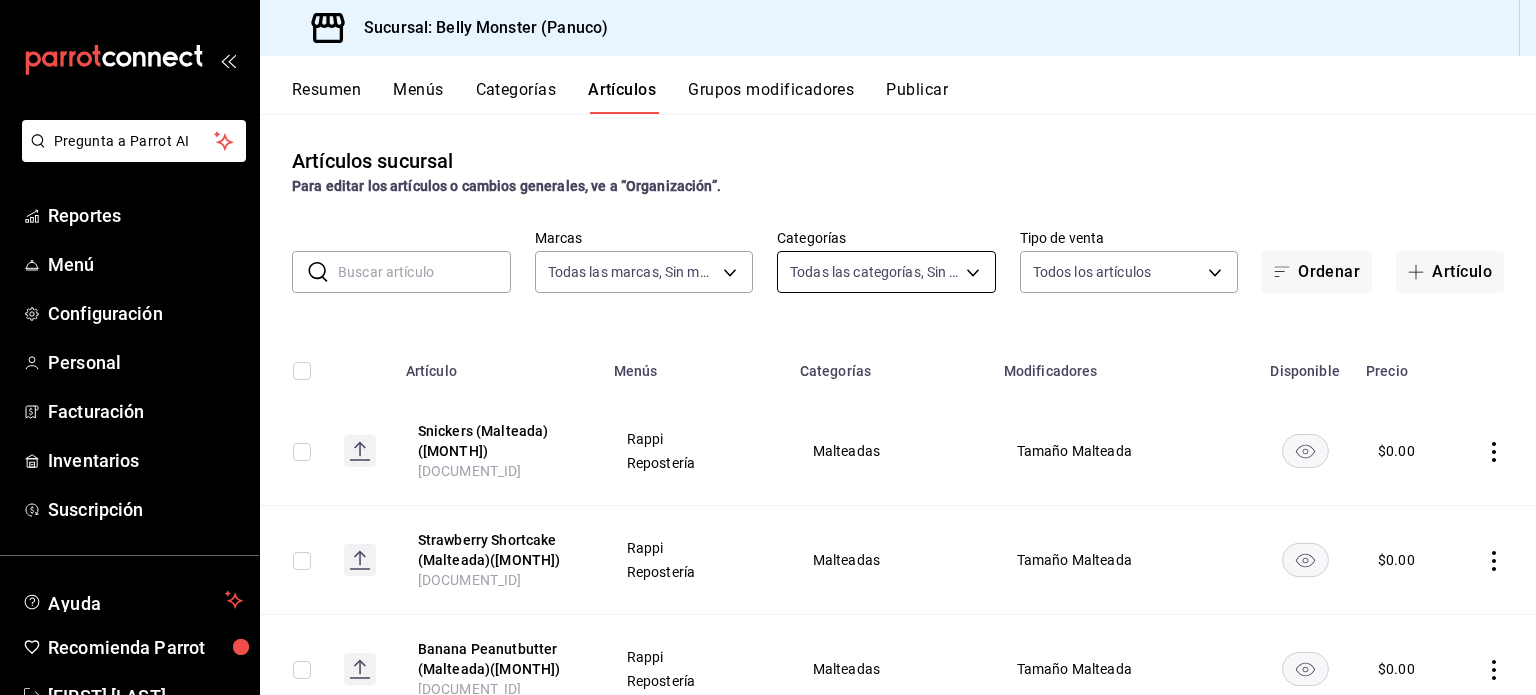click on "Snickers (Malteada)([MONTH]) AR-[DOCUMENT_ID] Rappi Repostería Malteadas Tamaño Malteada $ 0.00 Strawberry Shortcake (Malteada)([MONTH]) AR-[DOCUMENT_ID] Rappi Repostería Malteadas Tamaño Malteada $ 0.00 Banana Peanutbutter (Malteada)([MONTH]) AR-[DOCUMENT_ID] Rappi Repostería Malteadas Tamaño Malteada $ 0.00 Durazno Almendra (Malteada)([MONTH]) AR-[DOCUMENT_ID] Rappi Repostería Malteadas $ 0.00 $" at bounding box center (768, 347) 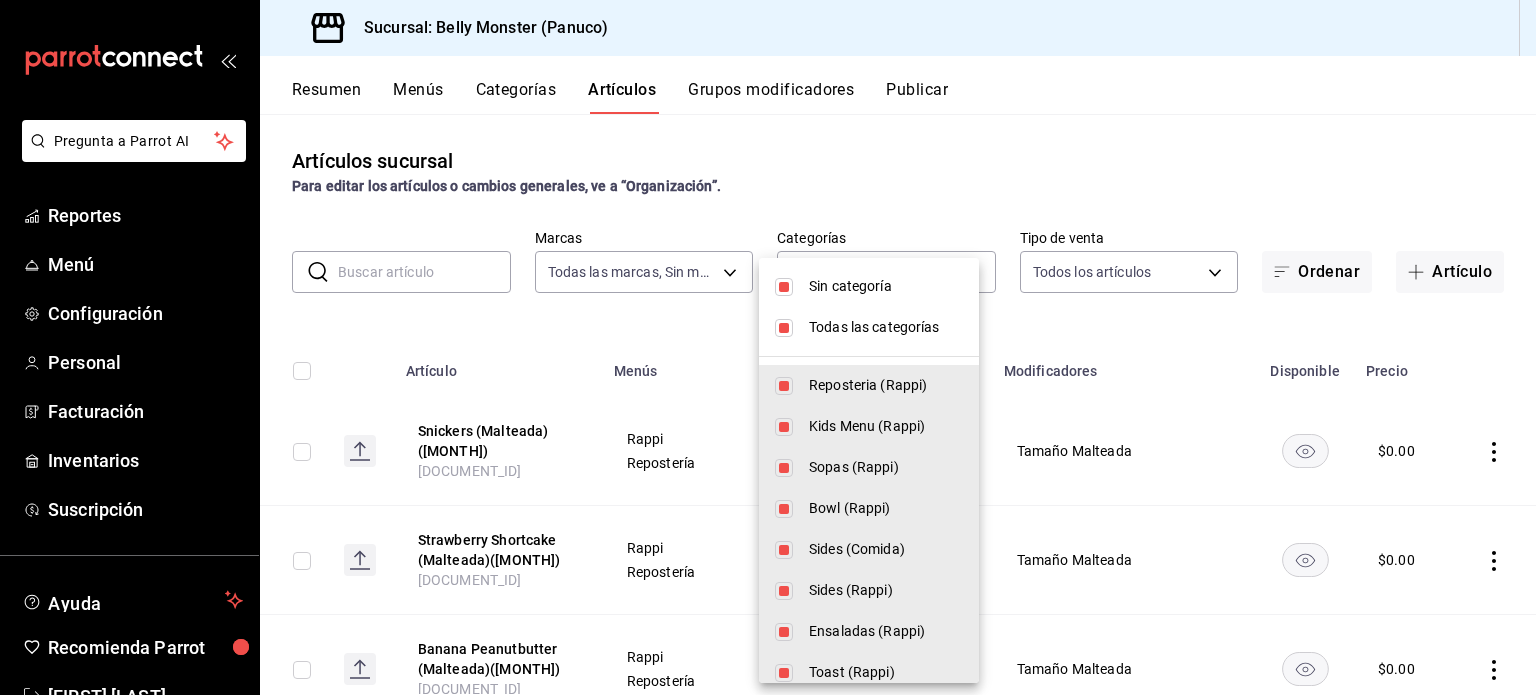drag, startPoint x: 992, startPoint y: 335, endPoint x: 980, endPoint y: 338, distance: 12.369317 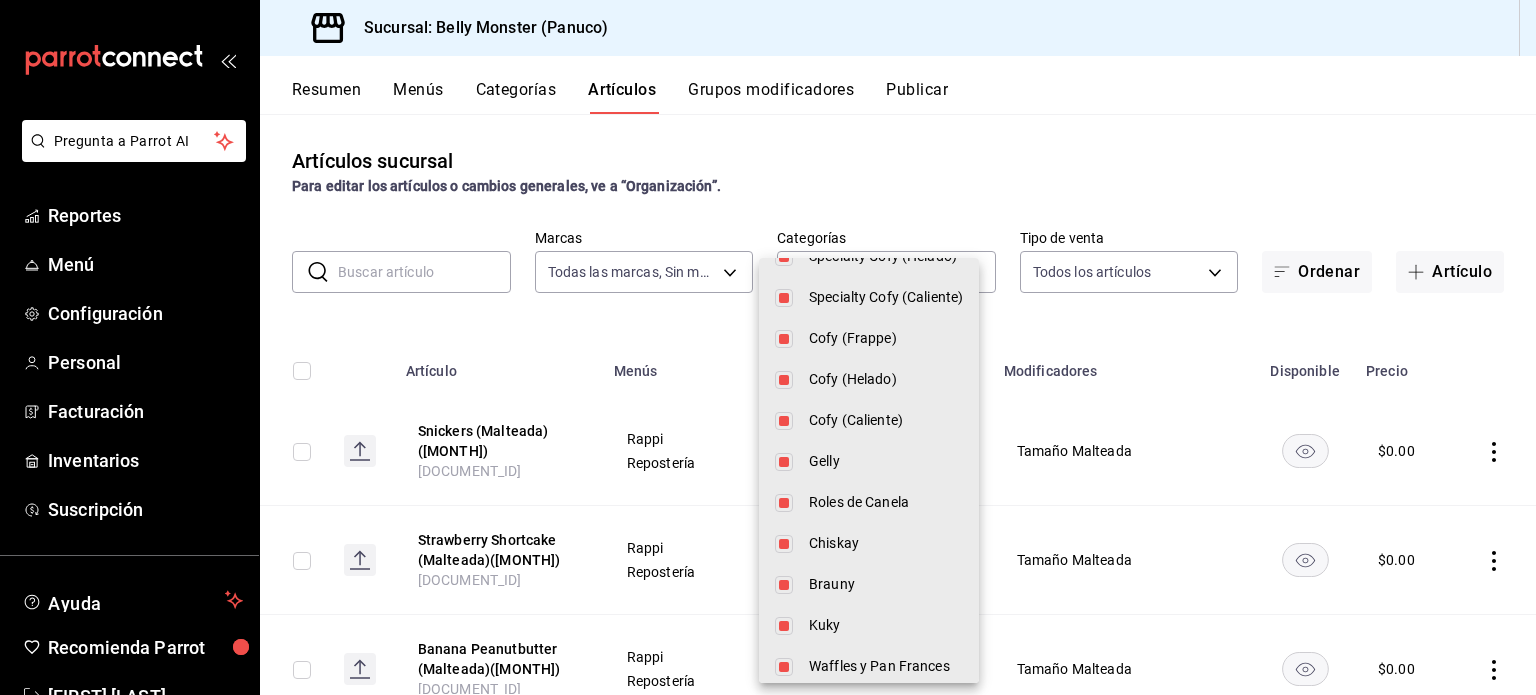 scroll, scrollTop: 1411, scrollLeft: 0, axis: vertical 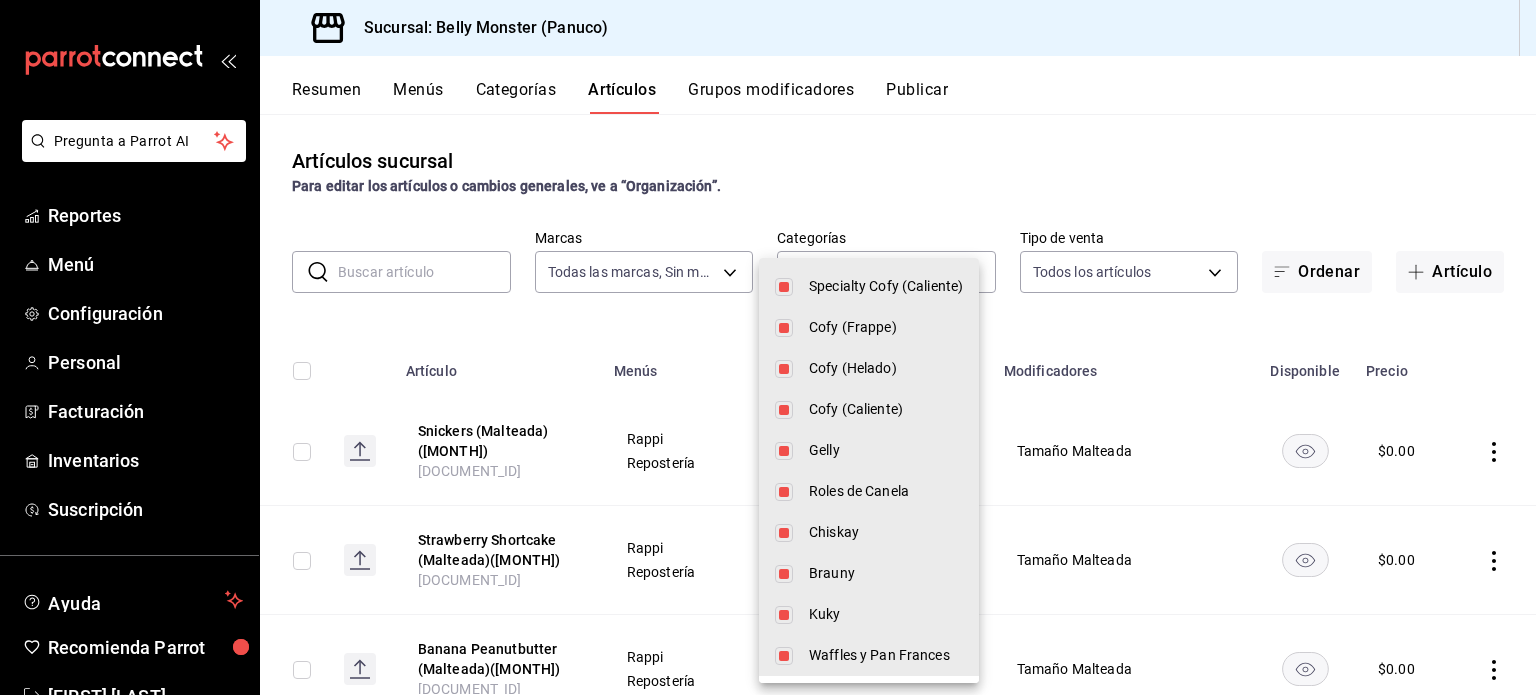 click on "Kuky" at bounding box center (886, 614) 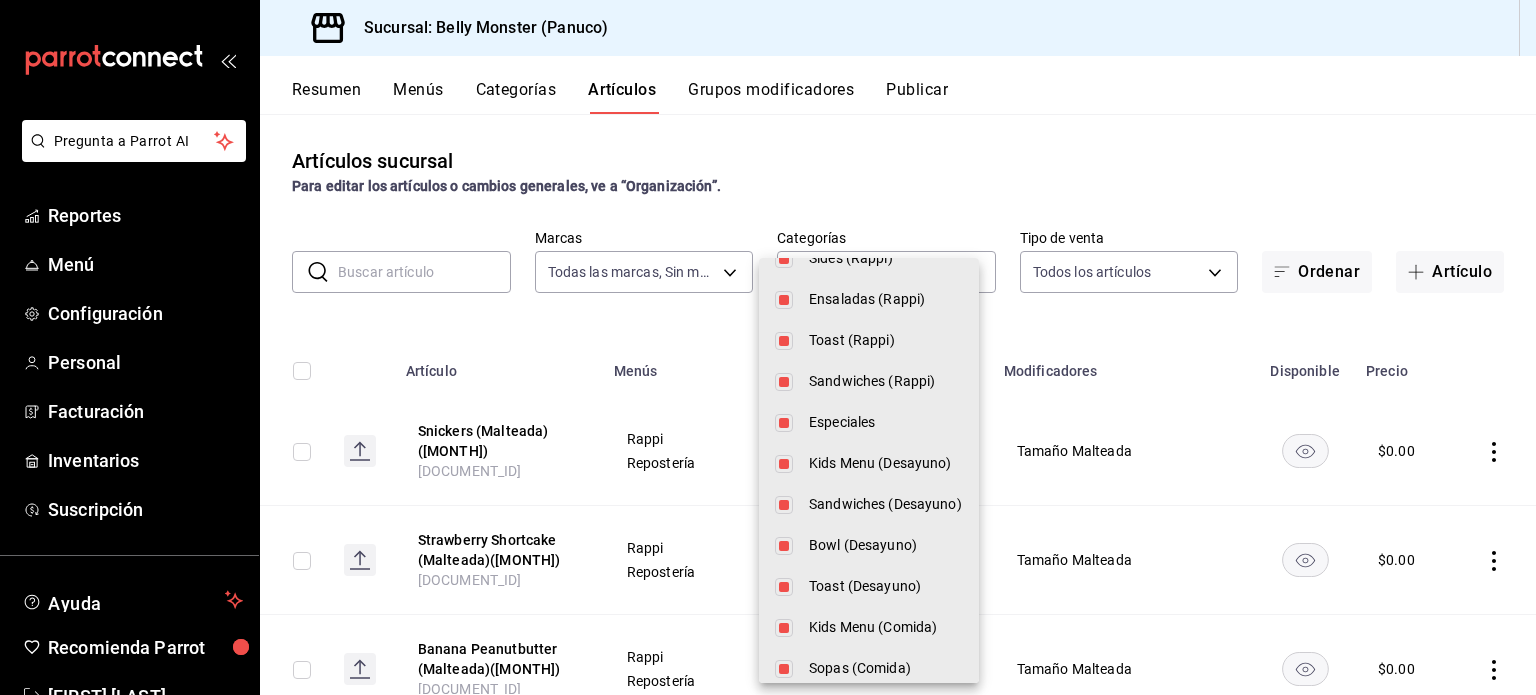 scroll, scrollTop: 0, scrollLeft: 0, axis: both 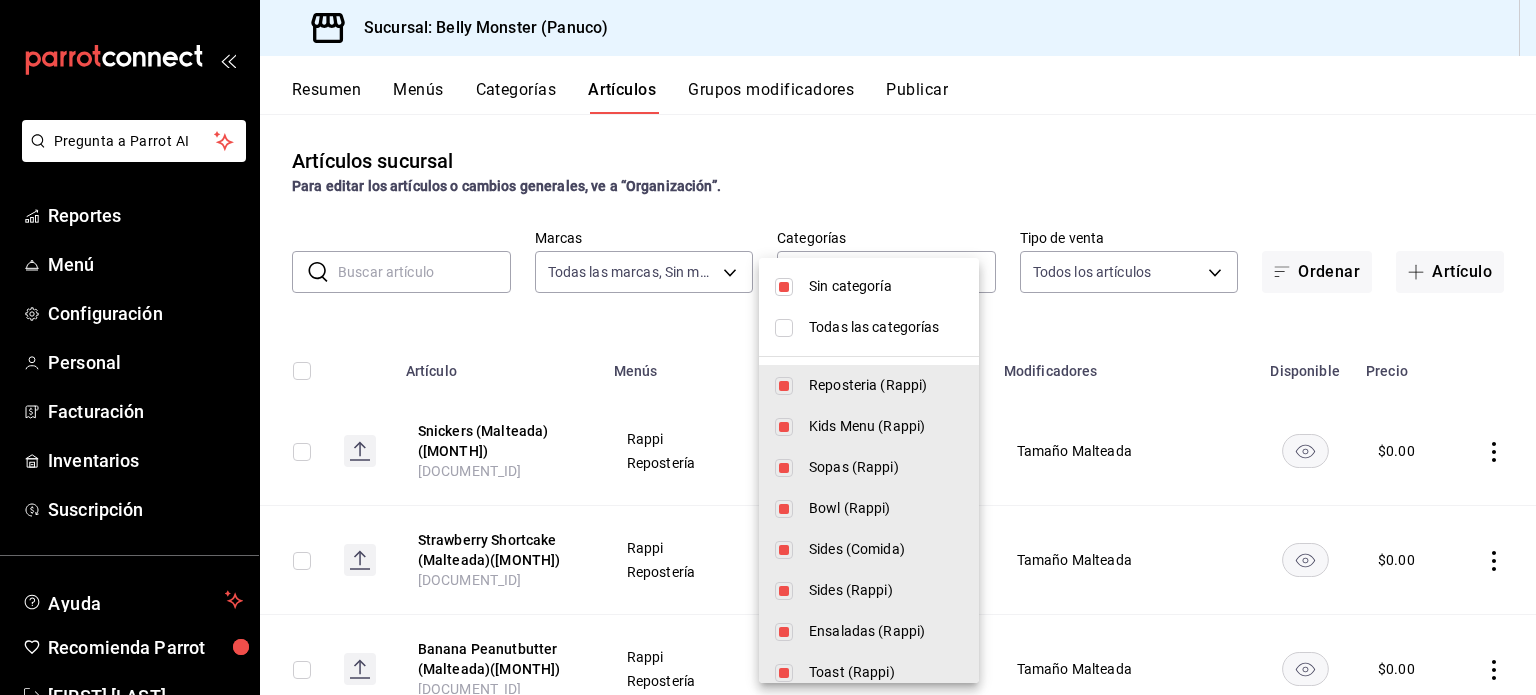click at bounding box center [784, 287] 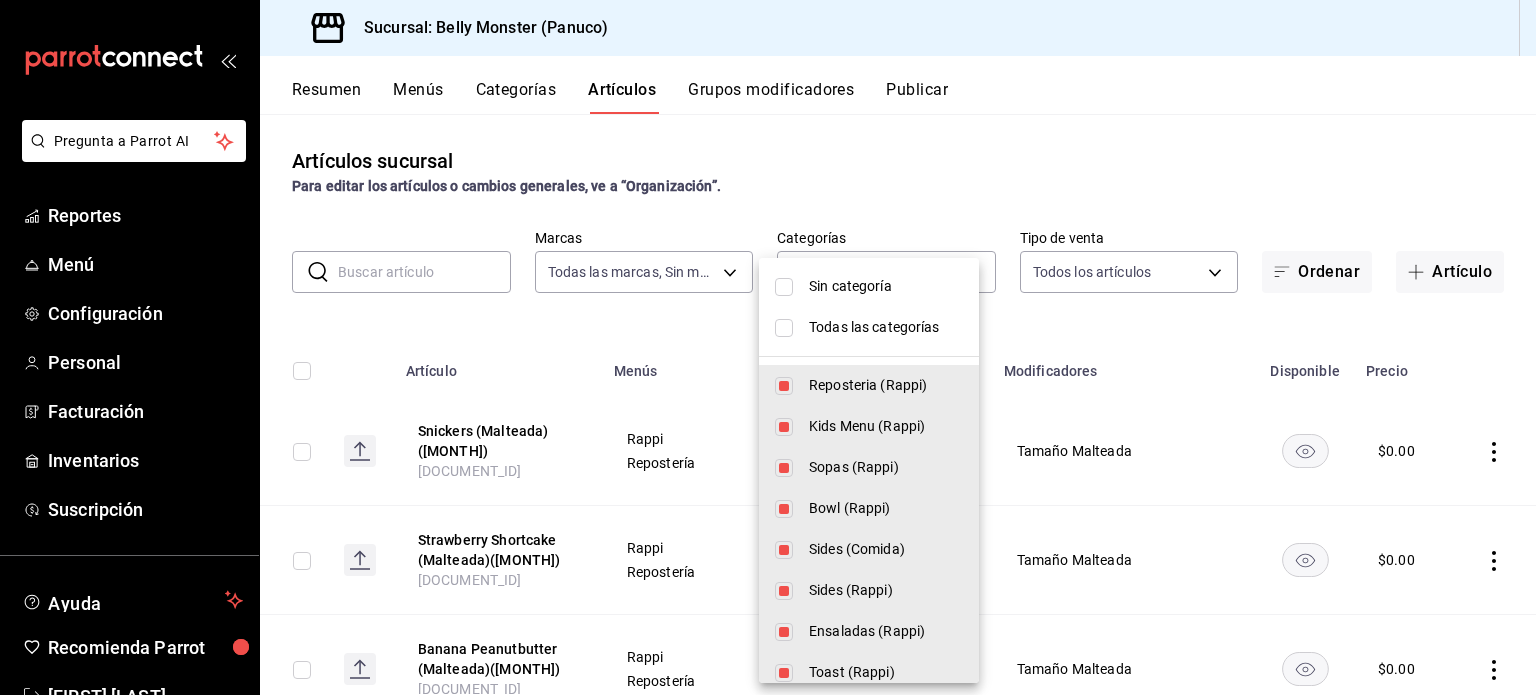 click at bounding box center (784, 287) 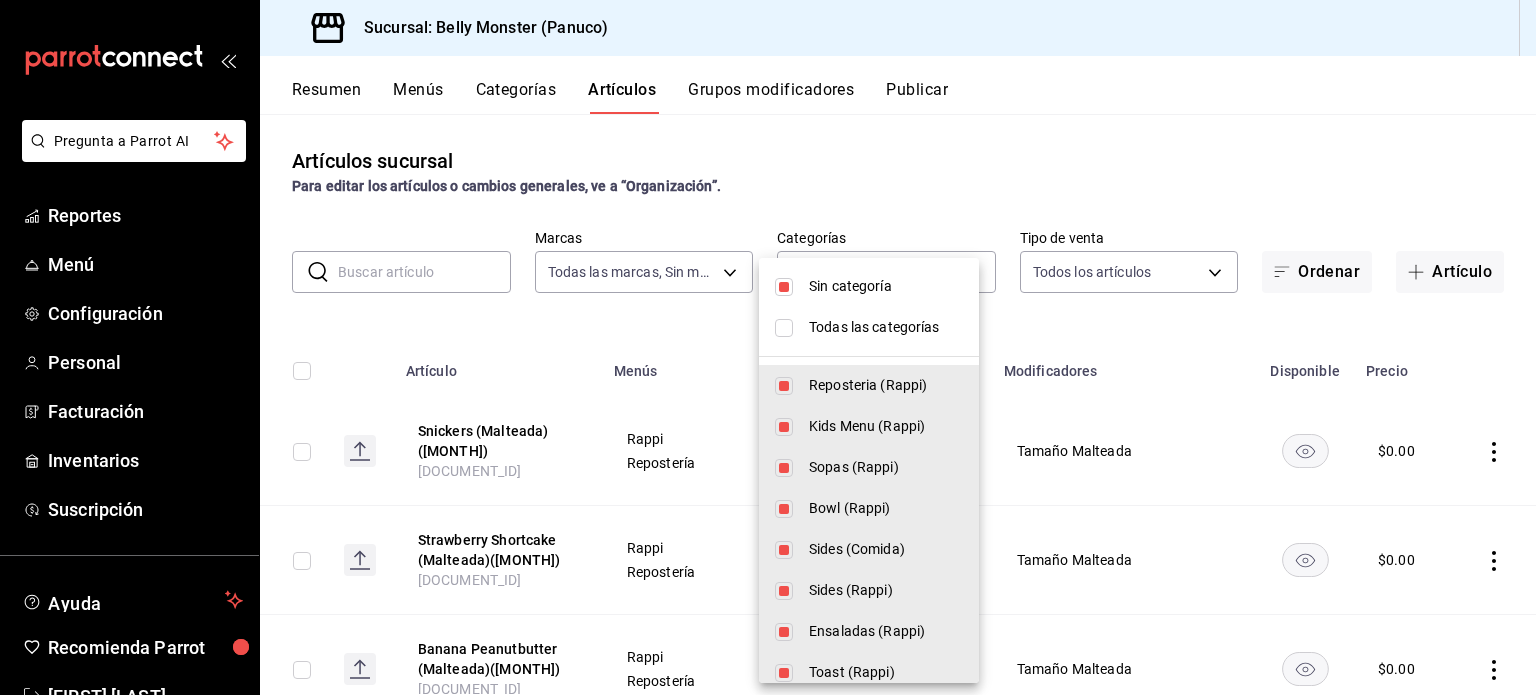 click at bounding box center (784, 328) 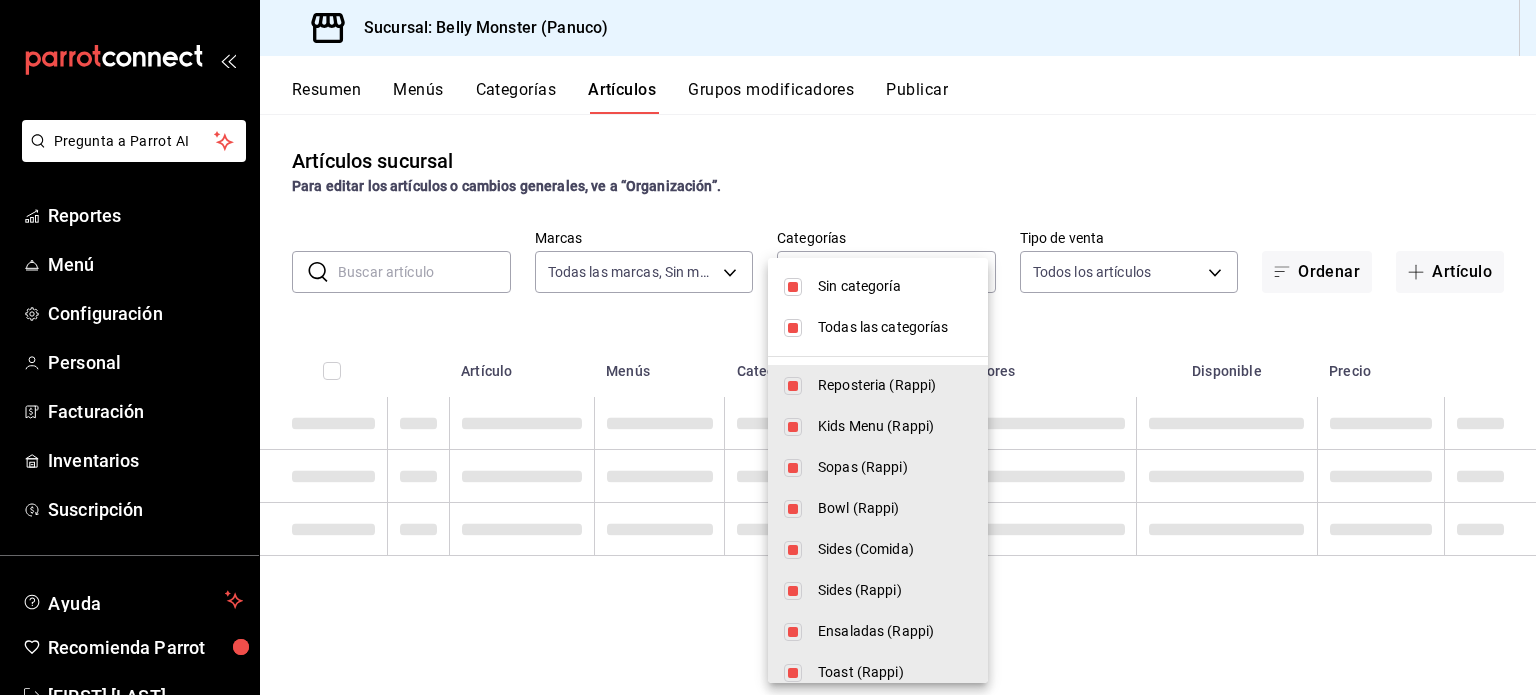 type on "[UUID], [UUID], [UUID], [UUID], [UUID], [UUID], [UUID], [UUID], [UUID], [UUID], [UUID], [UUID], [UUID], [UUID], [UUID], [UUID], [UUID], [UUID], [UUID], [UUID], [UUID], [UUID], [UUID], [UUID], [UUID], [UUID], [UUID]" 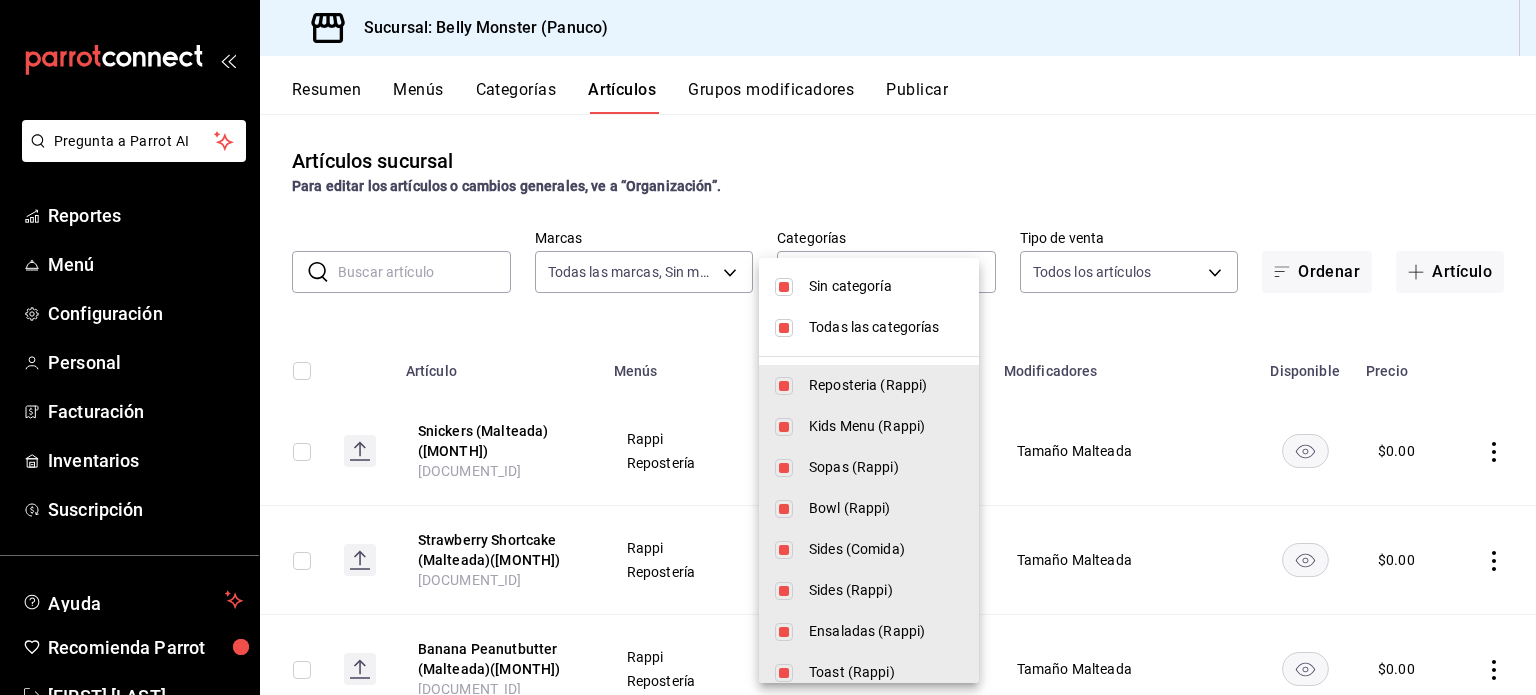 click at bounding box center [784, 287] 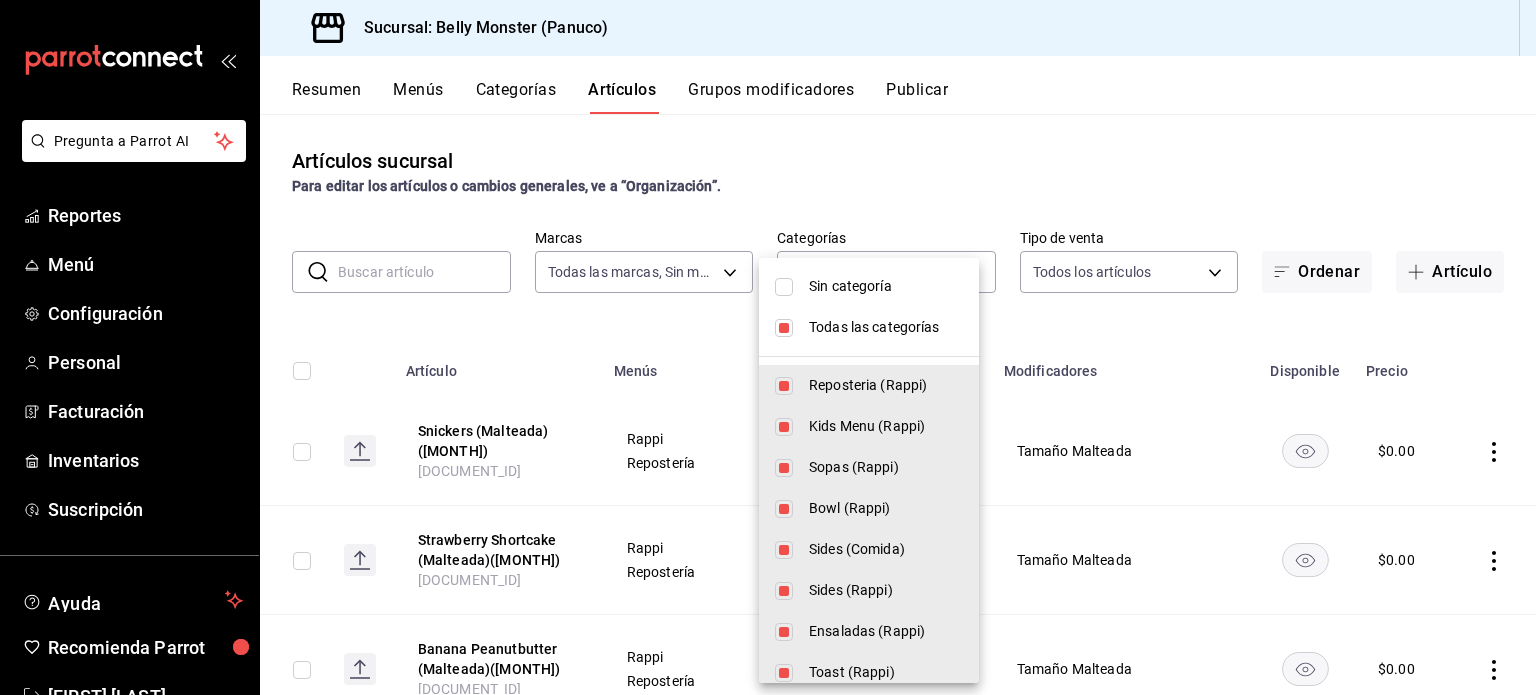 click at bounding box center (784, 328) 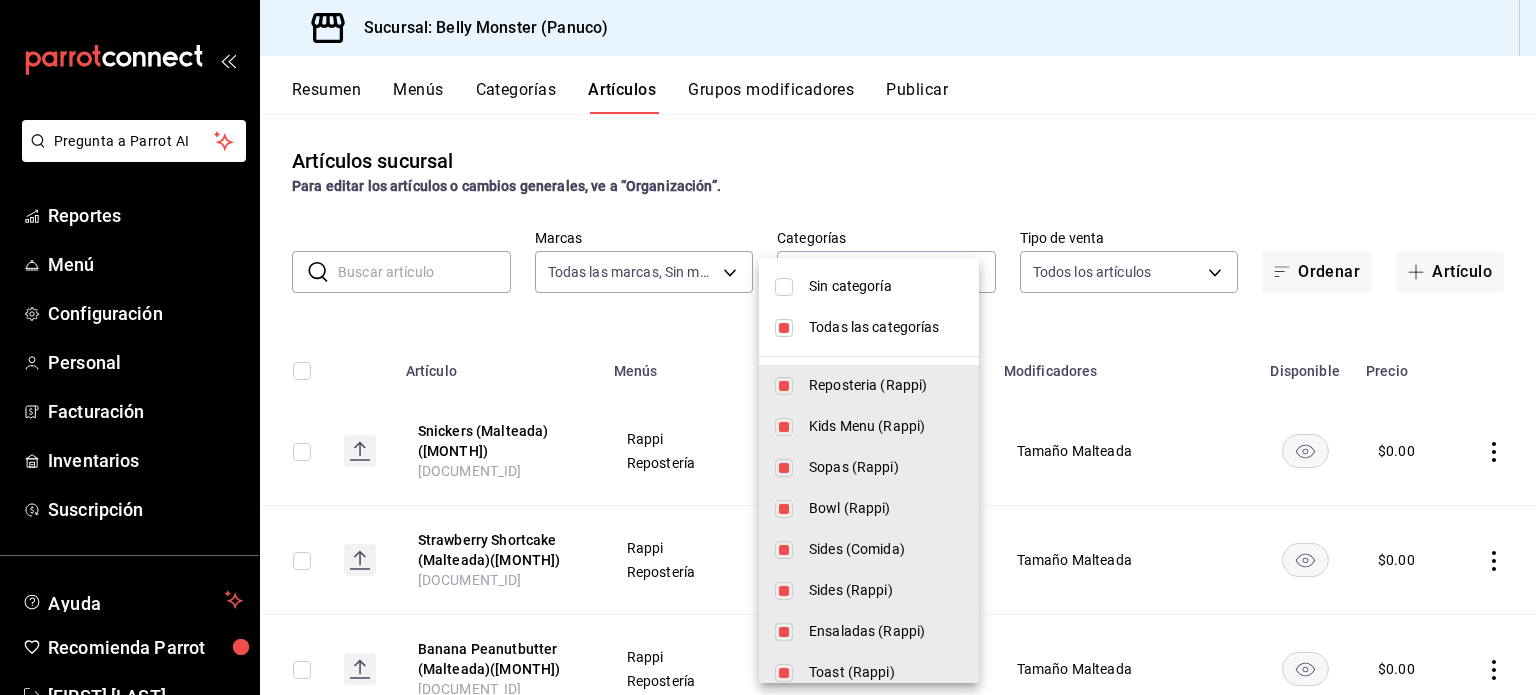 checkbox on "false" 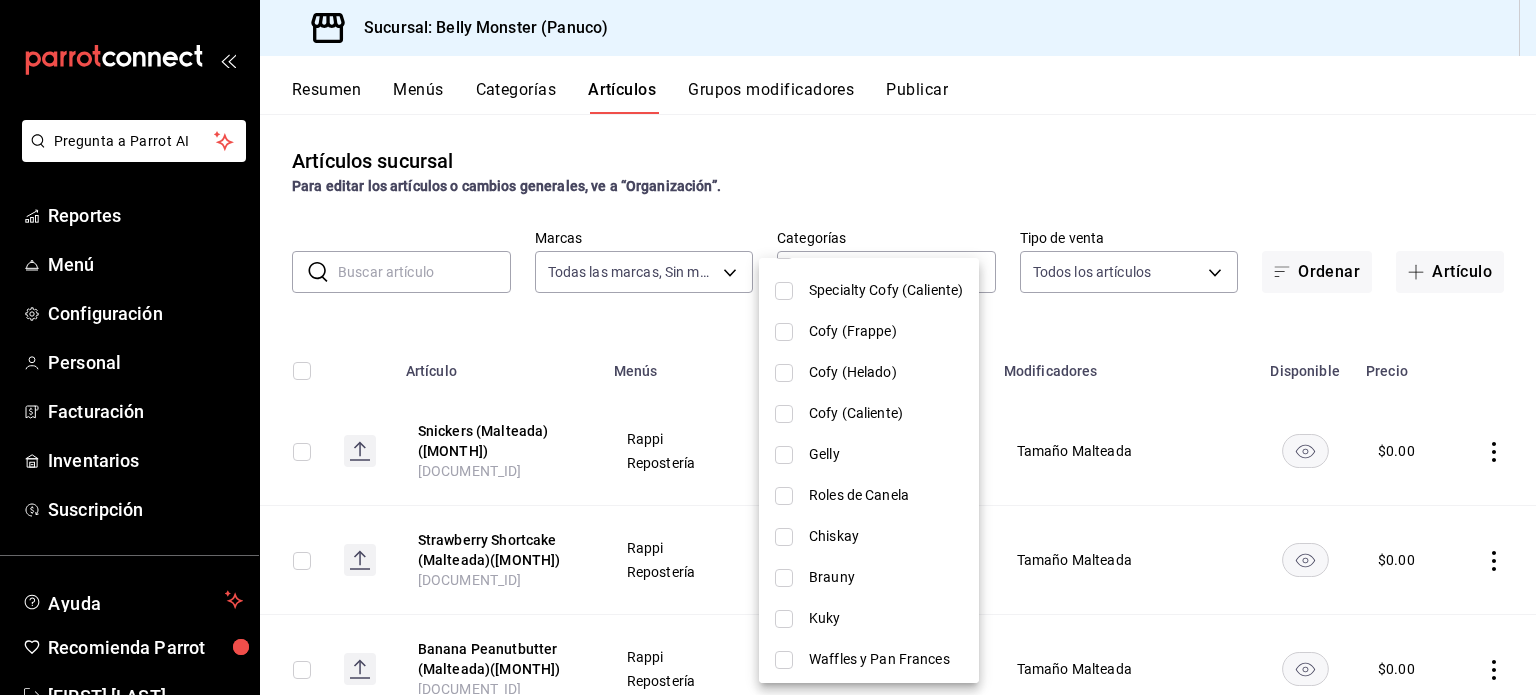 scroll, scrollTop: 1411, scrollLeft: 0, axis: vertical 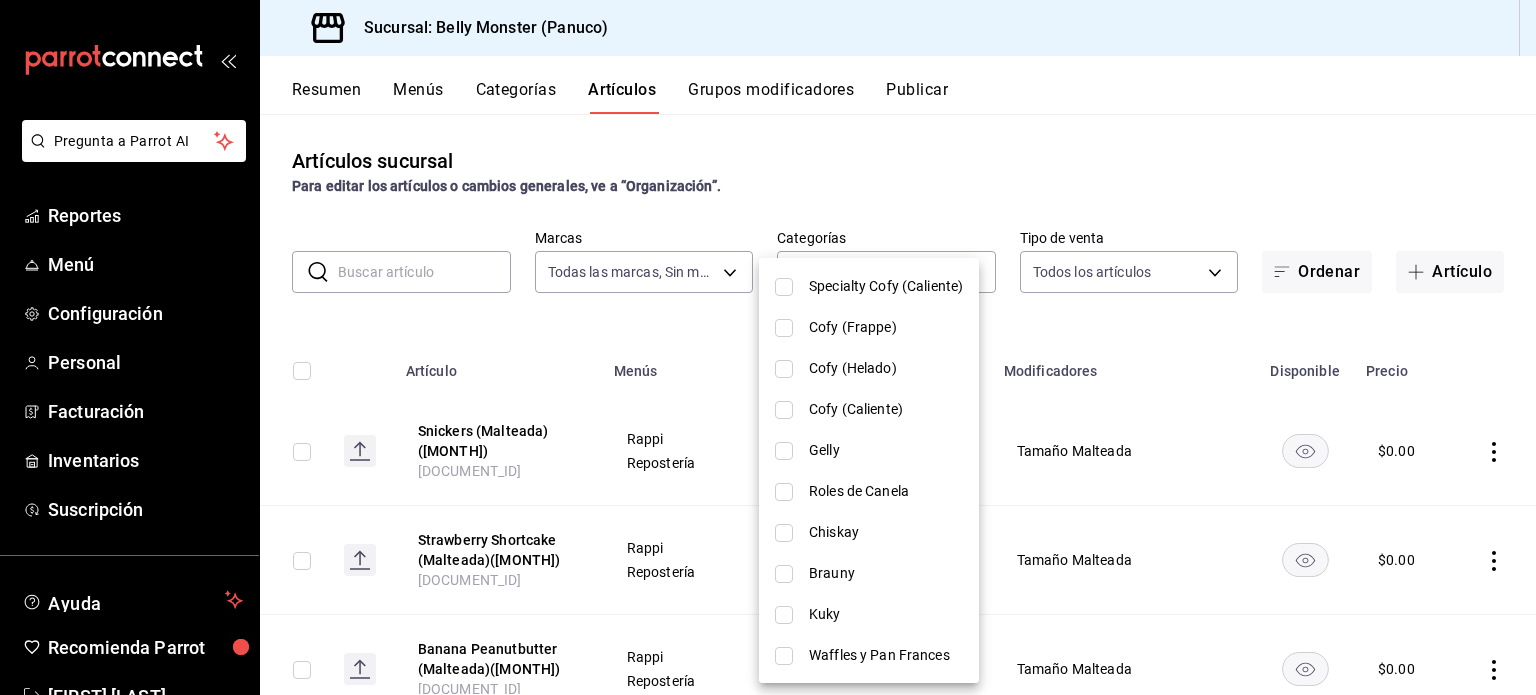 click at bounding box center [784, 615] 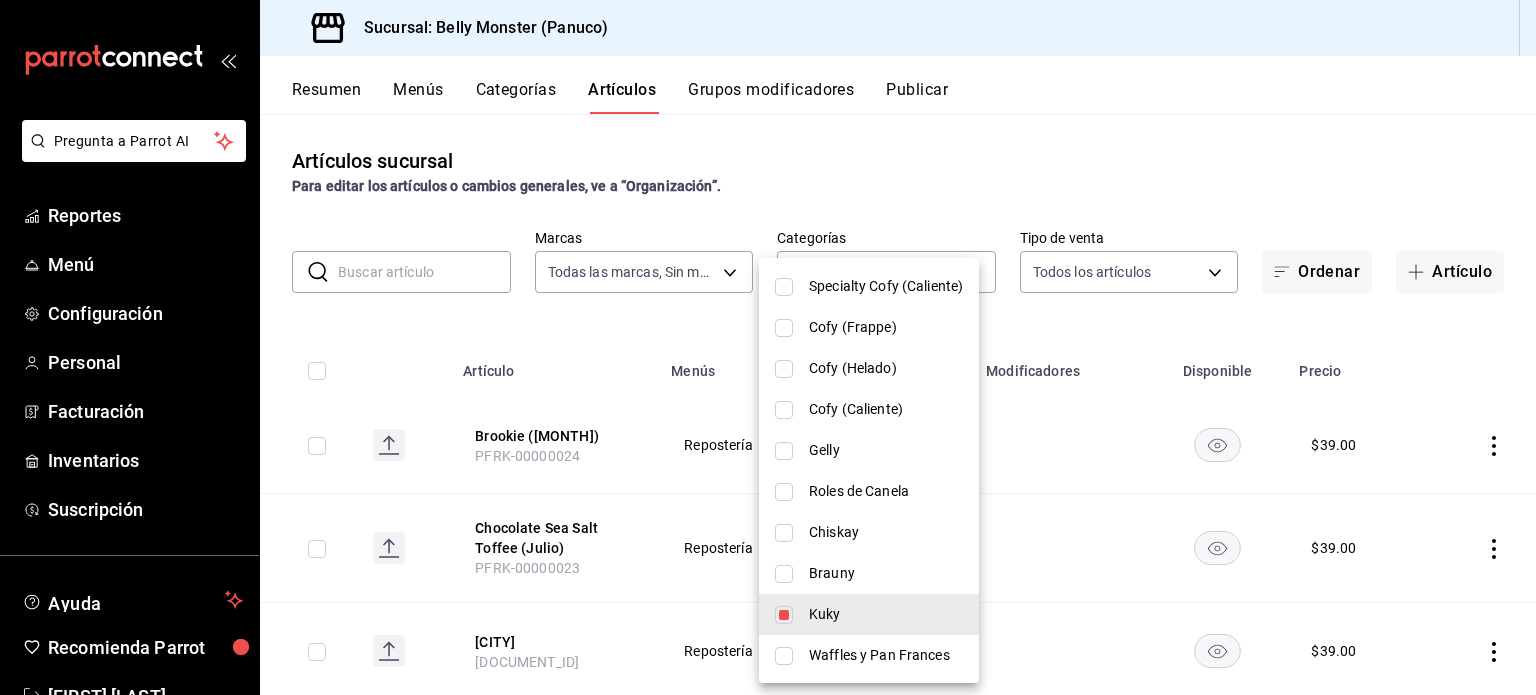 click at bounding box center [768, 347] 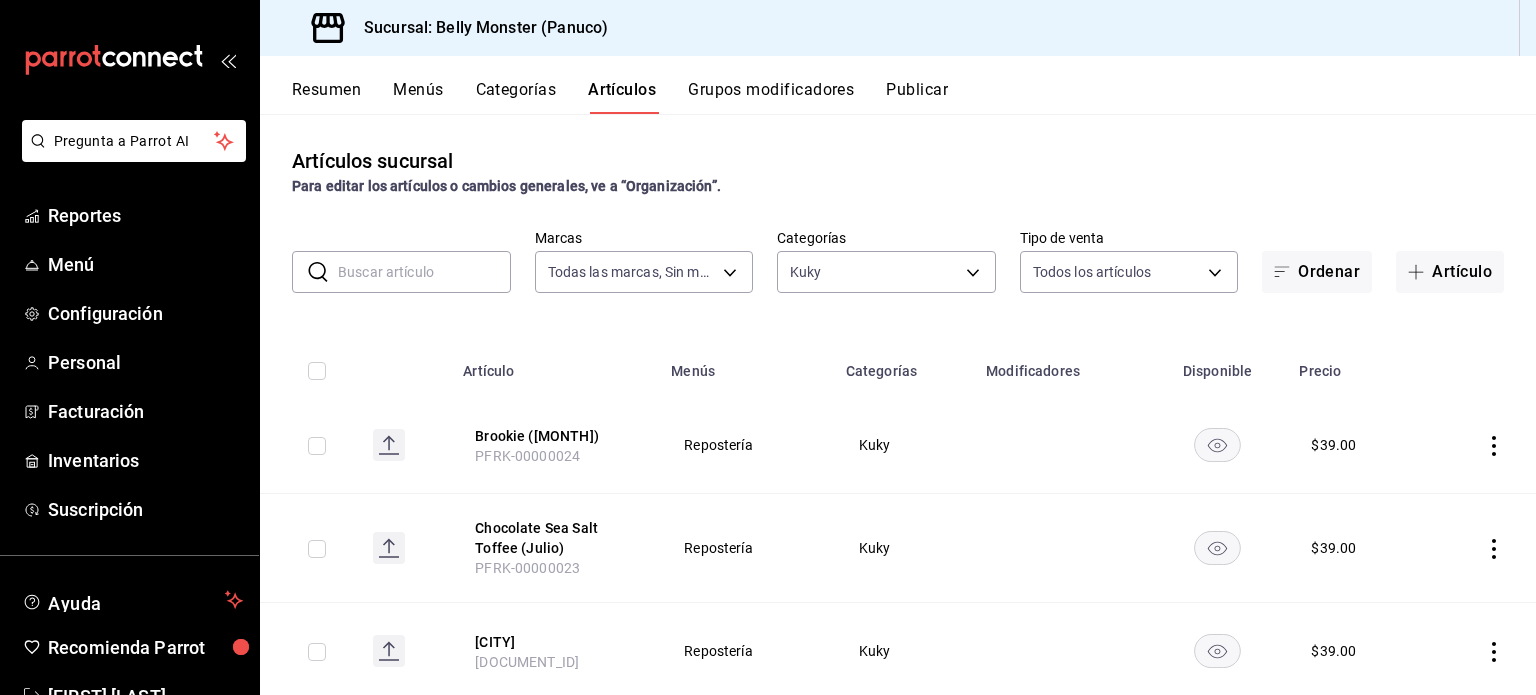 click at bounding box center [424, 272] 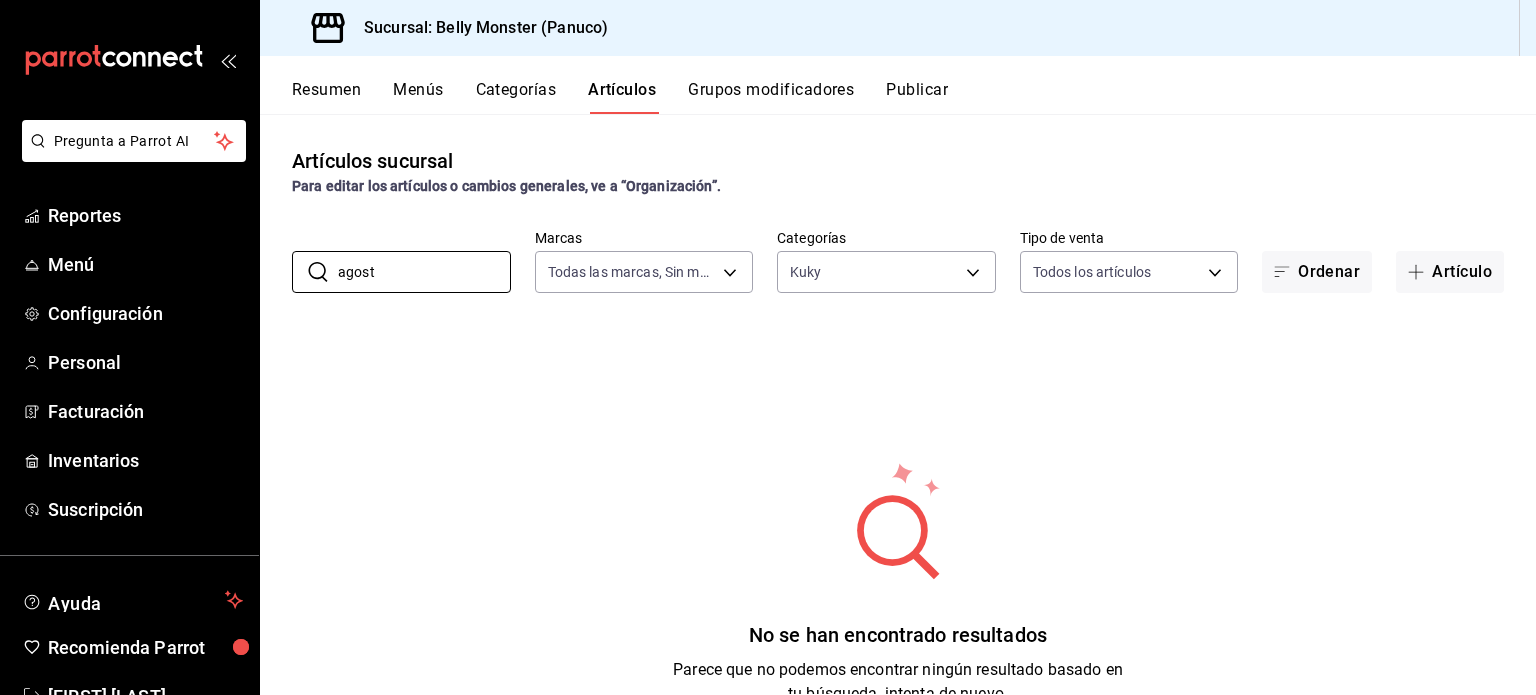type on "agost" 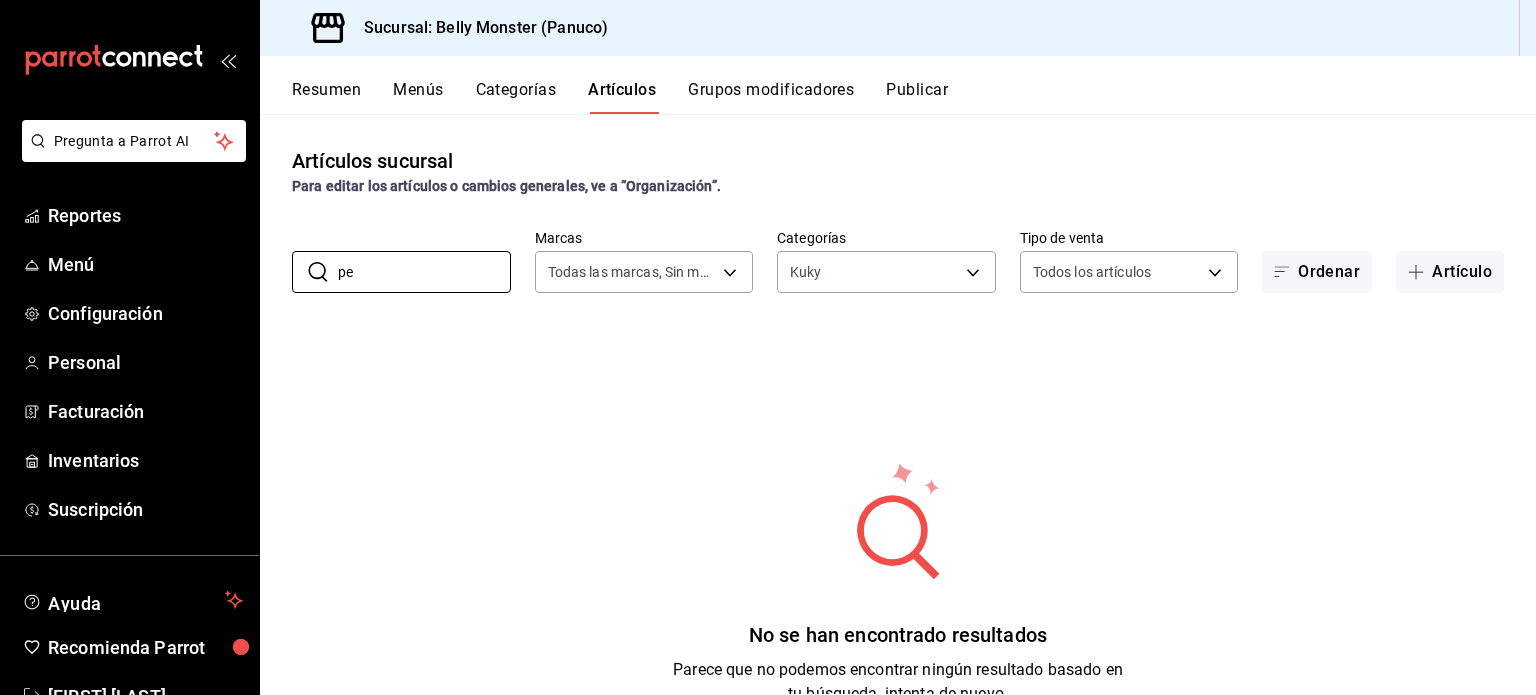 type on "p" 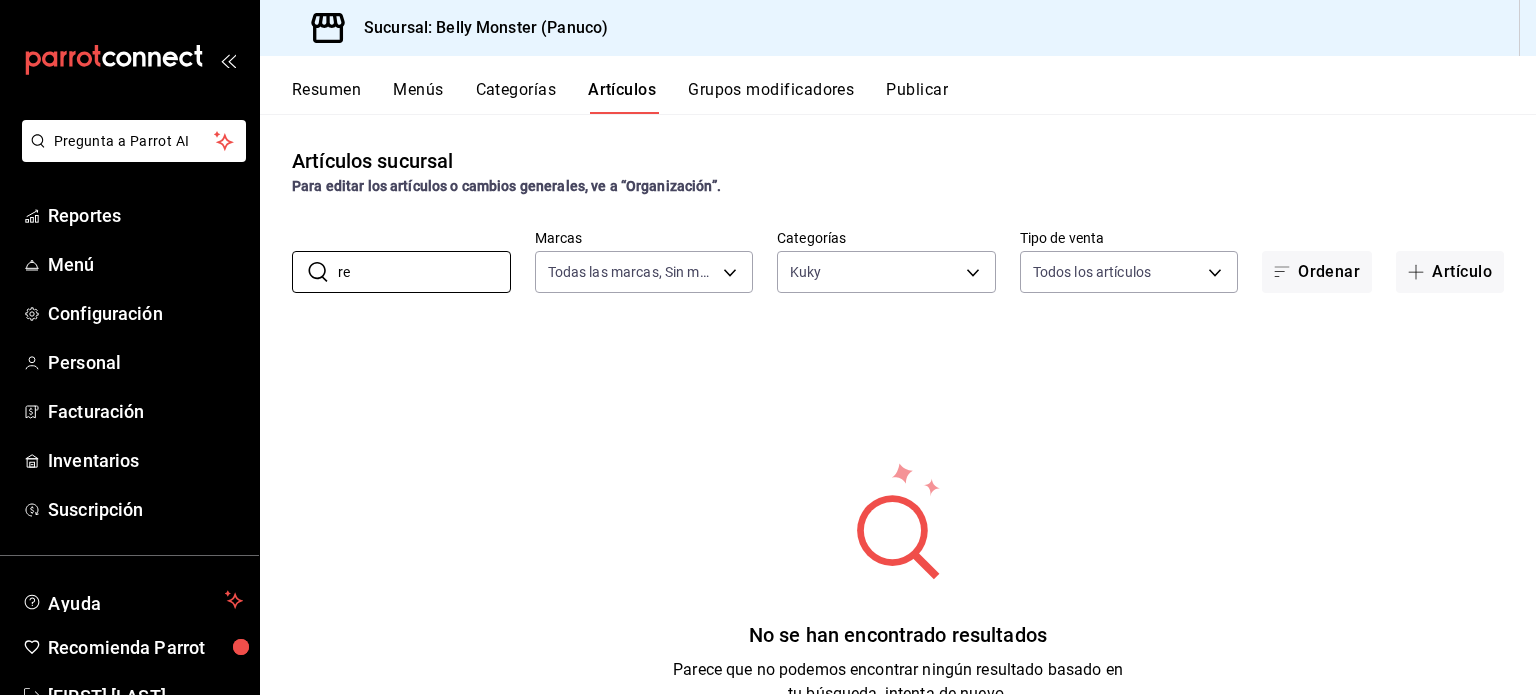type on "r" 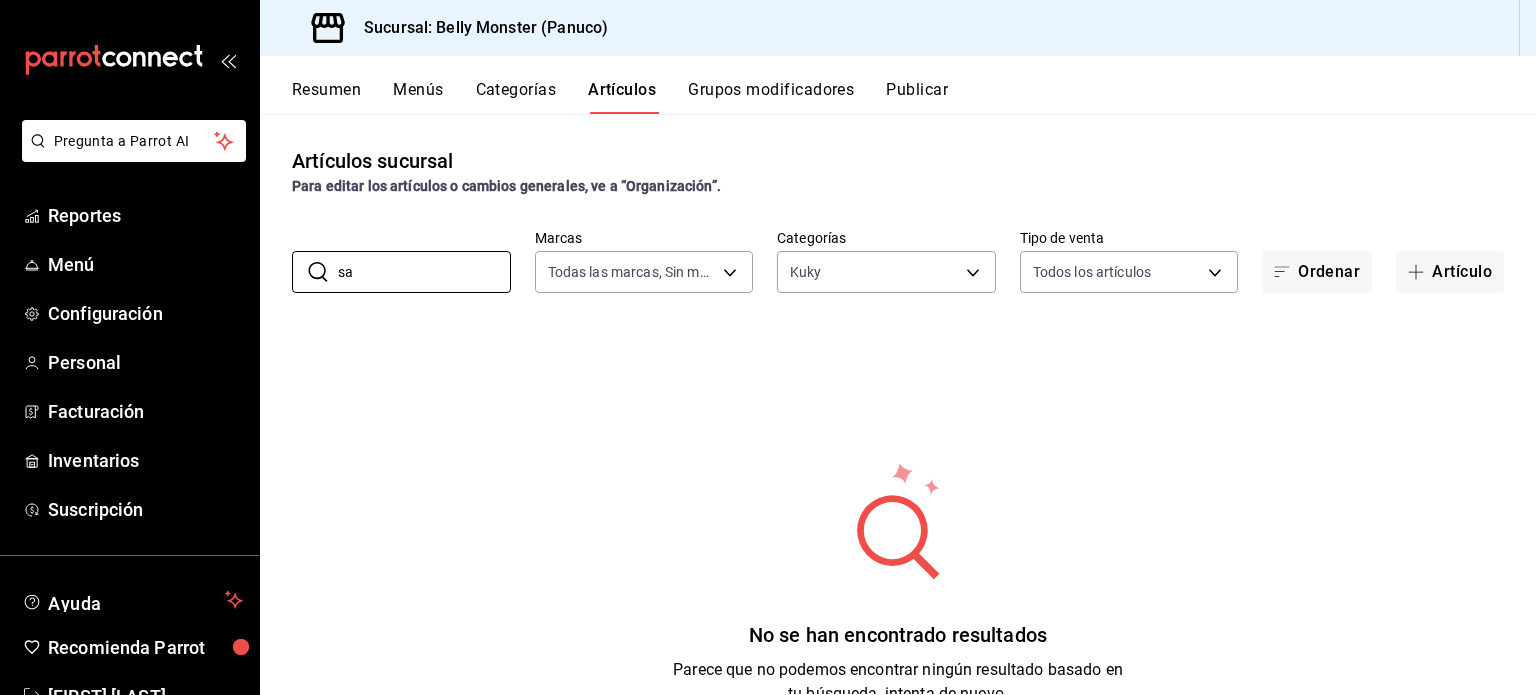 type on "s" 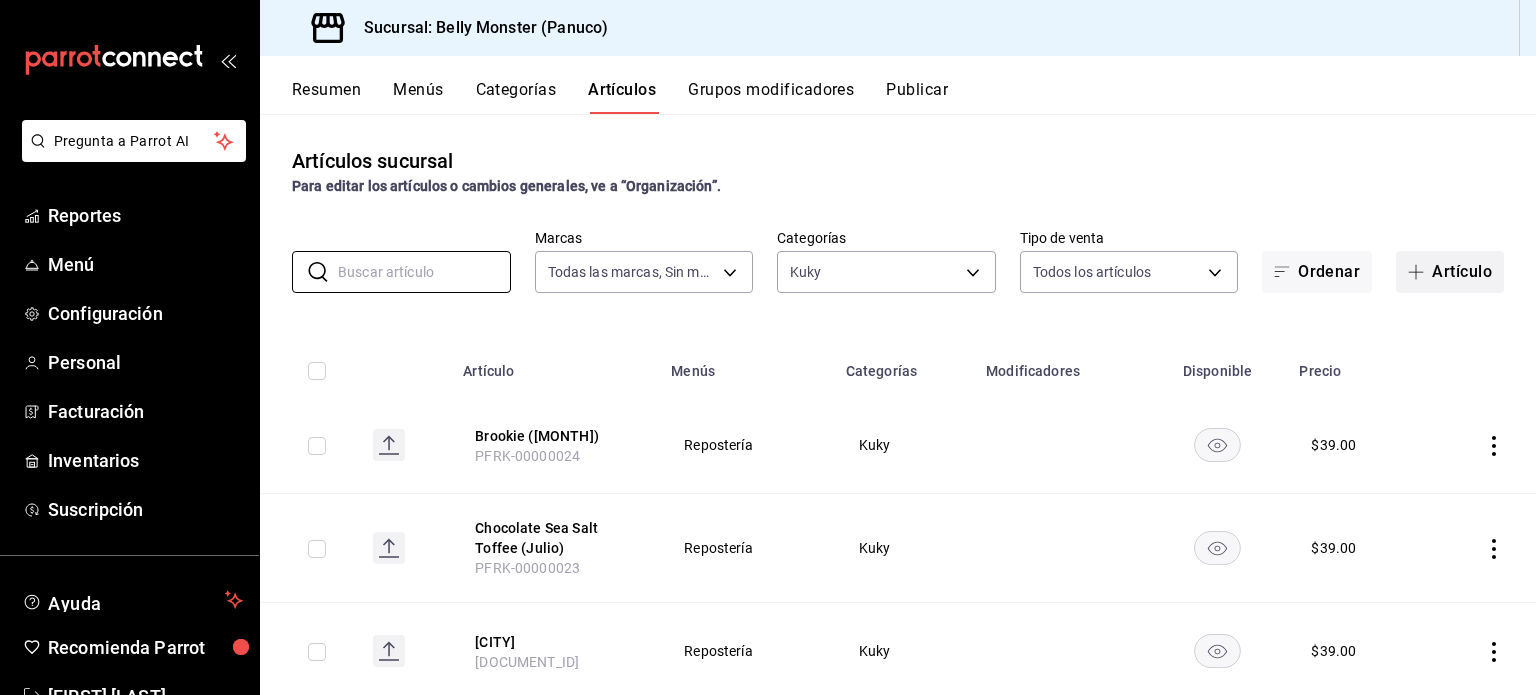 type 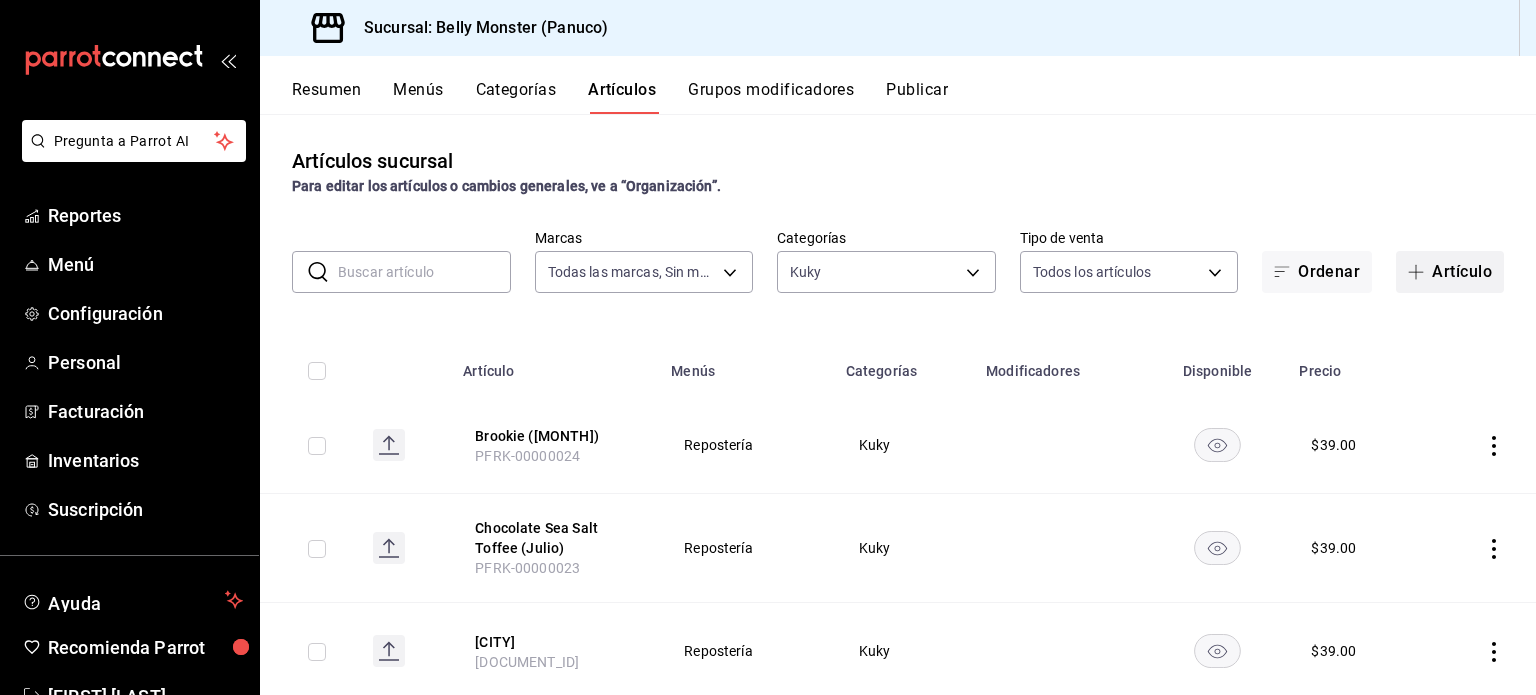 click 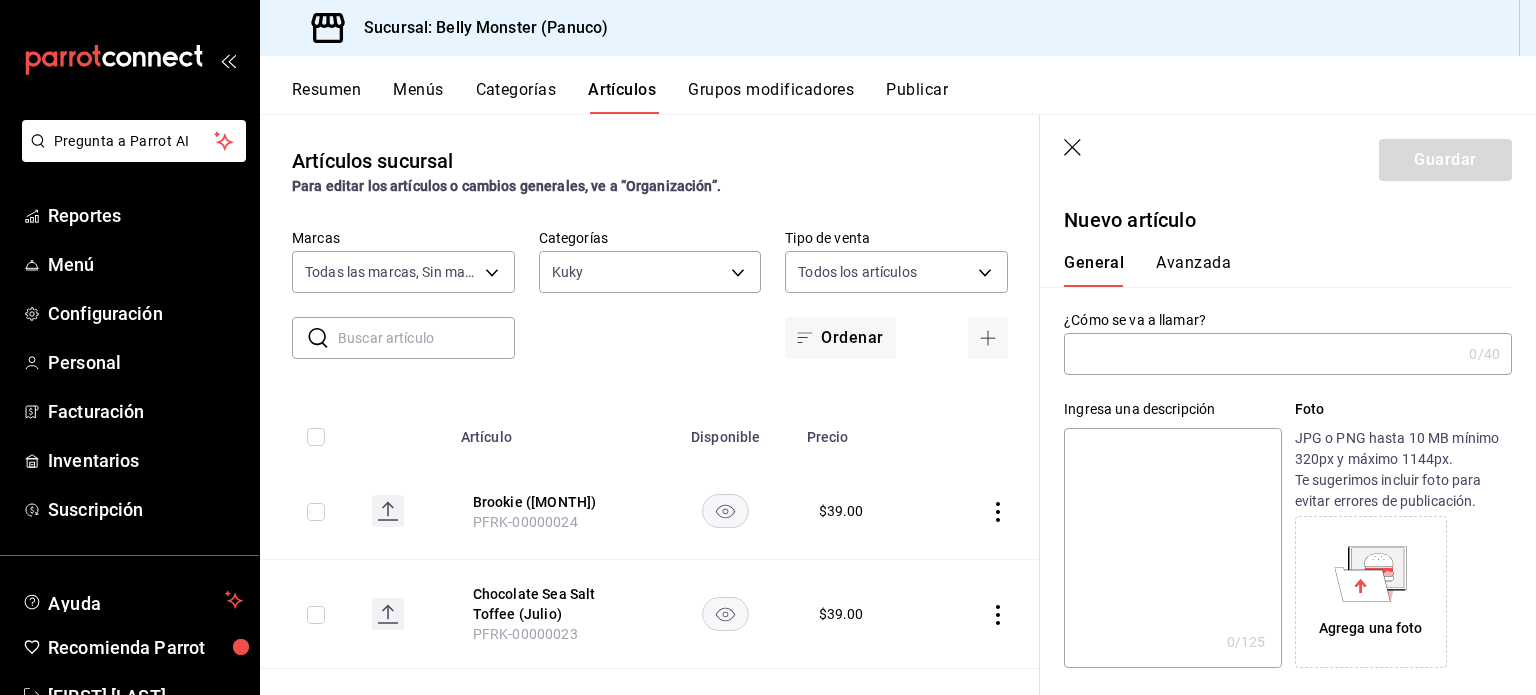 click at bounding box center (1262, 354) 